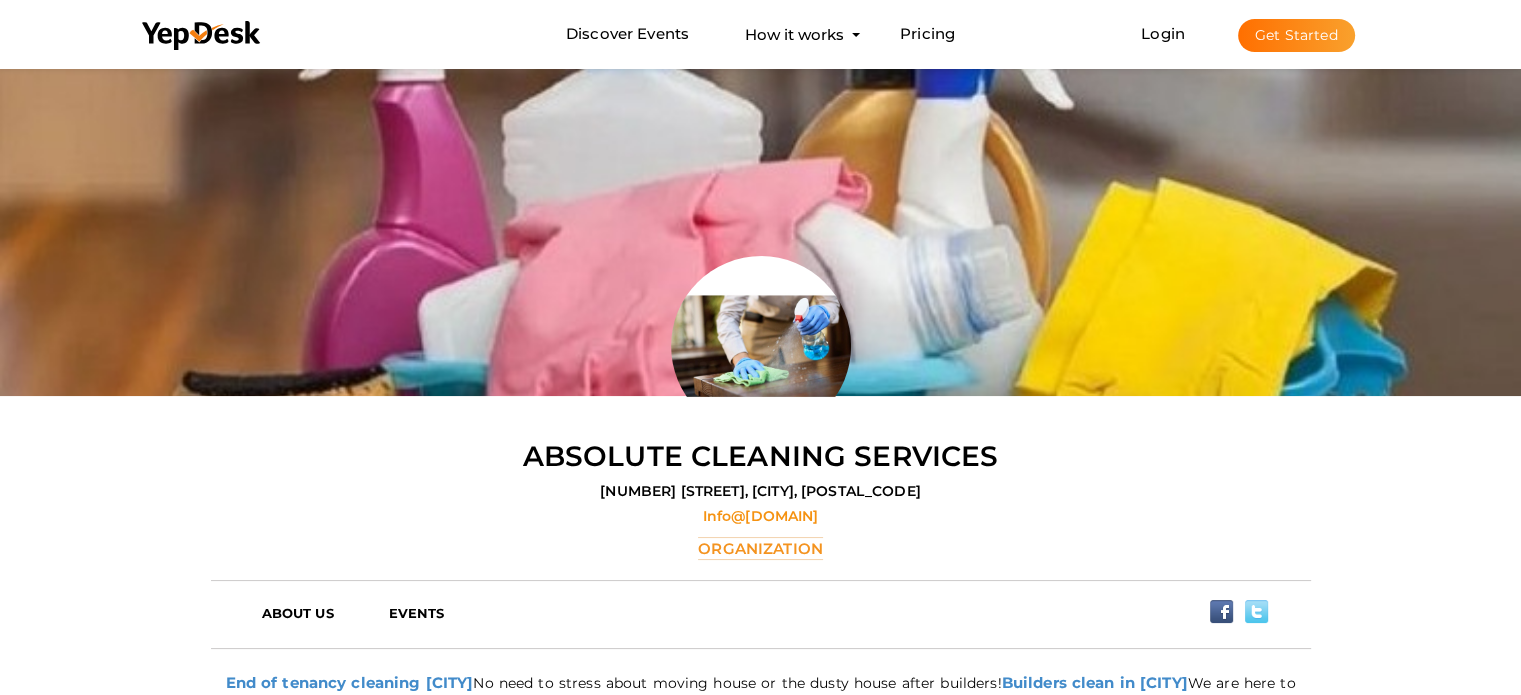 scroll, scrollTop: 0, scrollLeft: 0, axis: both 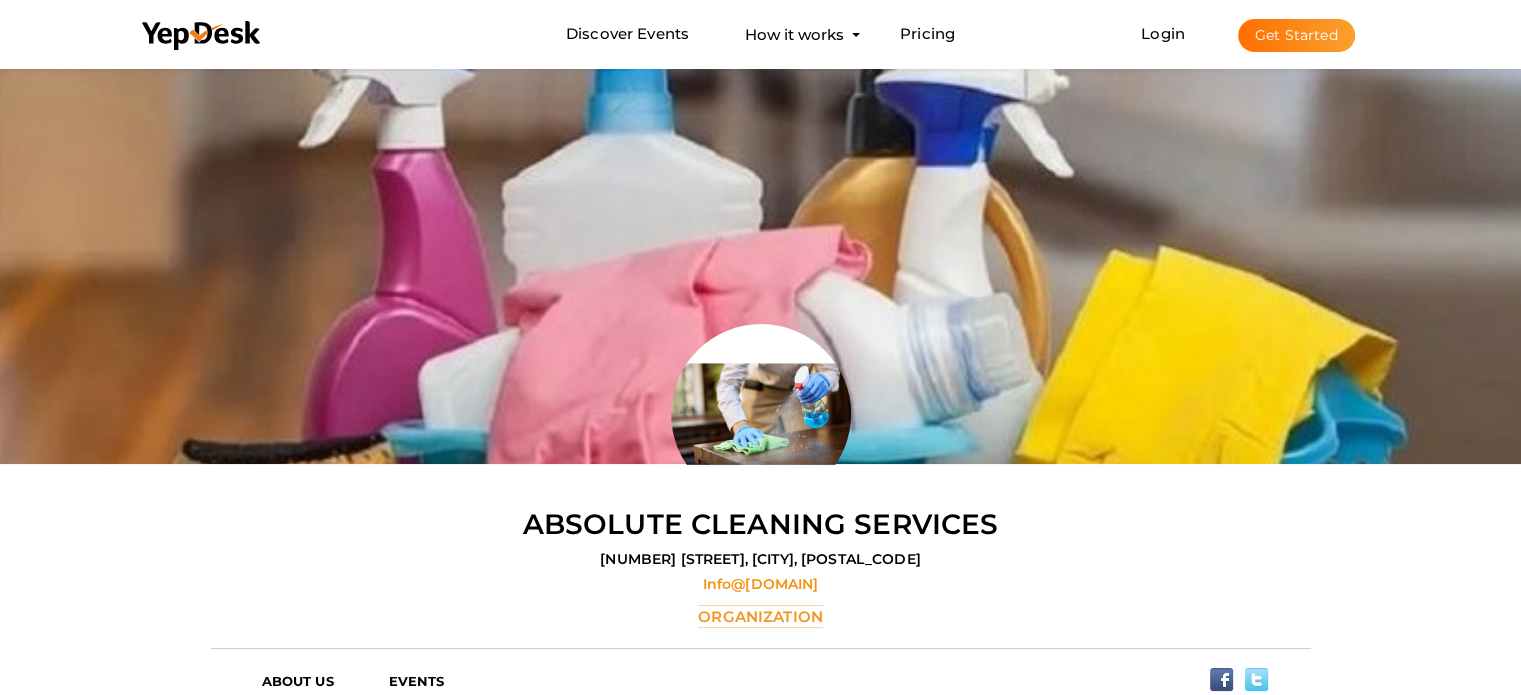 click on "Get Started" at bounding box center (1296, 35) 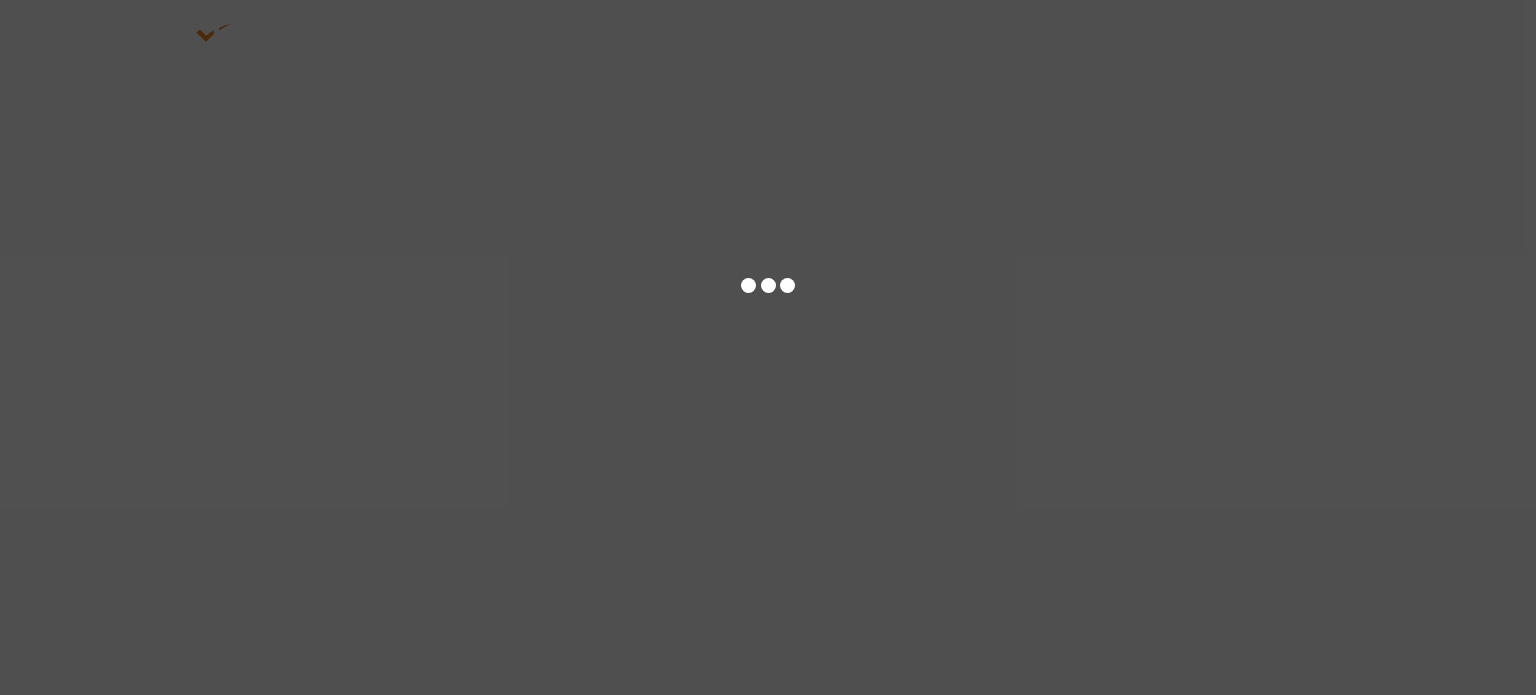 scroll, scrollTop: 0, scrollLeft: 0, axis: both 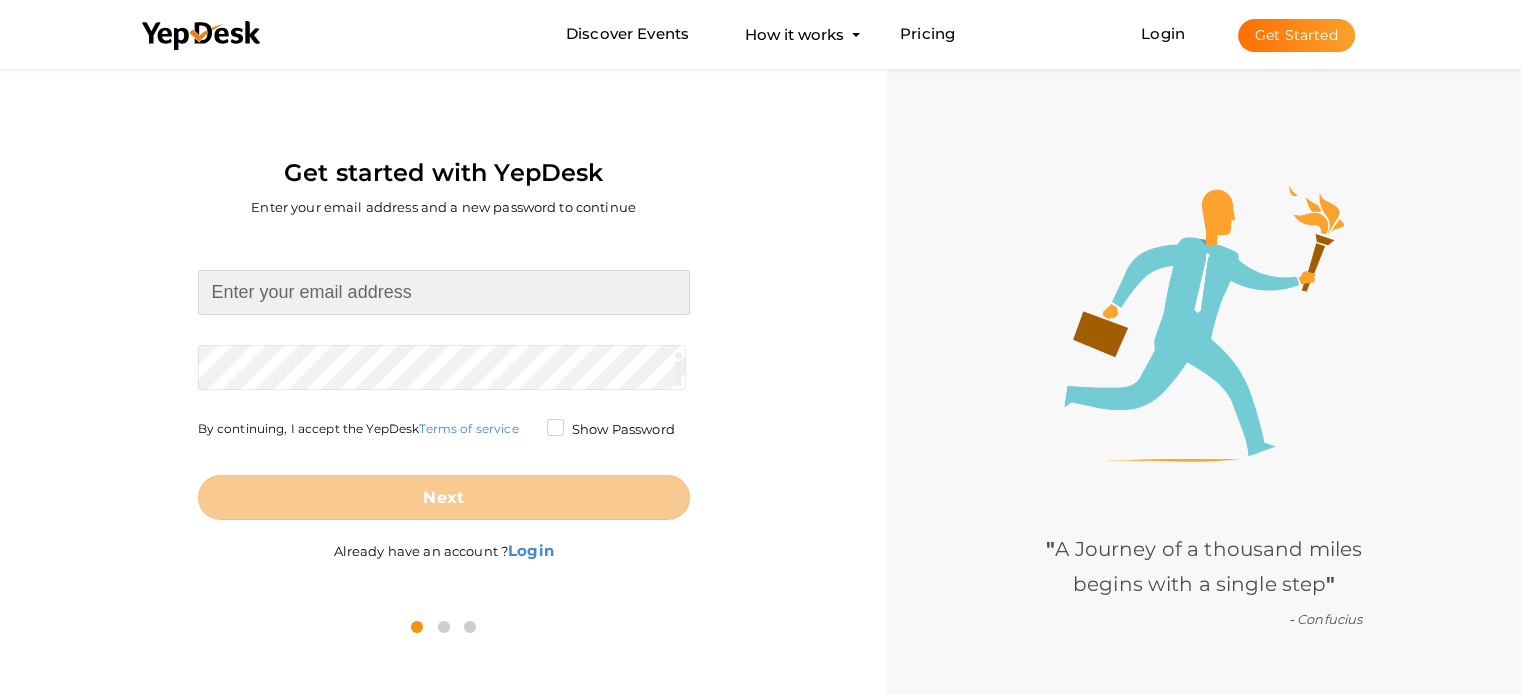 click at bounding box center [444, 292] 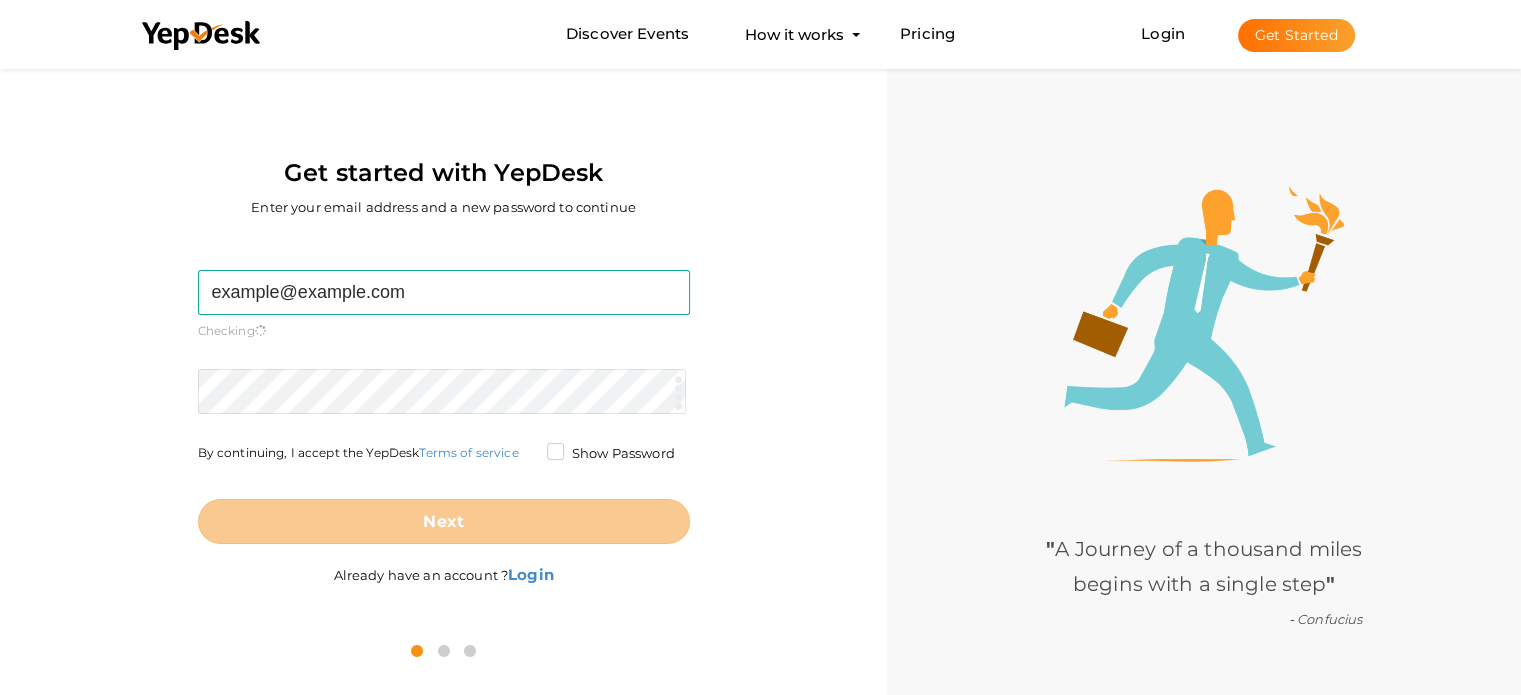 click on "amandawaller975@gmail.com   Required.
Invalid
email.   Checking
You already have a YepDesk
account. Please  Sign in  your account to create
an organization / group.
Required.
Passwords must be between 4 and 20 characters.
Show Password
By continuing, I accept the YepDesk  Terms of
service
Next" at bounding box center (444, 407) 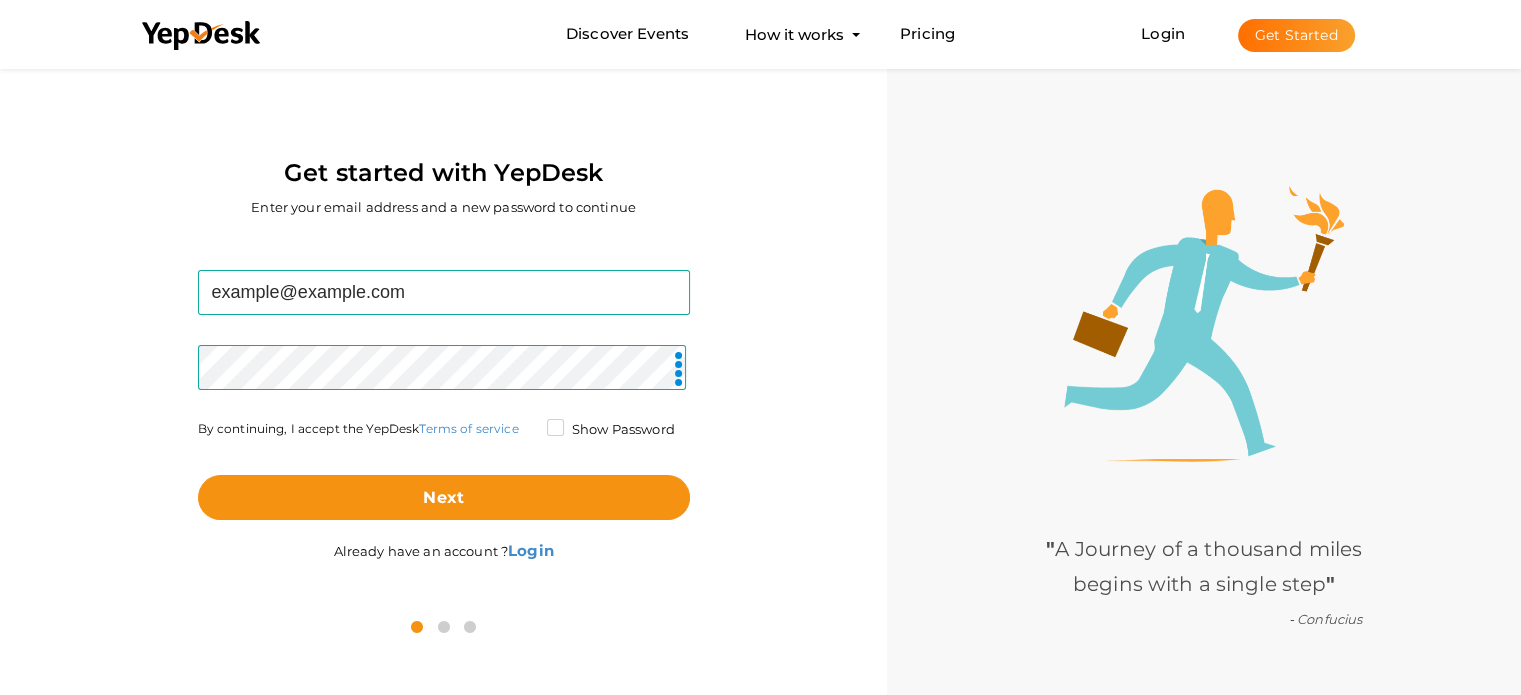 click on "amandawaller975@gmail.com   Required.
Invalid
email.   Checking
You already have a YepDesk
account. Please  Sign in  your account to create
an organization / group.
Required.
Passwords must be between 4 and 20 characters.
Show Password
By continuing, I accept the YepDesk  Terms of
service
Next" at bounding box center [444, 395] 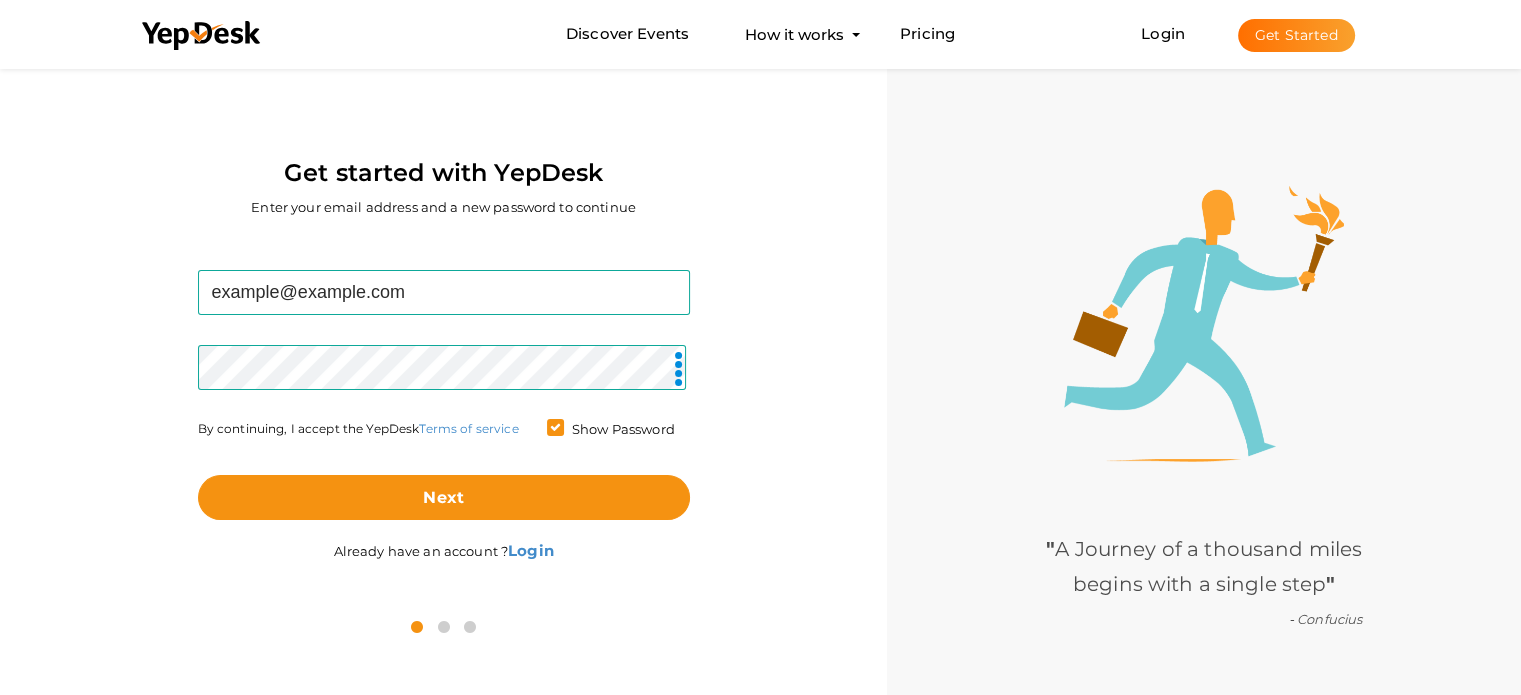 click on "Show Password" at bounding box center (611, 430) 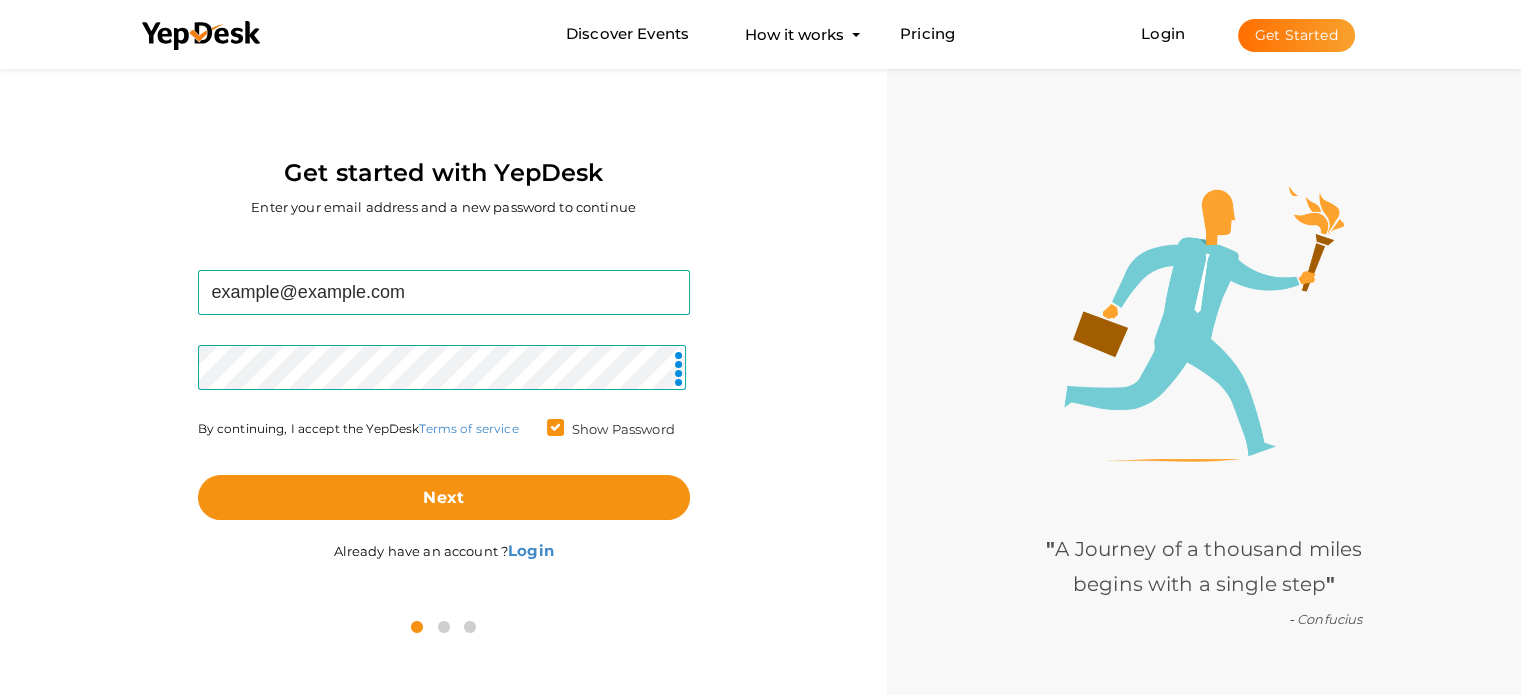 click on "Show Password" at bounding box center (527, 424) 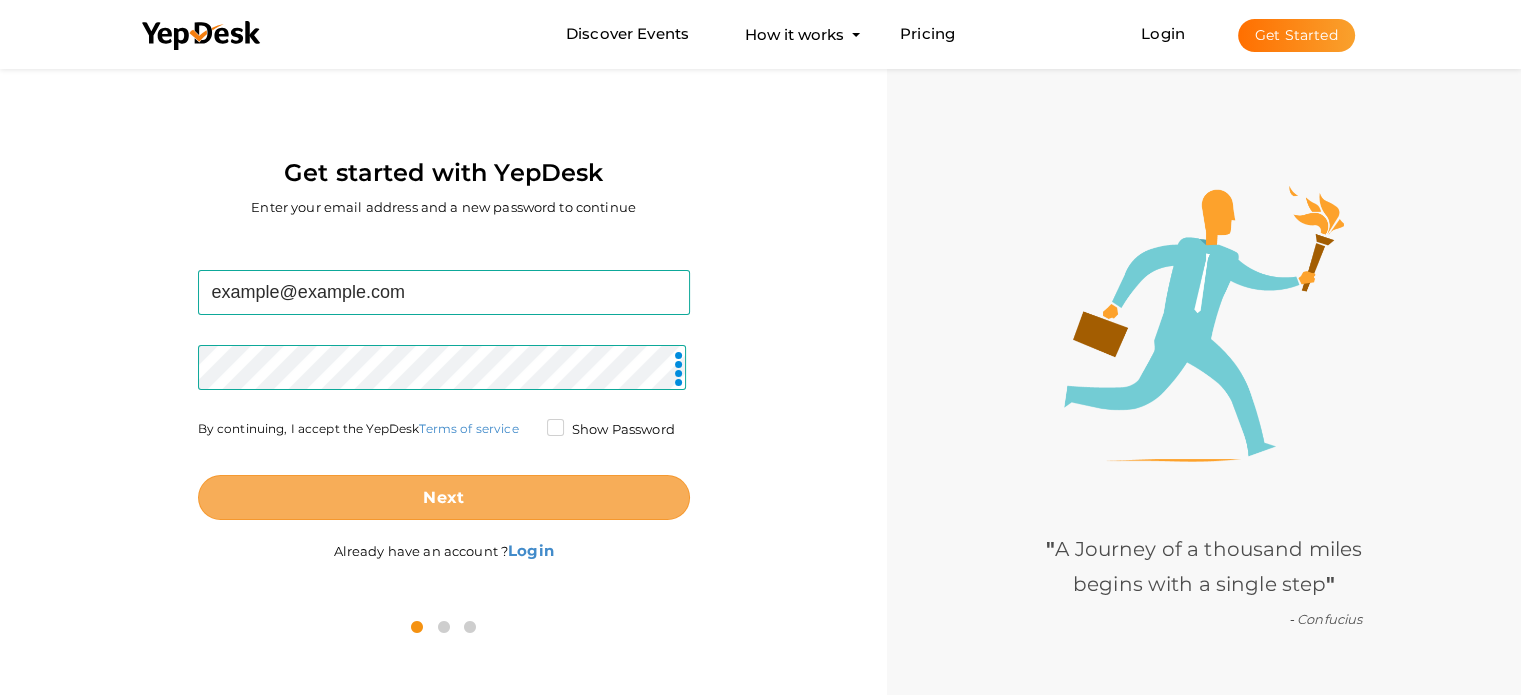 click on "Next" at bounding box center (444, 497) 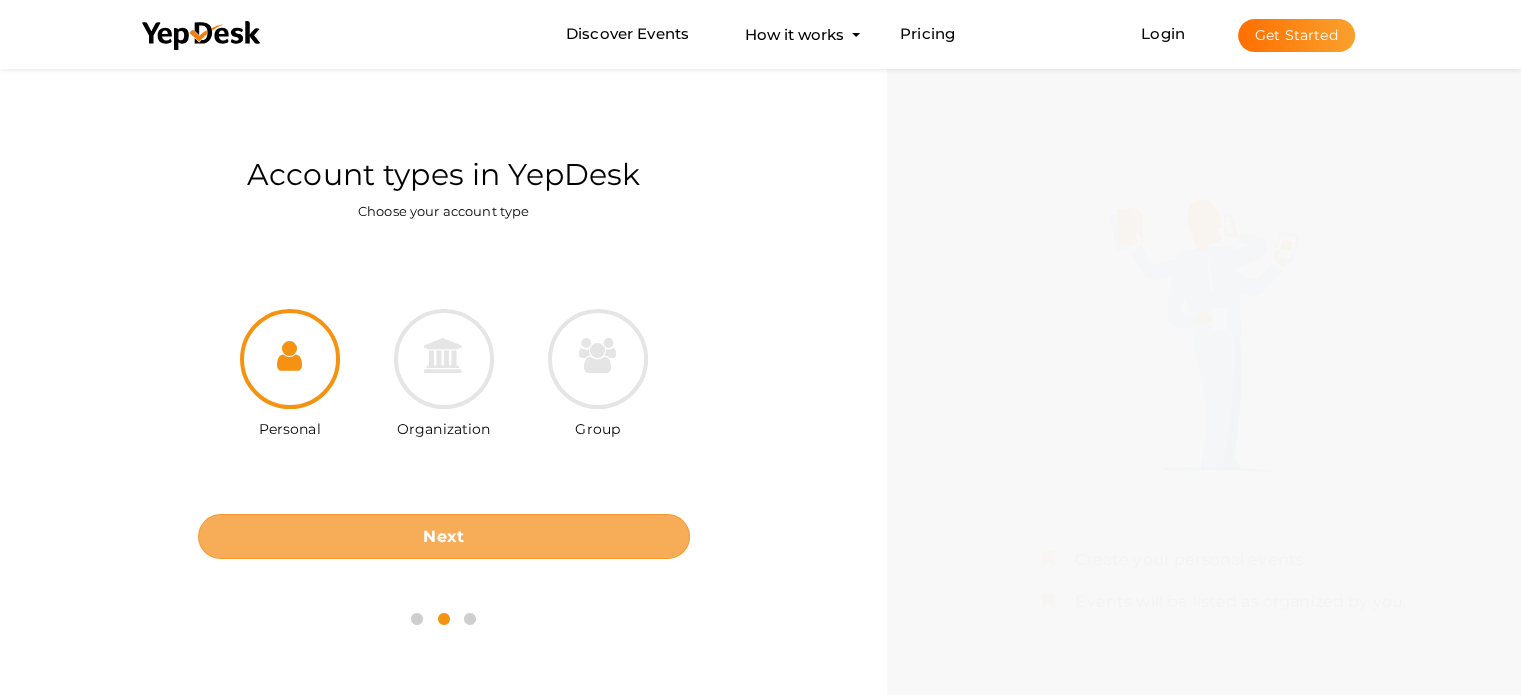 click on "Personal
Organization
Group
Next
Back" at bounding box center (443, 417) 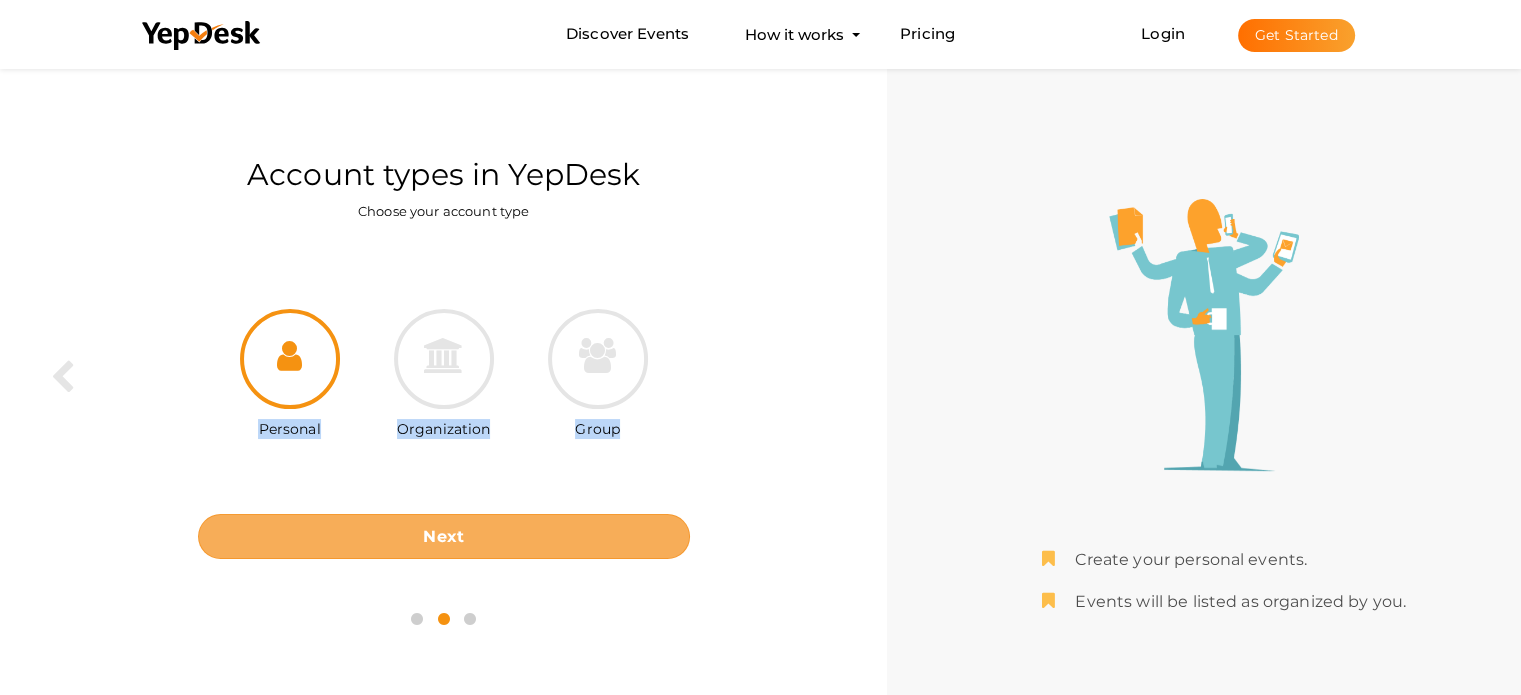 click on "Next" at bounding box center (444, 536) 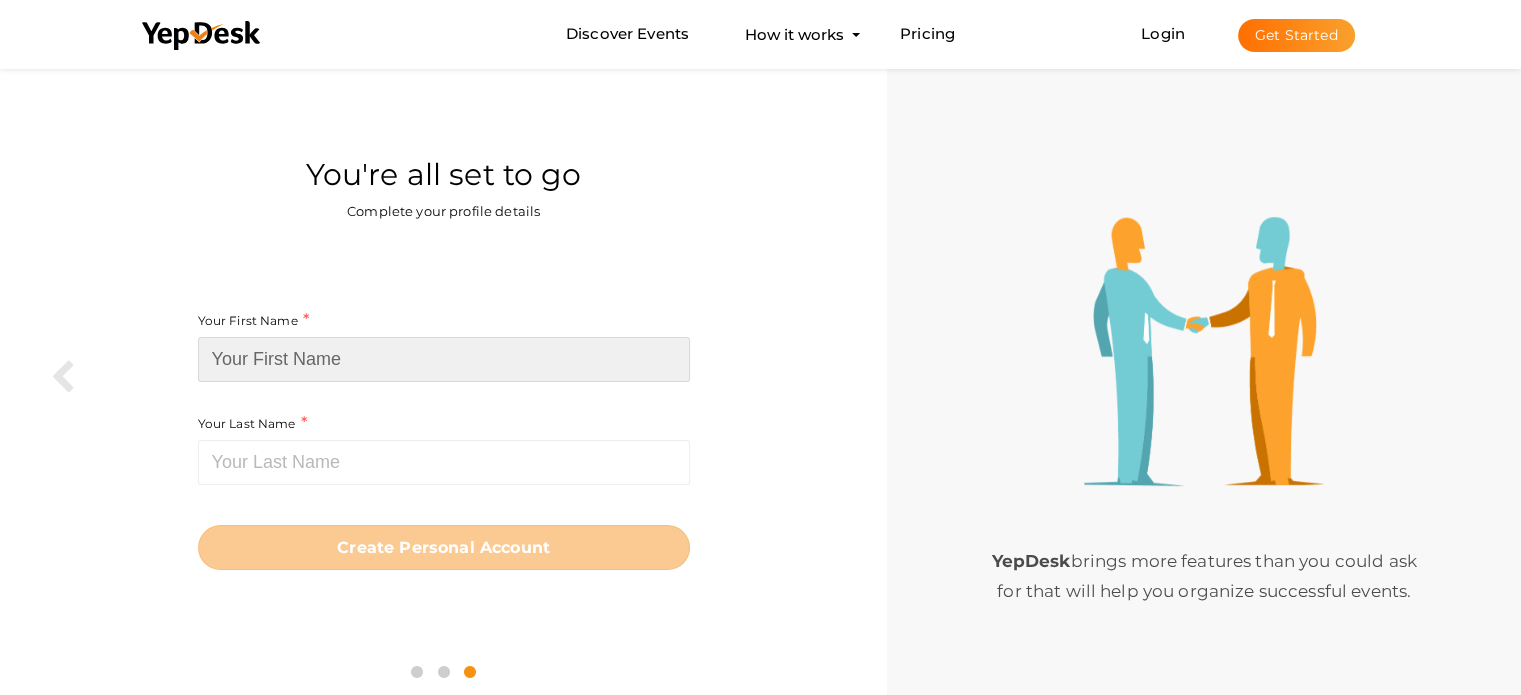click at bounding box center [444, 359] 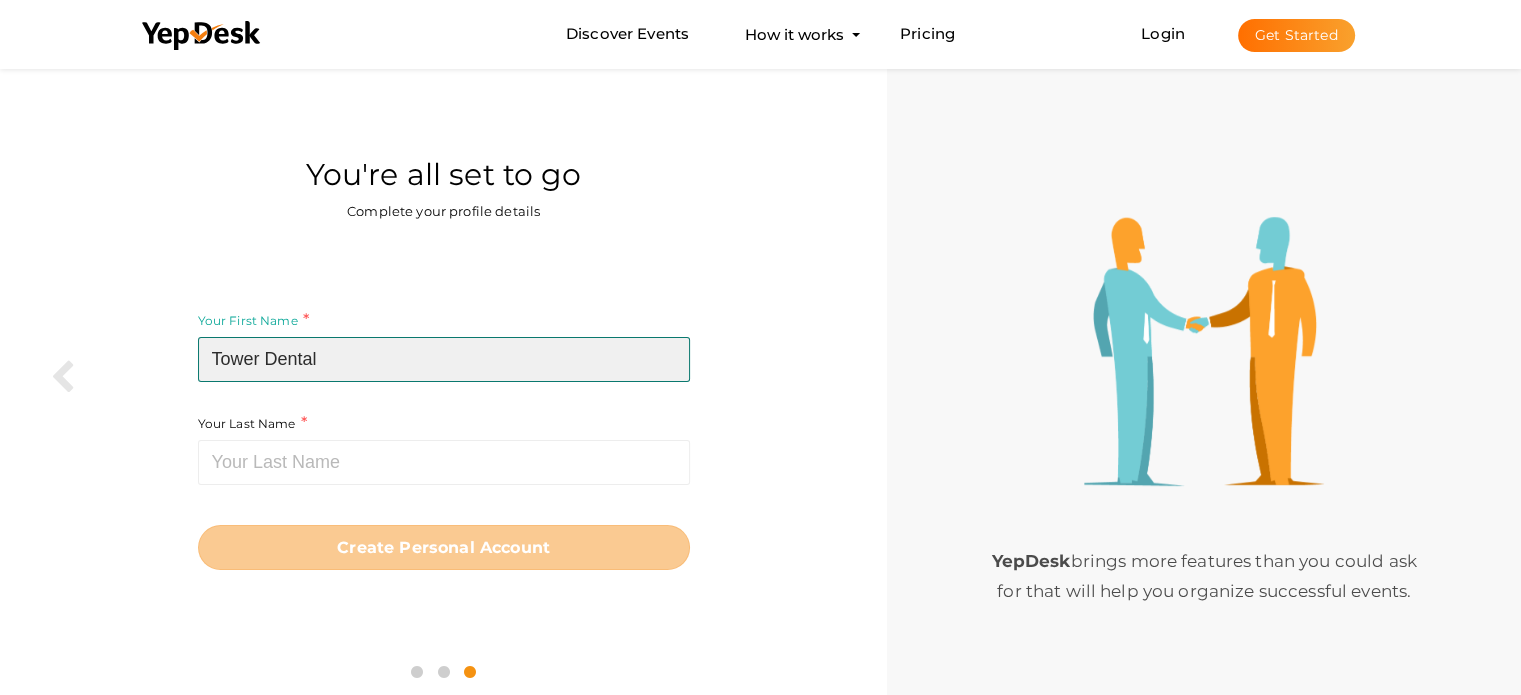 click on "Tower Dental" at bounding box center (444, 359) 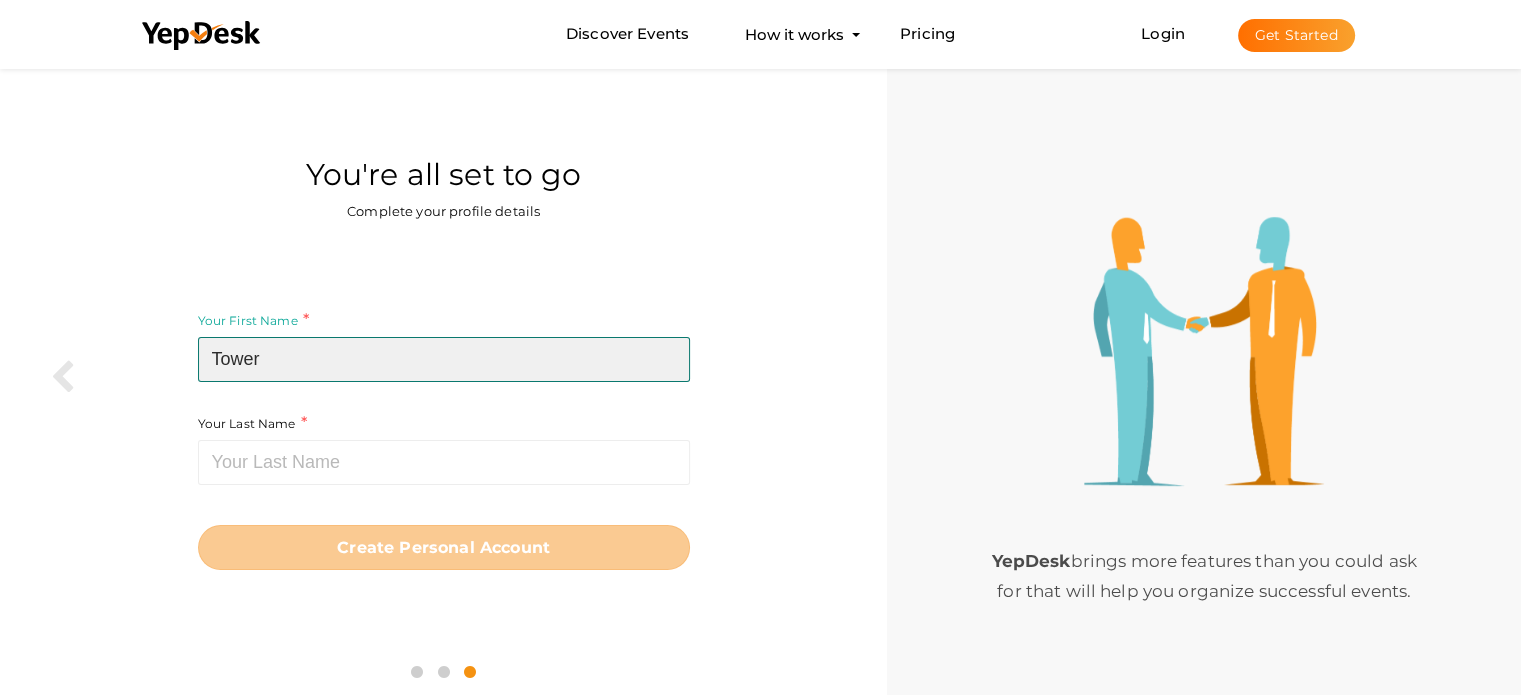 type on "Tower" 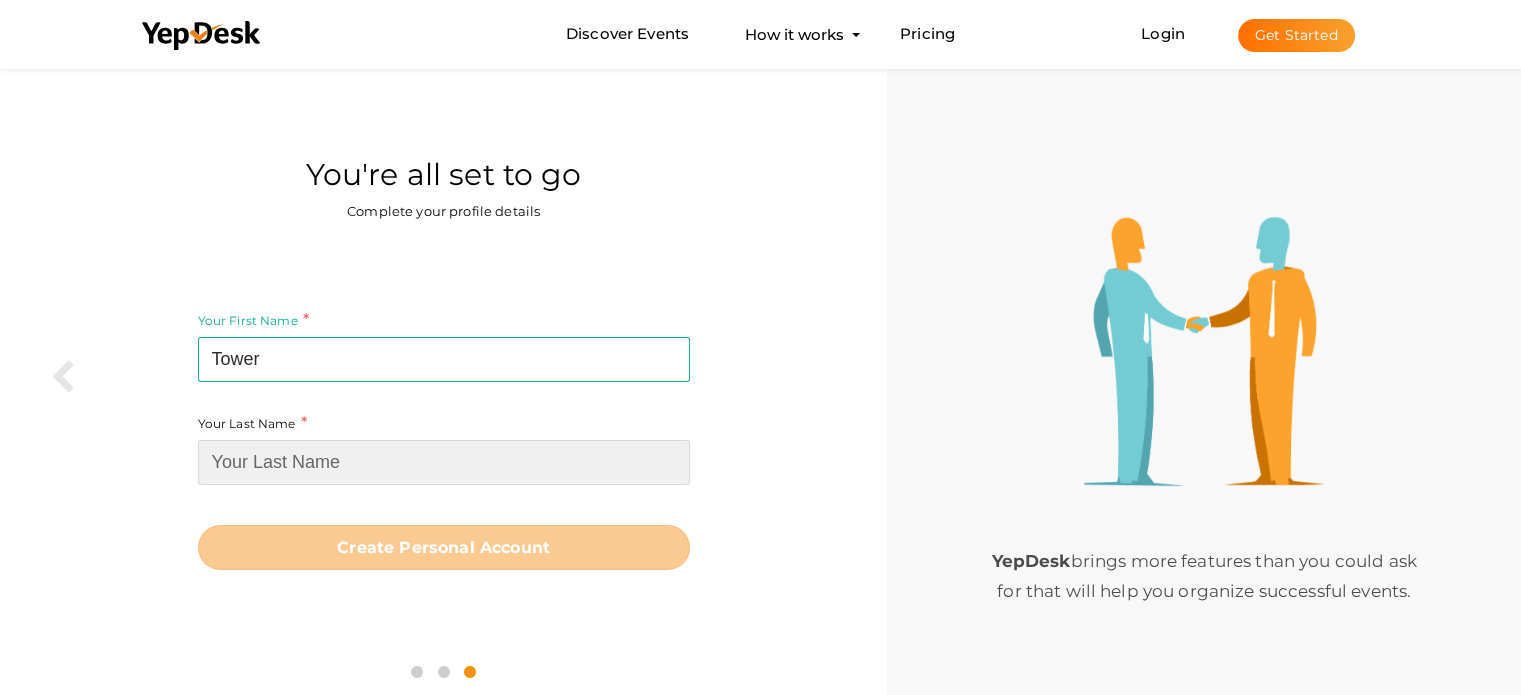 paste on "Dental" 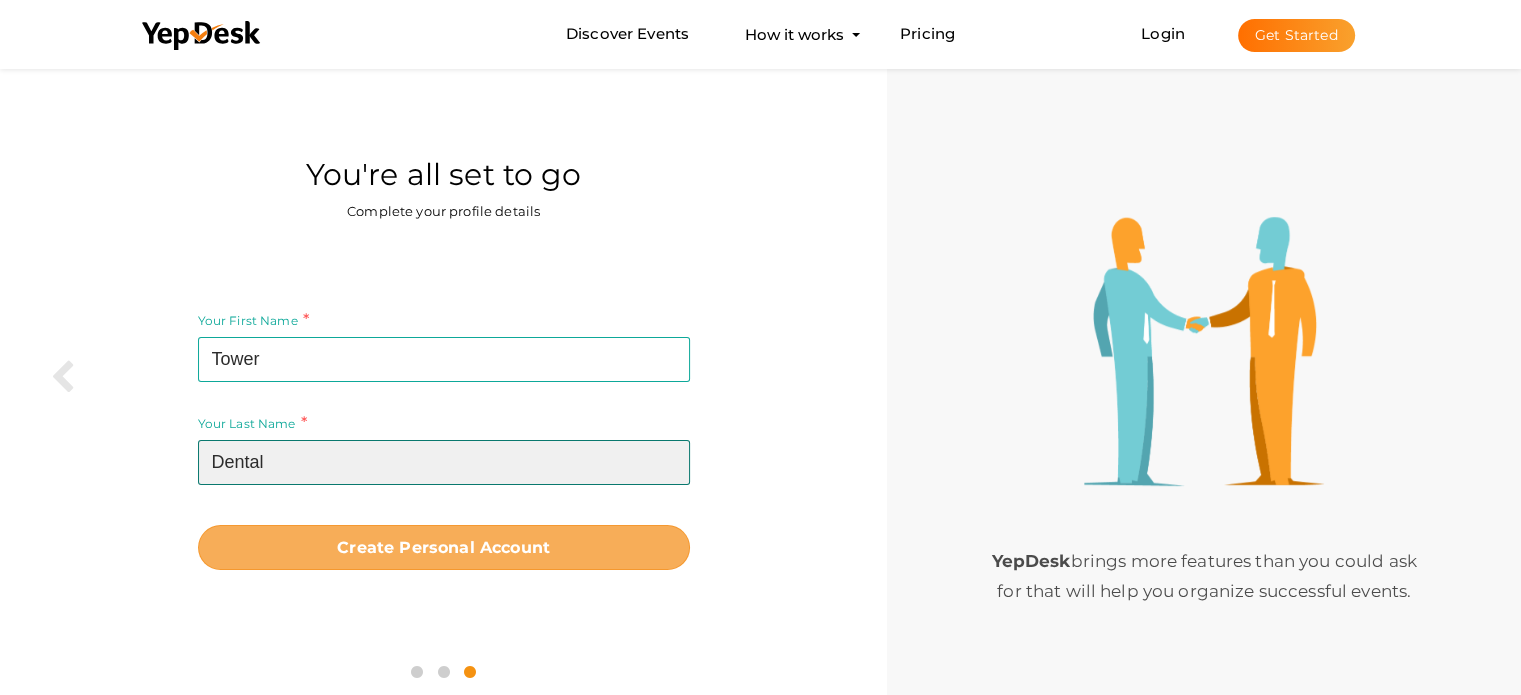 type on "Dental" 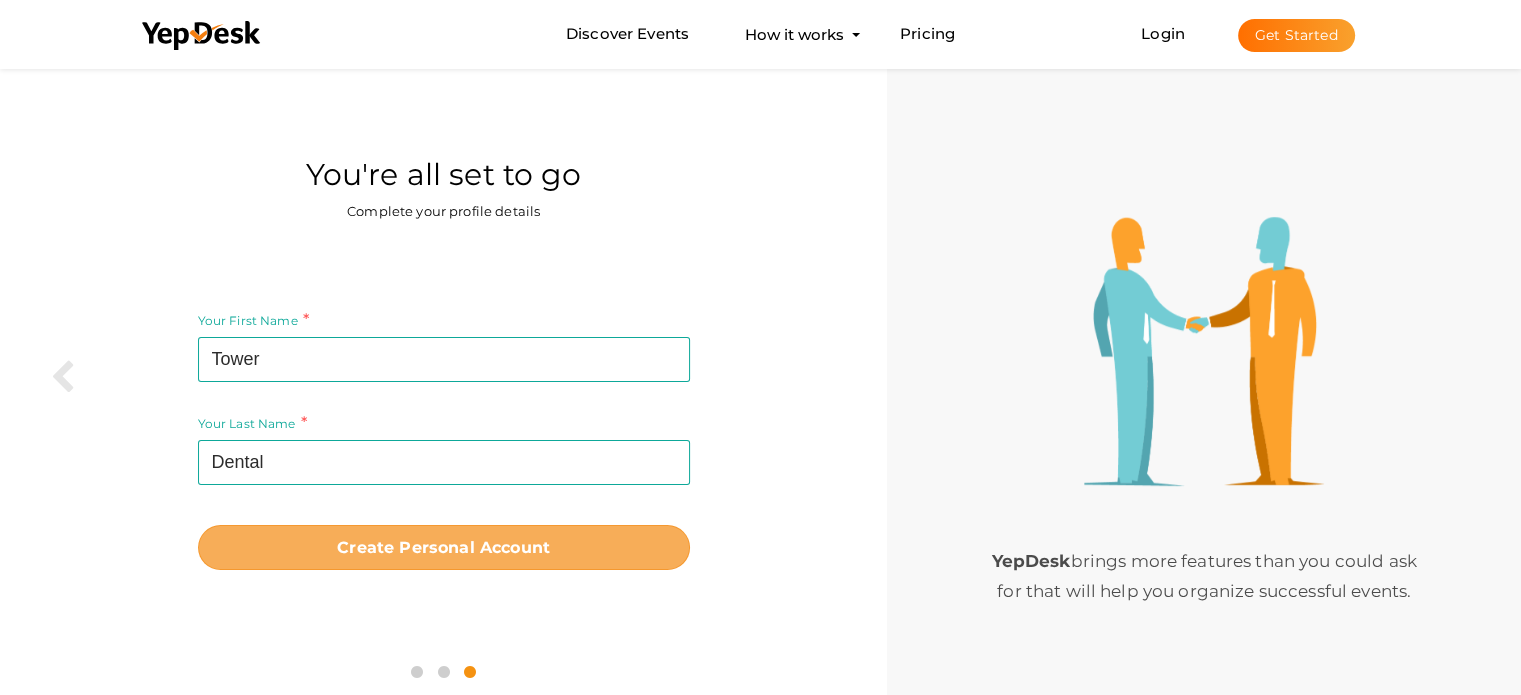 click on "Create
Personal Account" at bounding box center [443, 547] 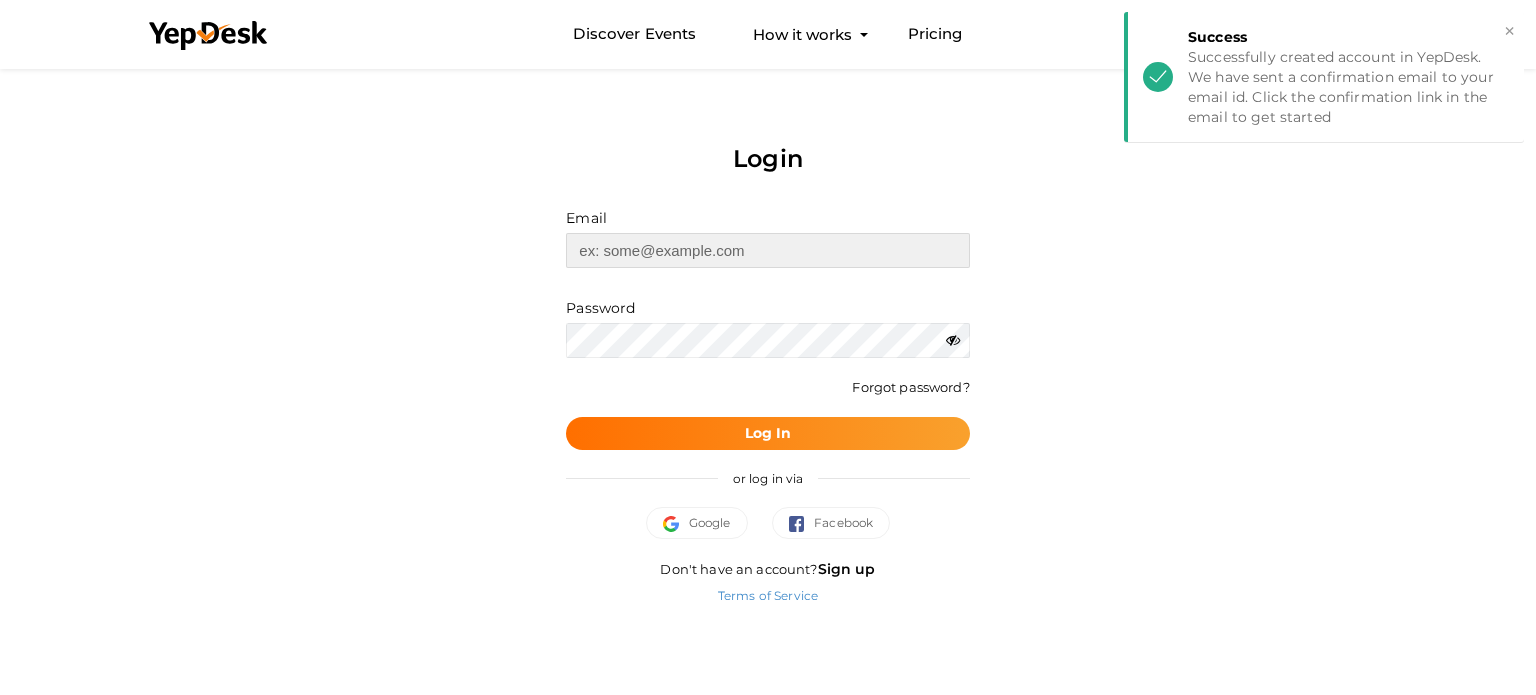 type on "[EMAIL]" 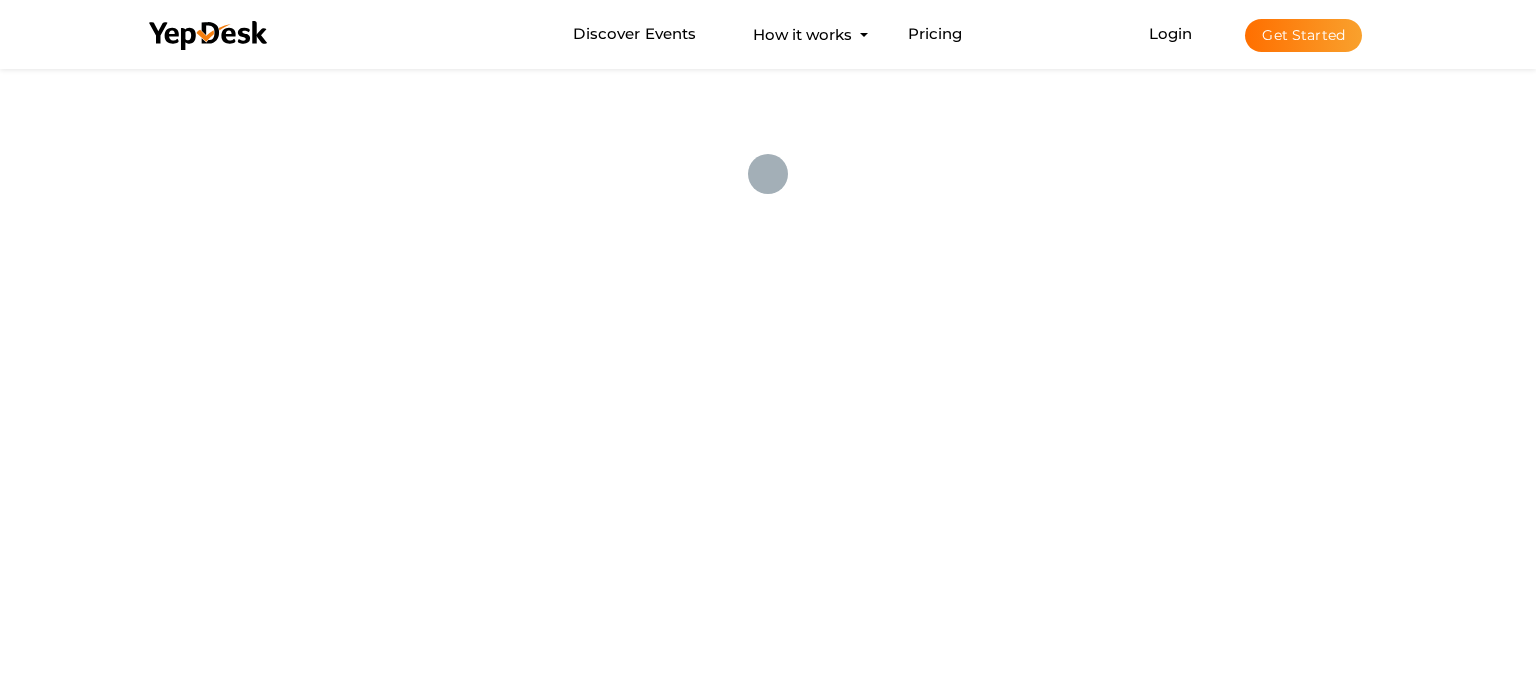 scroll, scrollTop: 0, scrollLeft: 0, axis: both 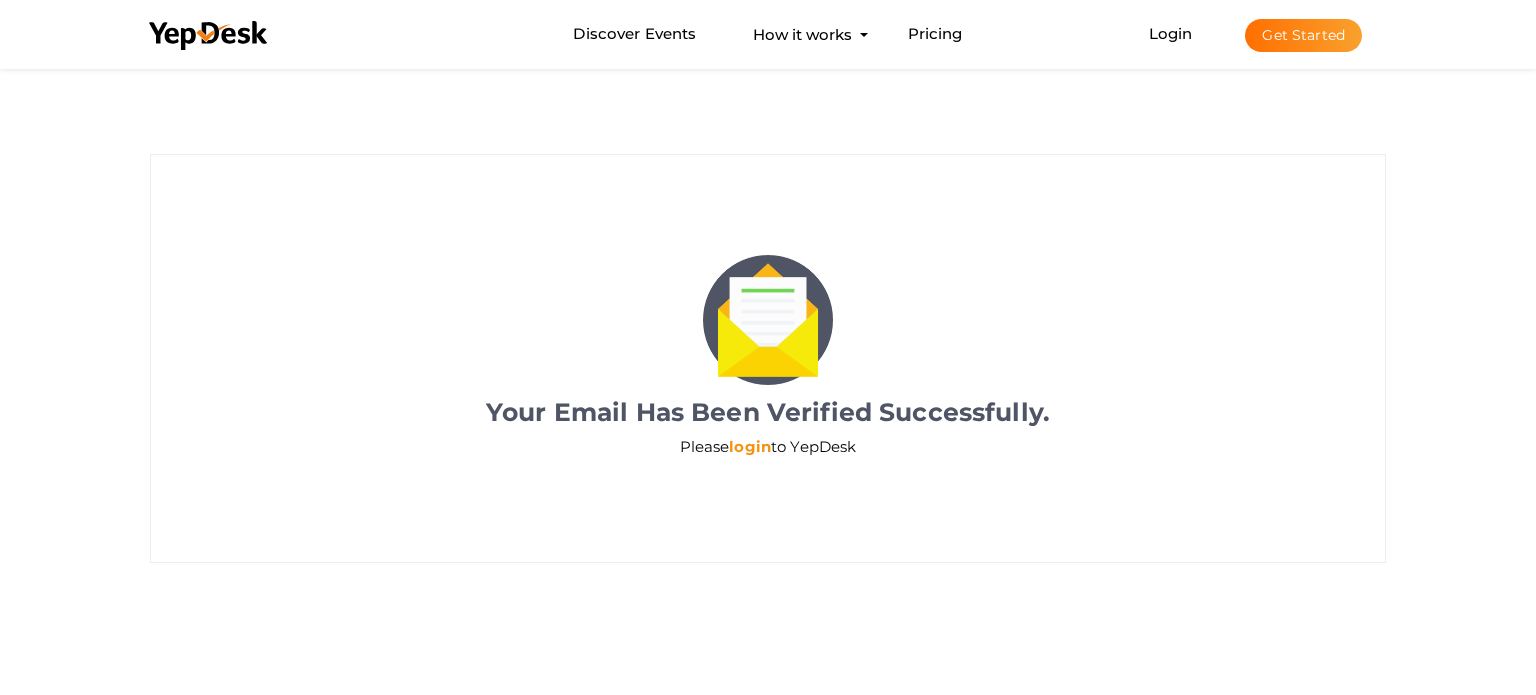 click on "login" at bounding box center (750, 446) 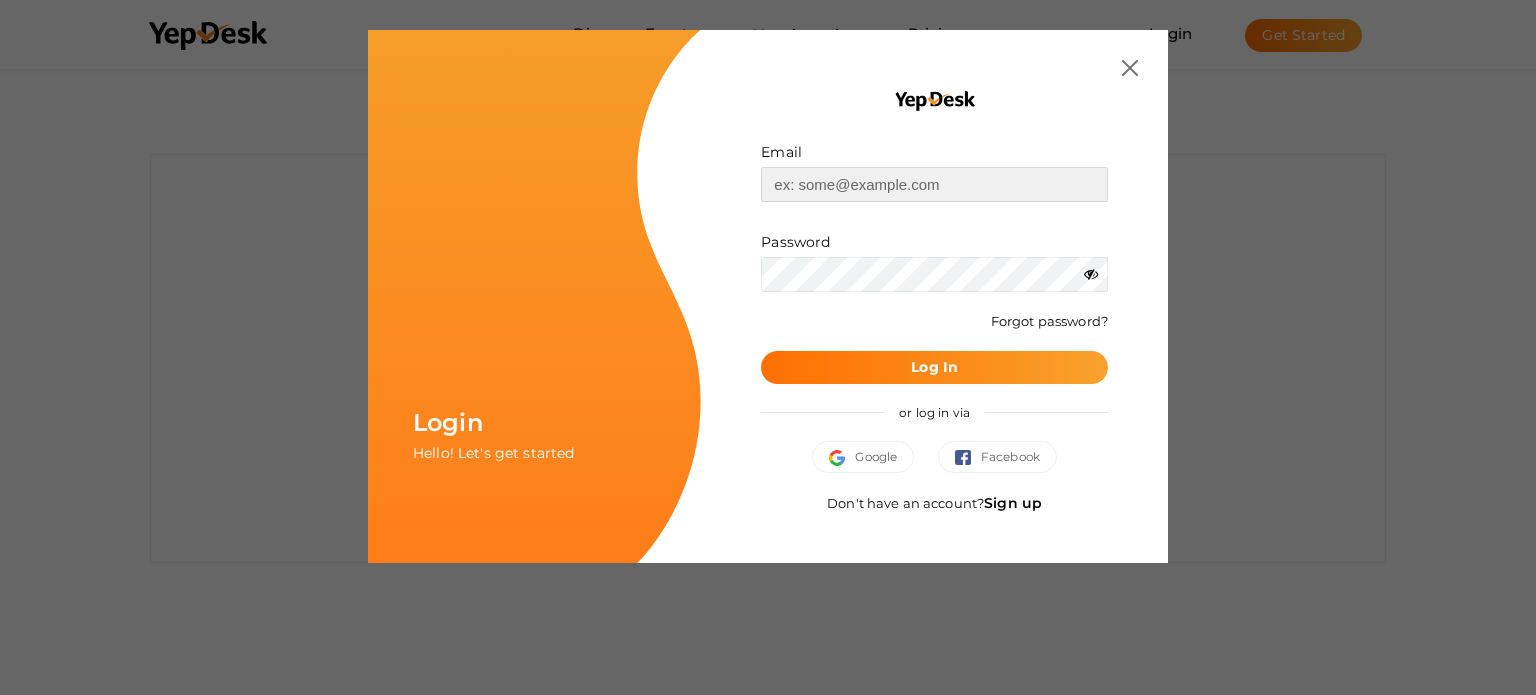 type on "[USERNAME]@[DOMAIN]" 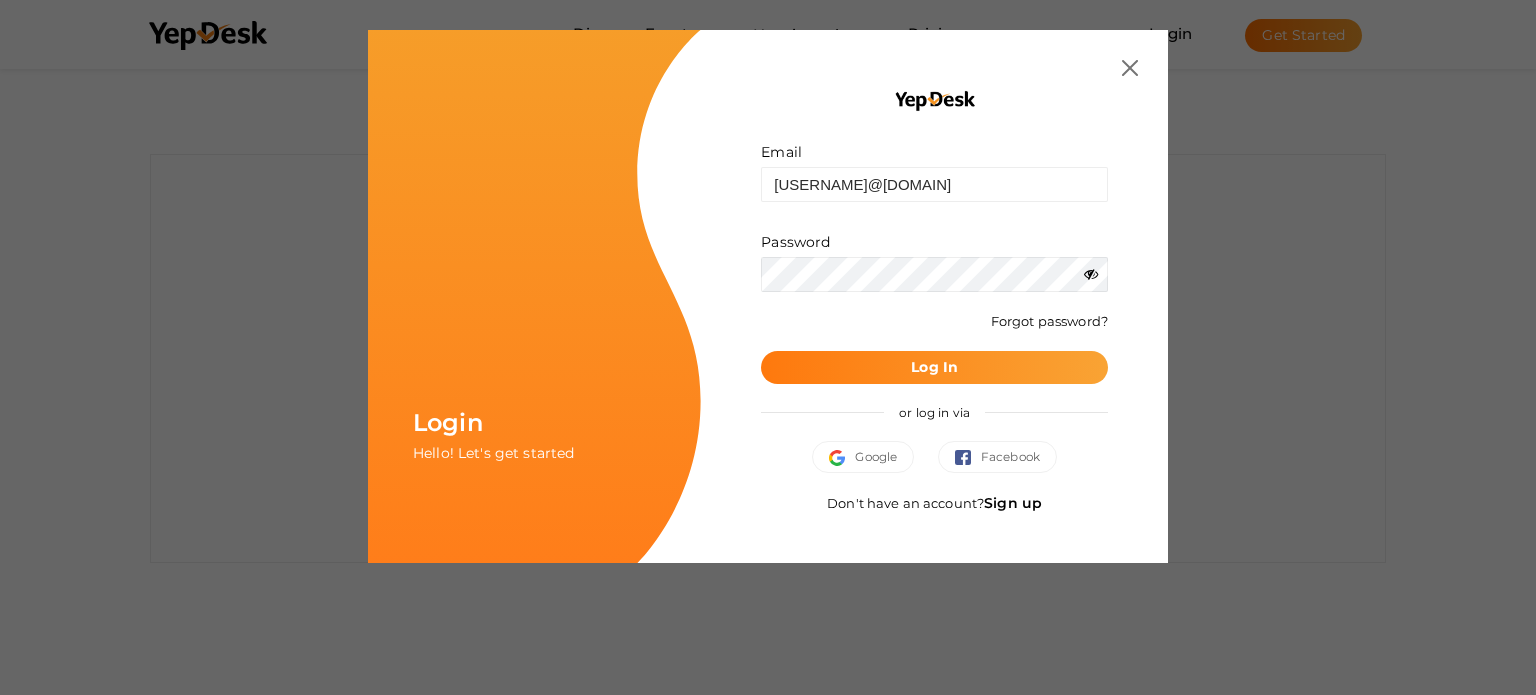 click on "Log In" at bounding box center (934, 367) 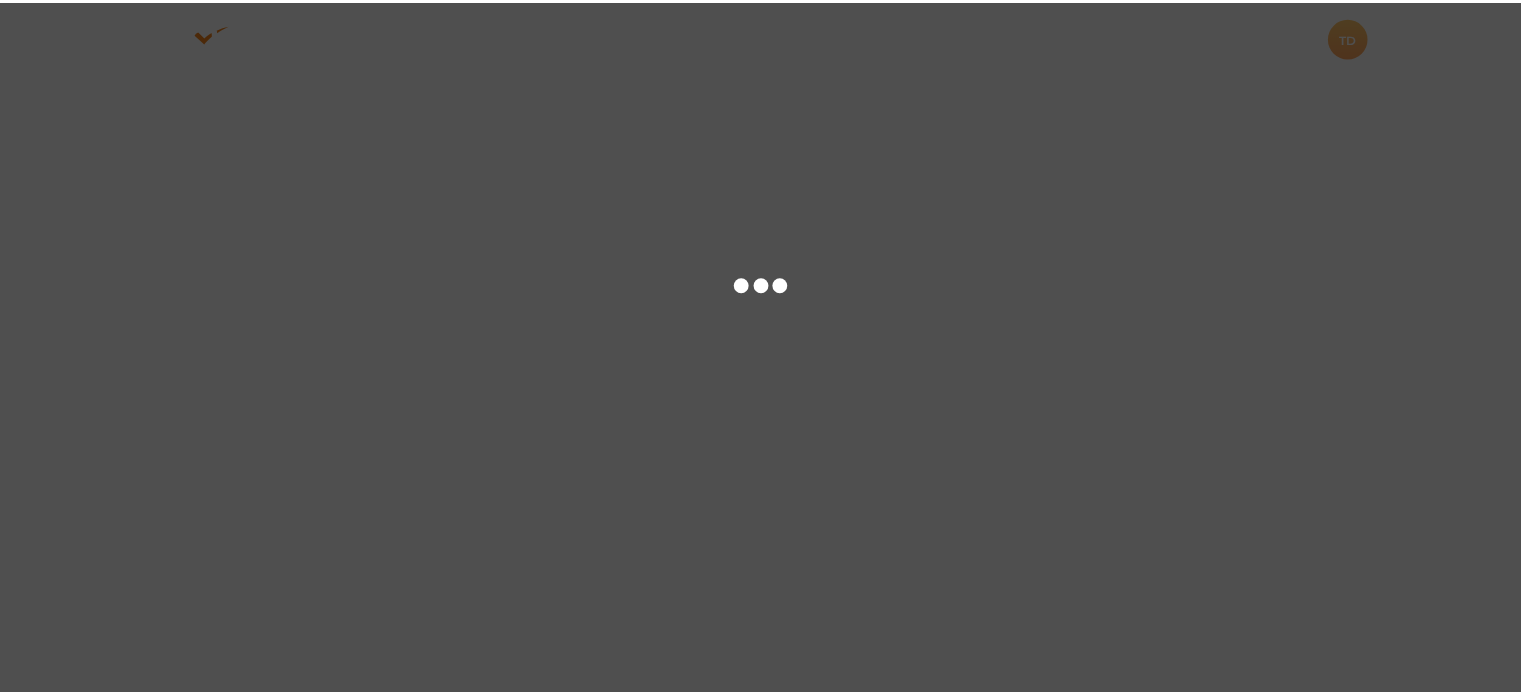 scroll, scrollTop: 0, scrollLeft: 0, axis: both 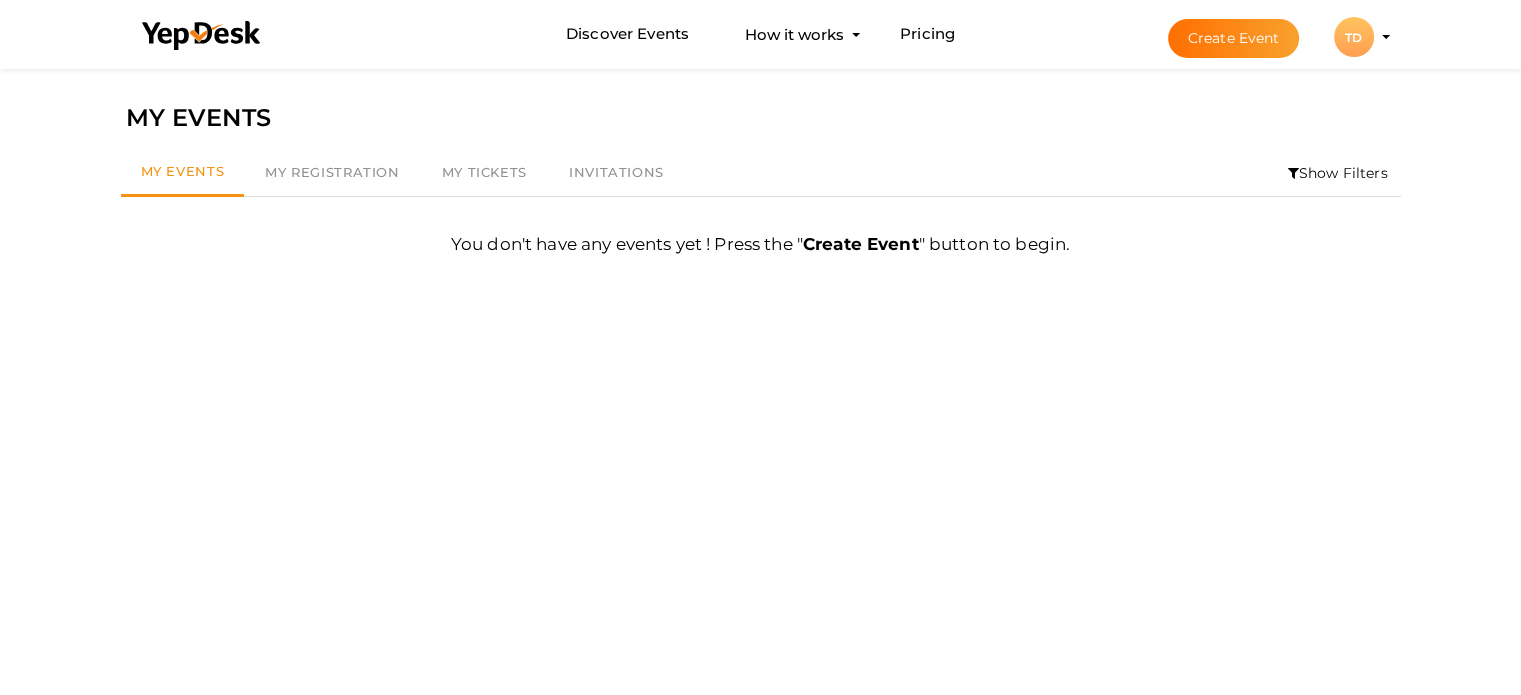 click on "Create Event
TD
TD
Tower Dental
amandawaller975@gmail.com
Personal Profile
My Events
Admin
Switch Profile
Create New Profile" at bounding box center [1261, 37] 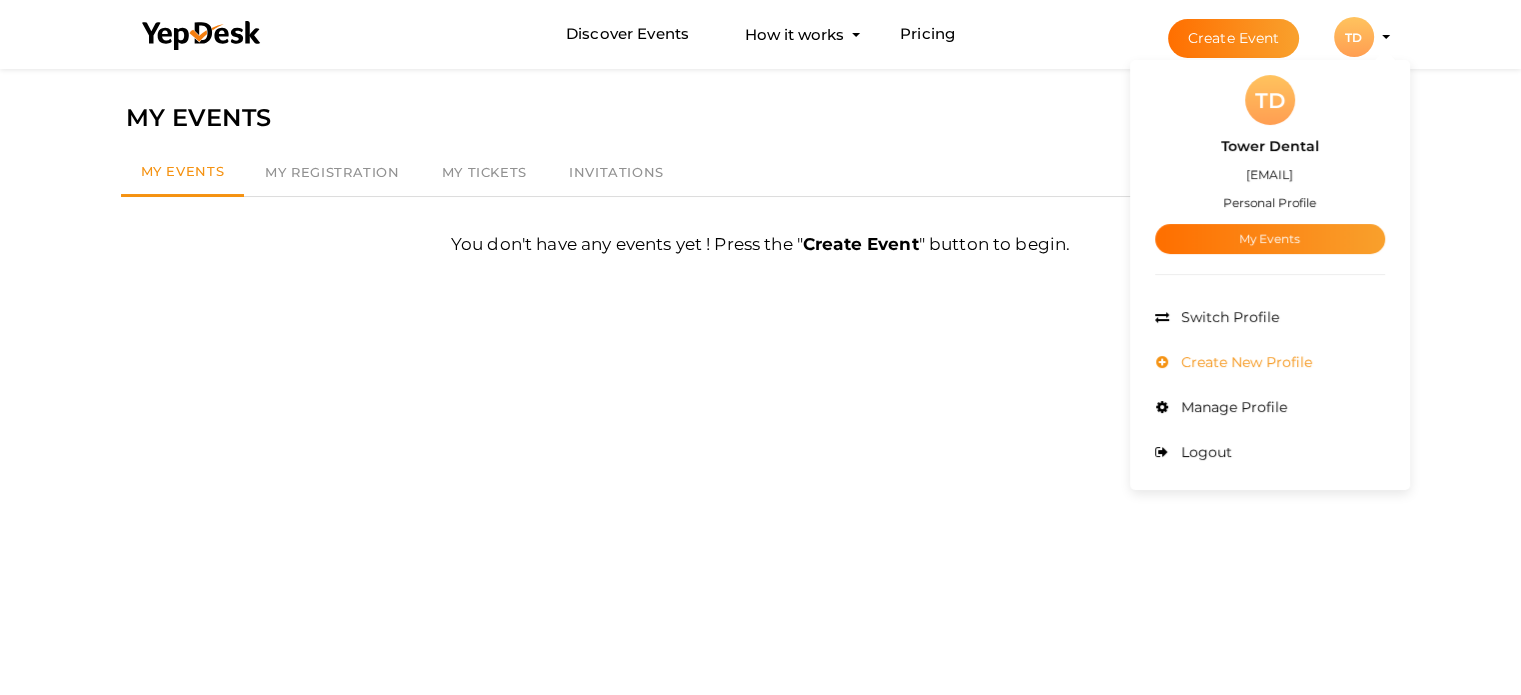 click on "Create New Profile" at bounding box center [1244, 362] 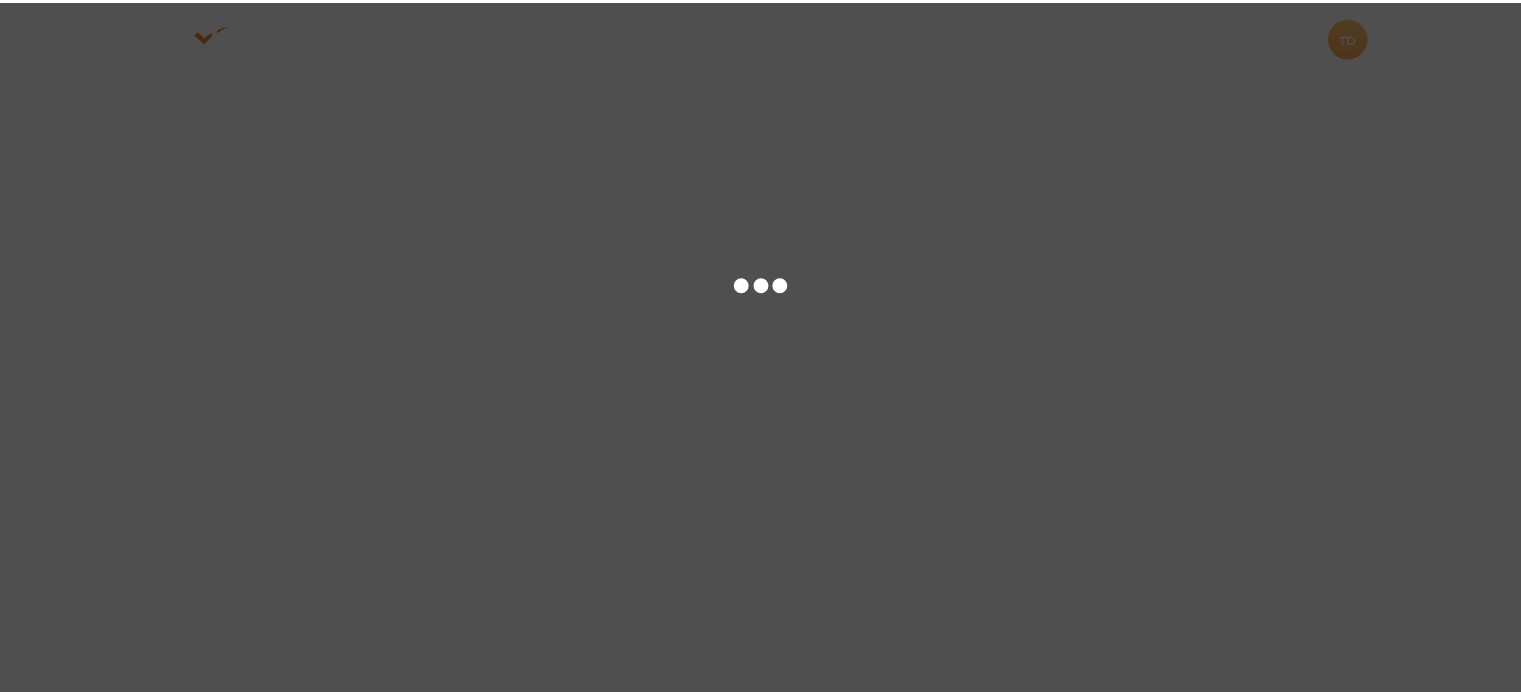 scroll, scrollTop: 0, scrollLeft: 0, axis: both 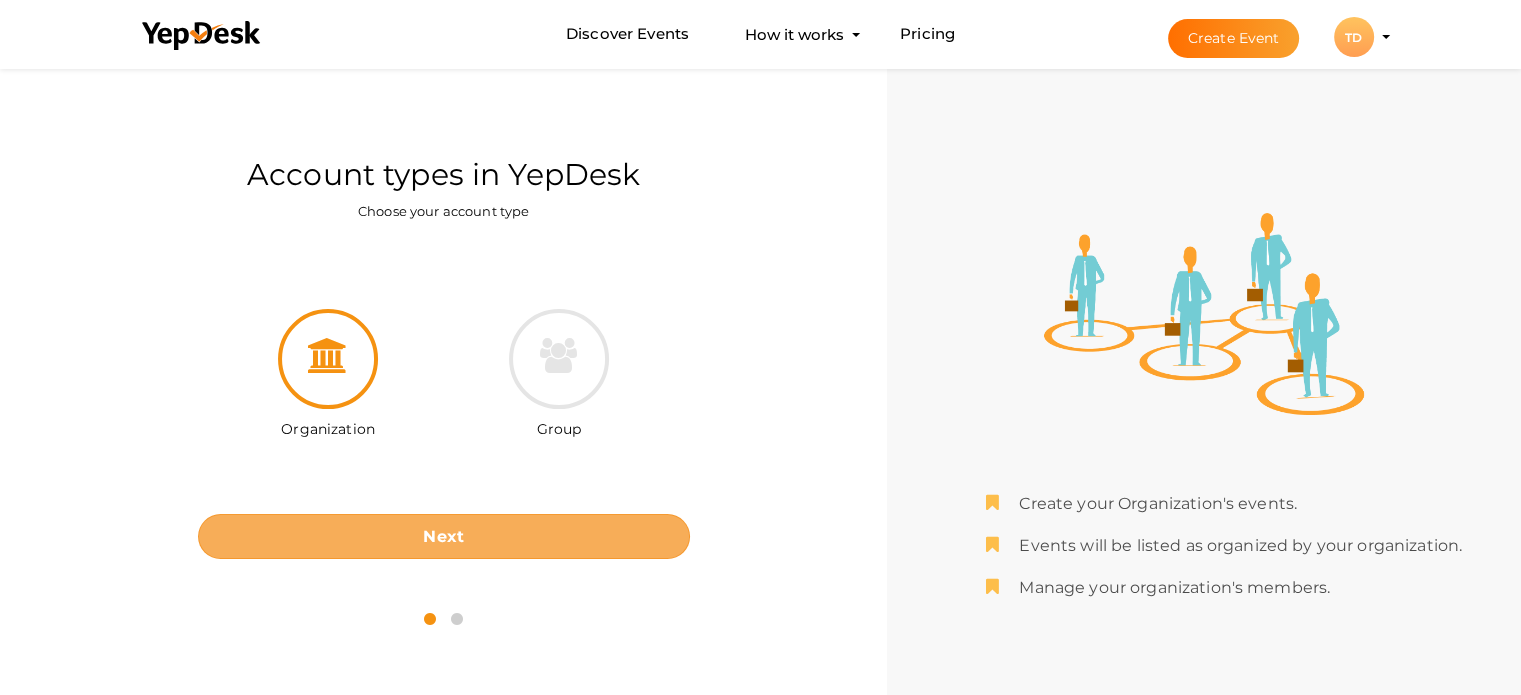 click on "Next" at bounding box center [444, 536] 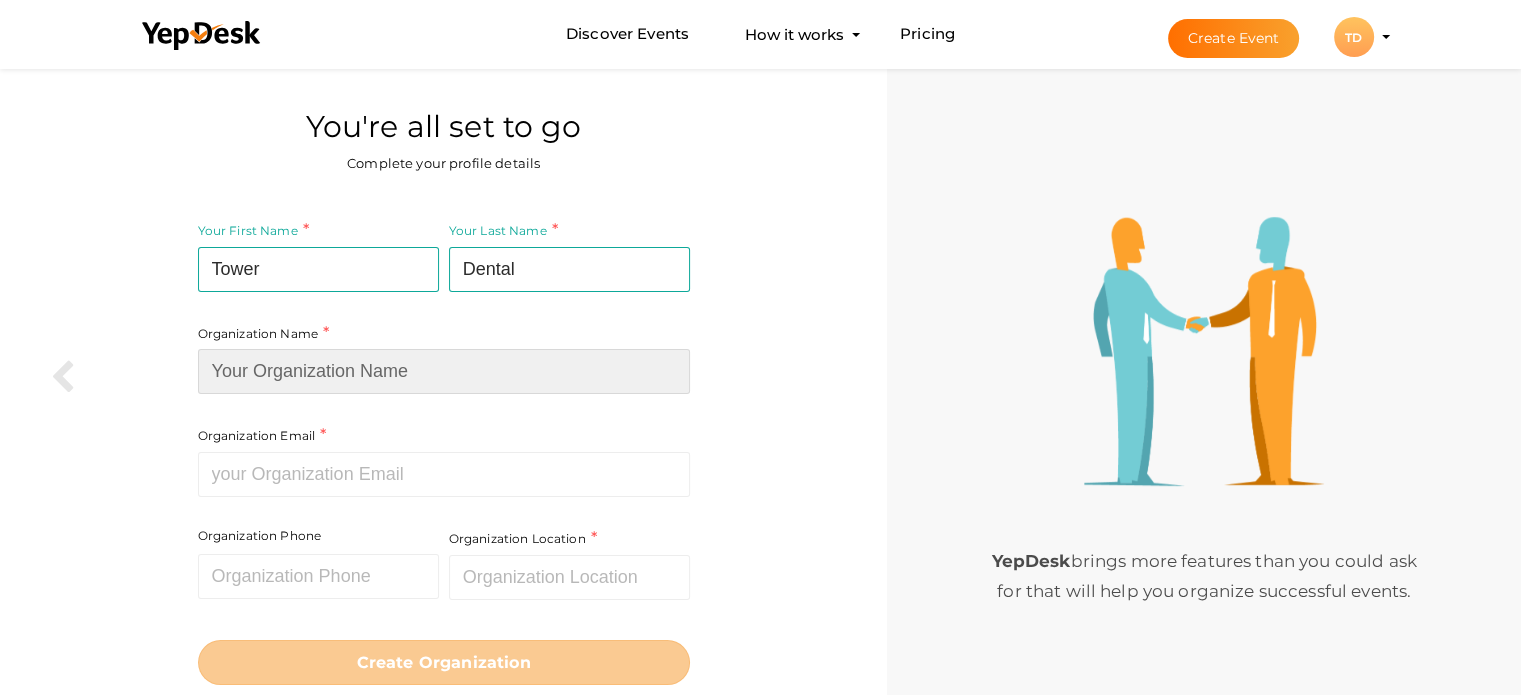 click at bounding box center [444, 371] 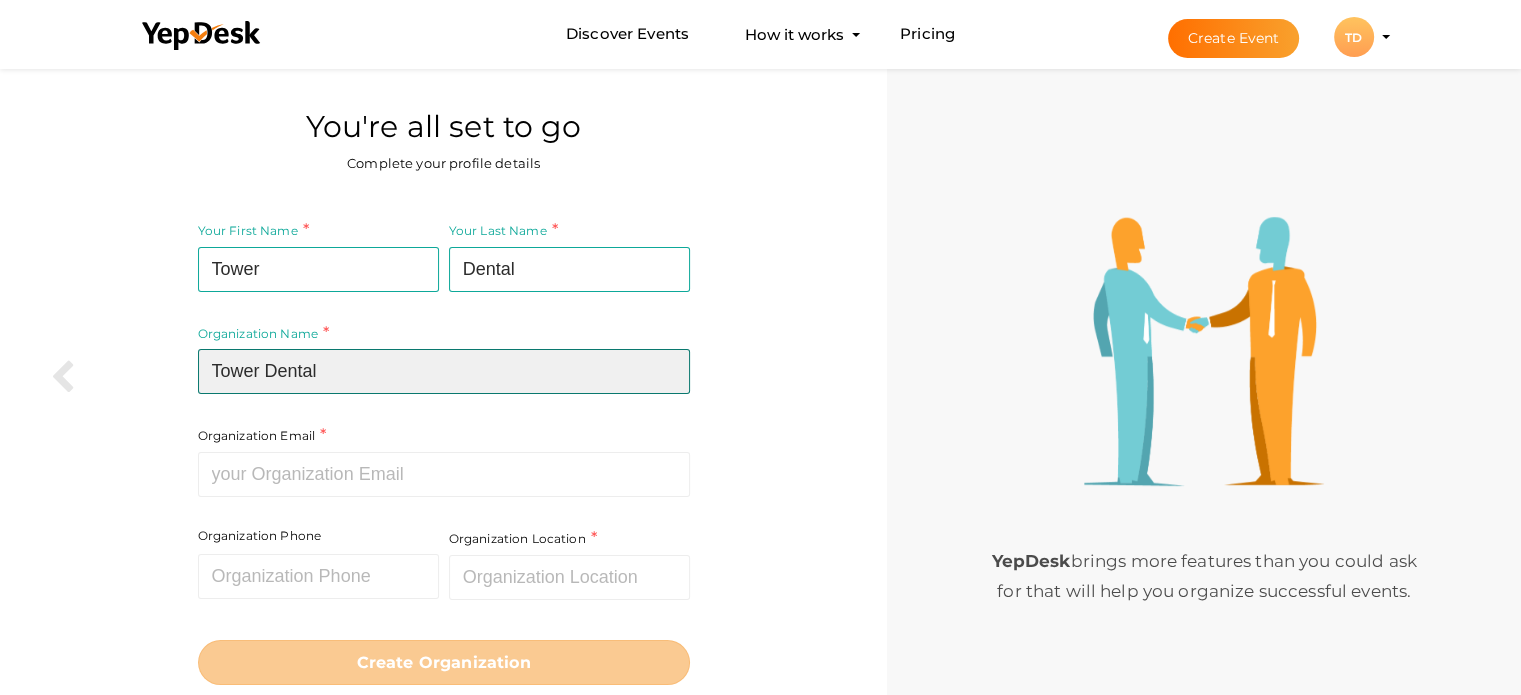 type on "Tower Dental" 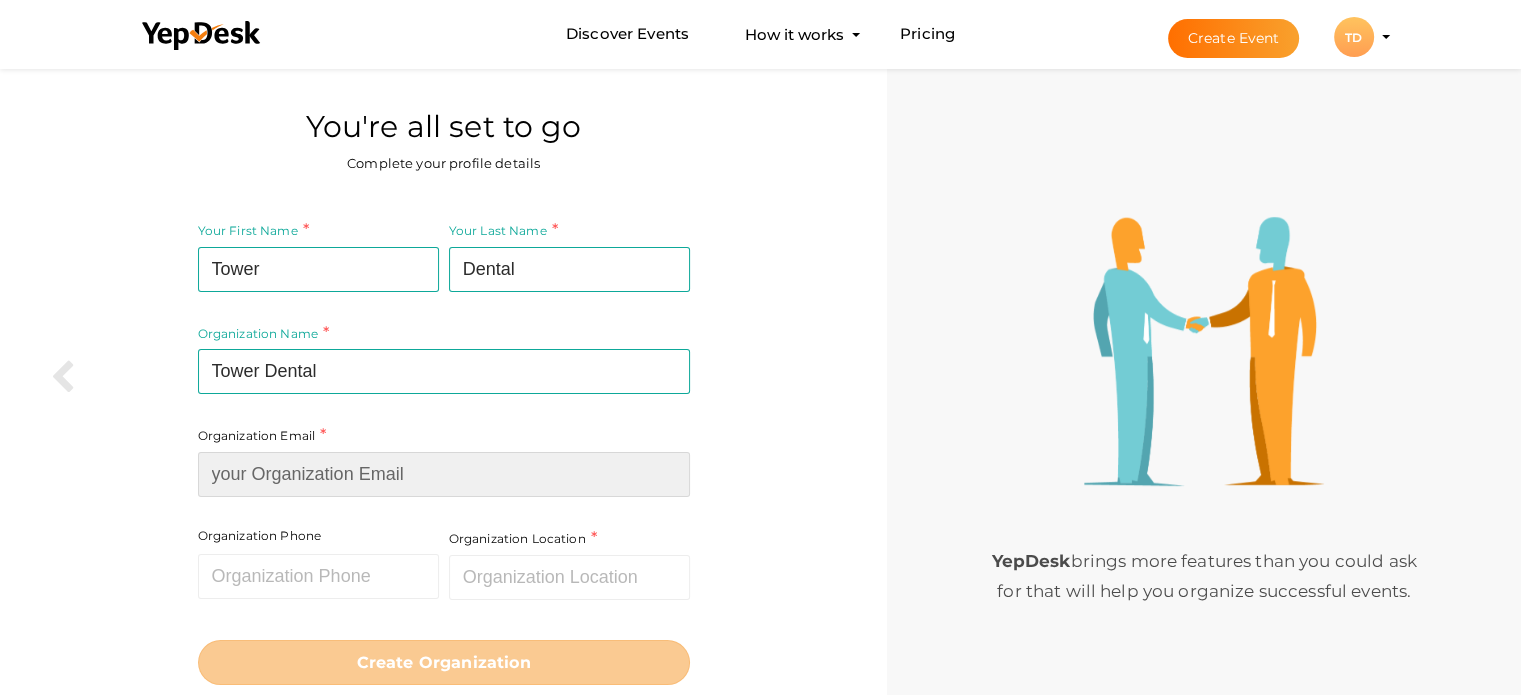 paste on "[EMAIL]" 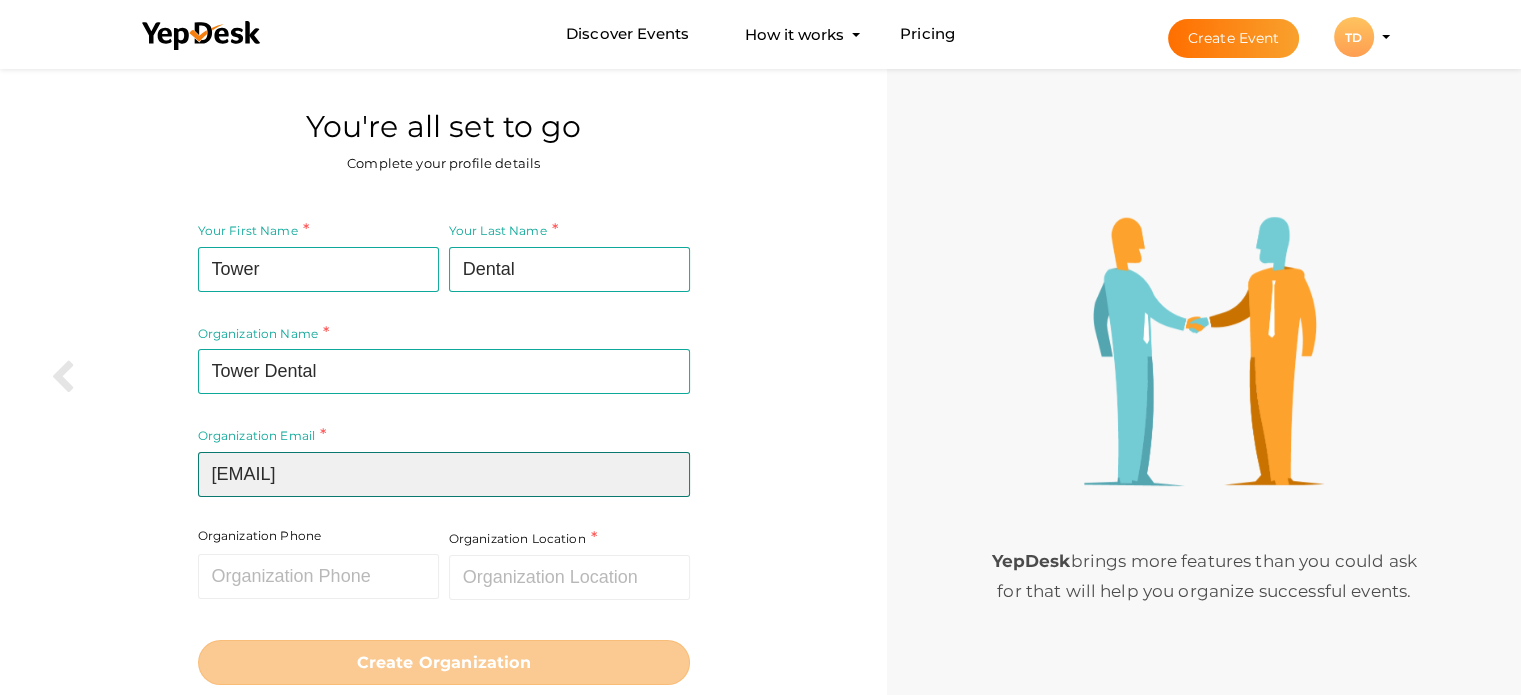 type on "[EMAIL]" 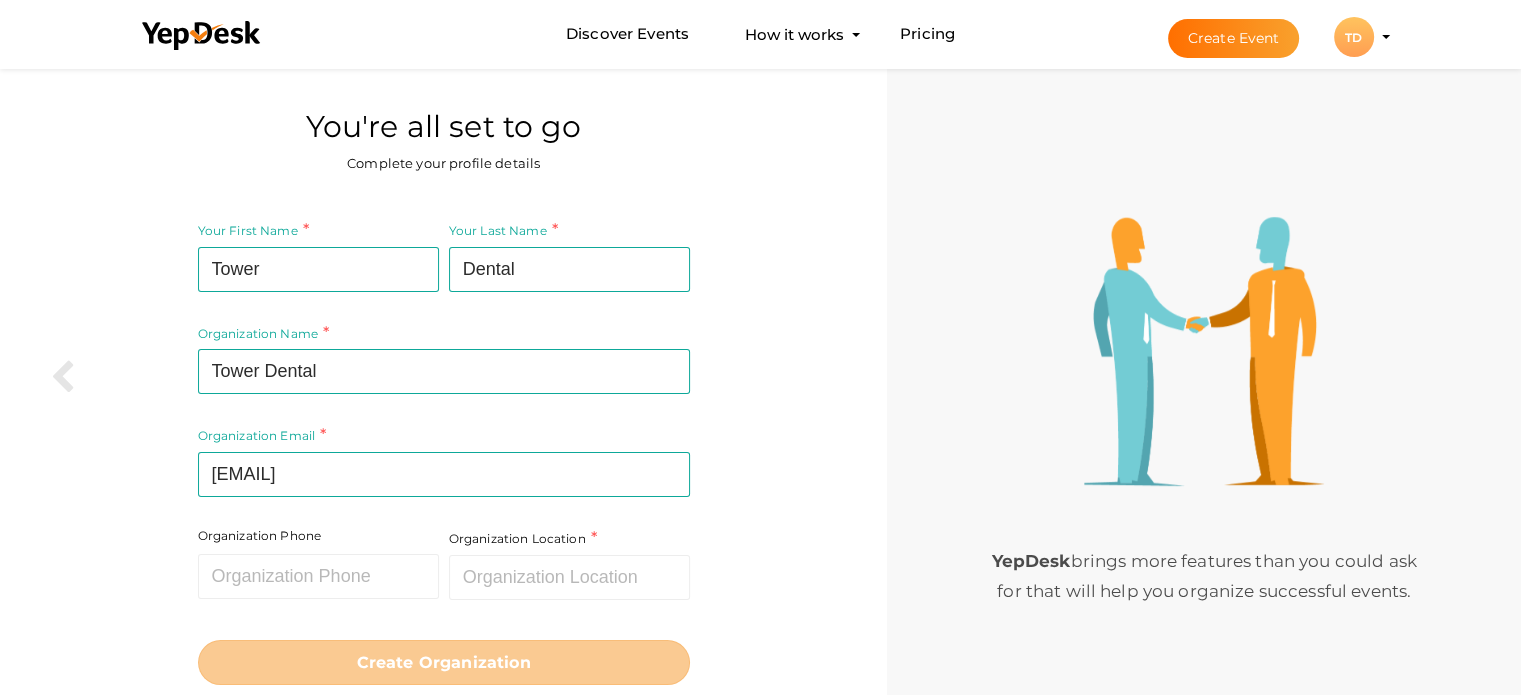 click on "Organization Name    Tower Dental   Required.
Between
two and hundred characters   Name already in use.
Please use a different name.
Organization Email    [EMAIL]
Required.
Invalid email.
Organization Phone
Invalid Phone number.
Organization Location      Required." at bounding box center [444, 358] 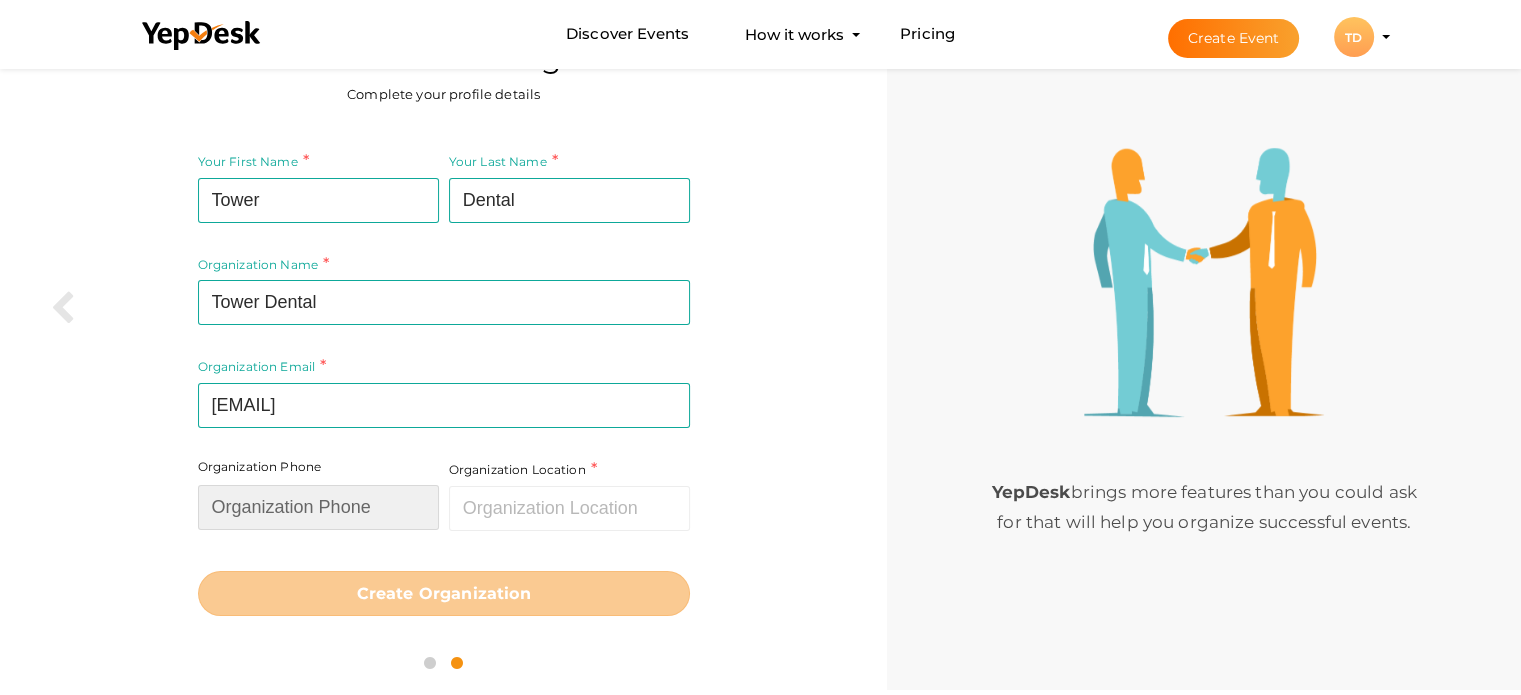 click at bounding box center [318, 507] 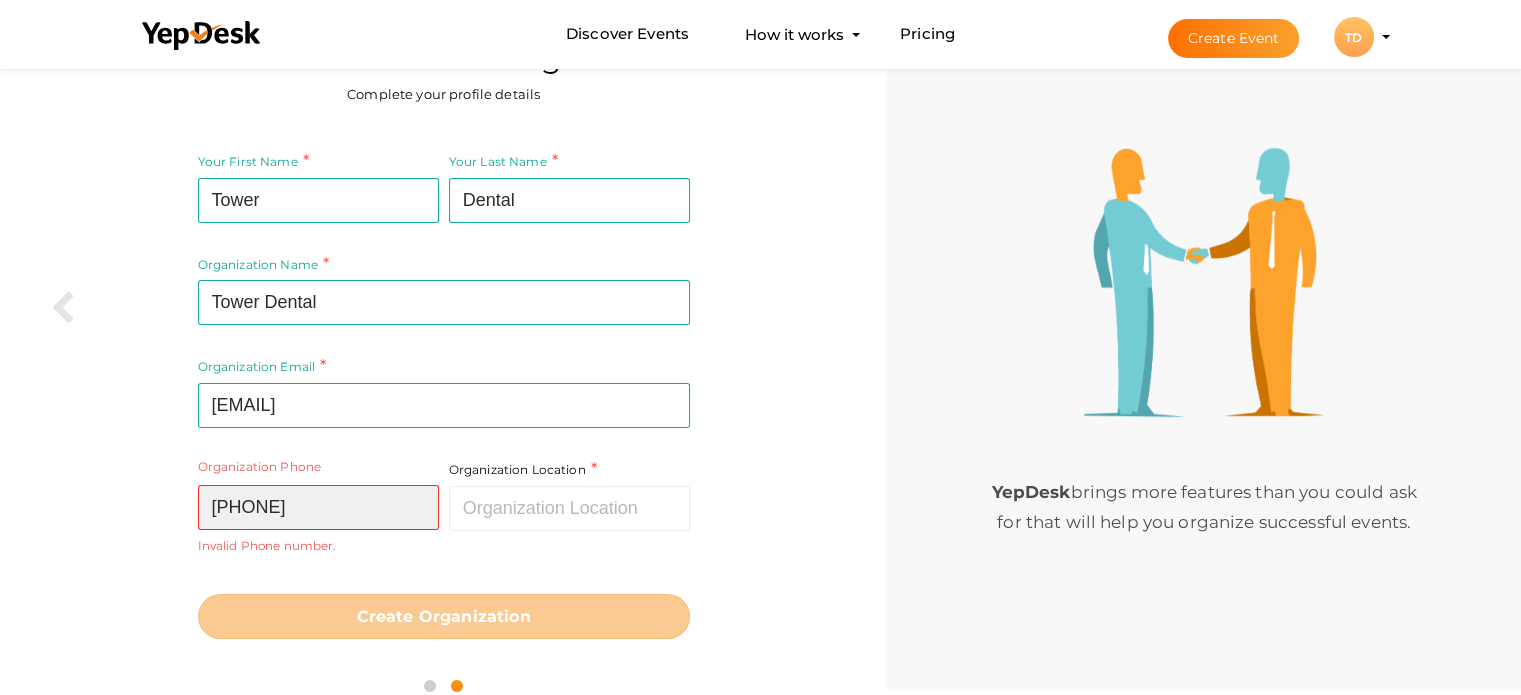 click on "[PHONE]" at bounding box center (318, 507) 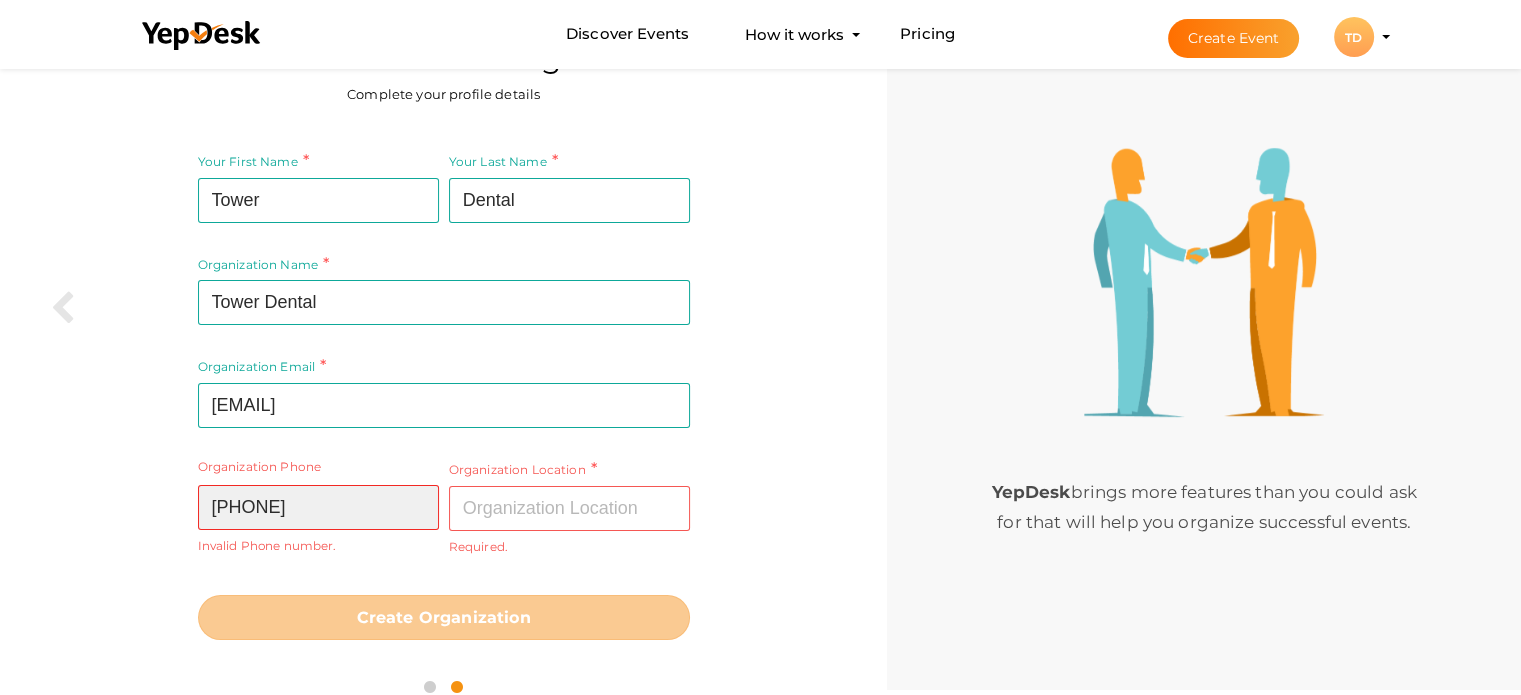 click on "01253 353759" at bounding box center (318, 507) 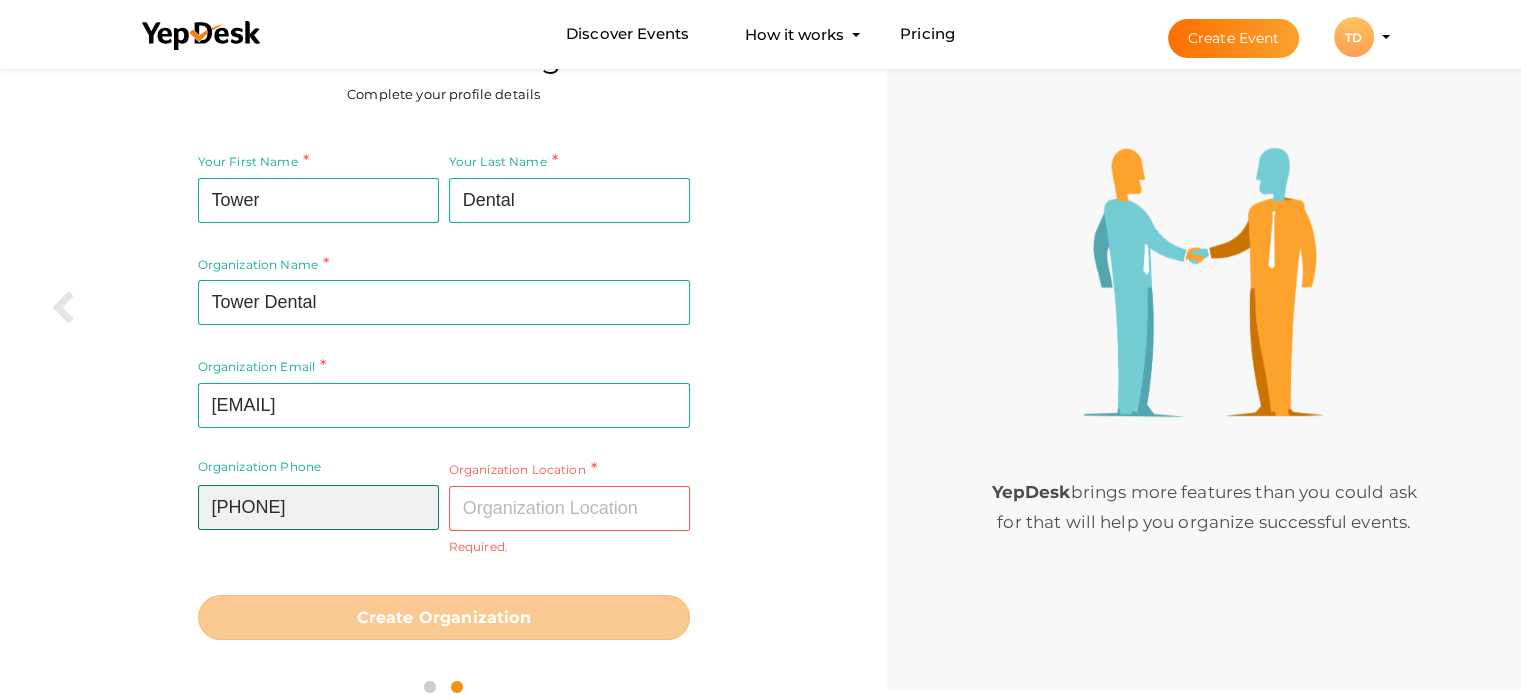type on "01253353759" 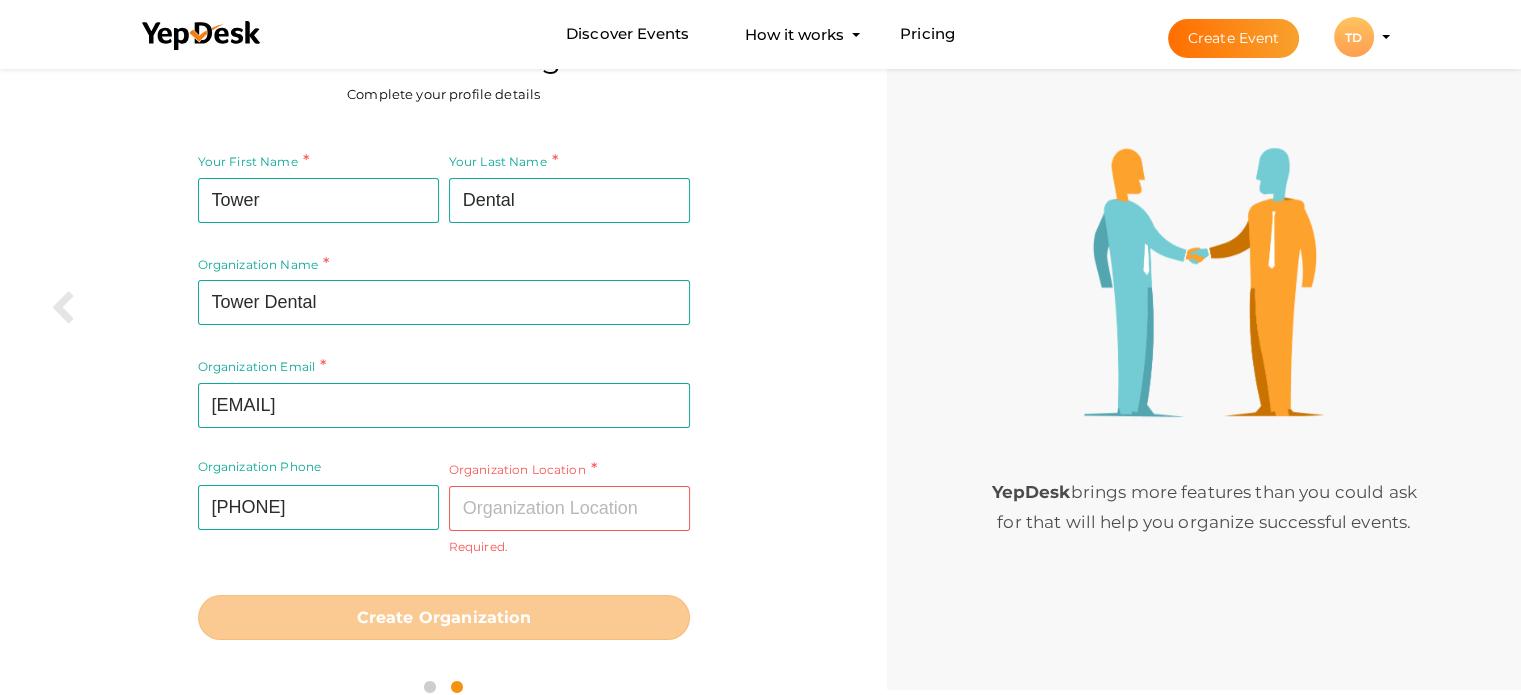 click on "Organization Phone" at bounding box center (260, 466) 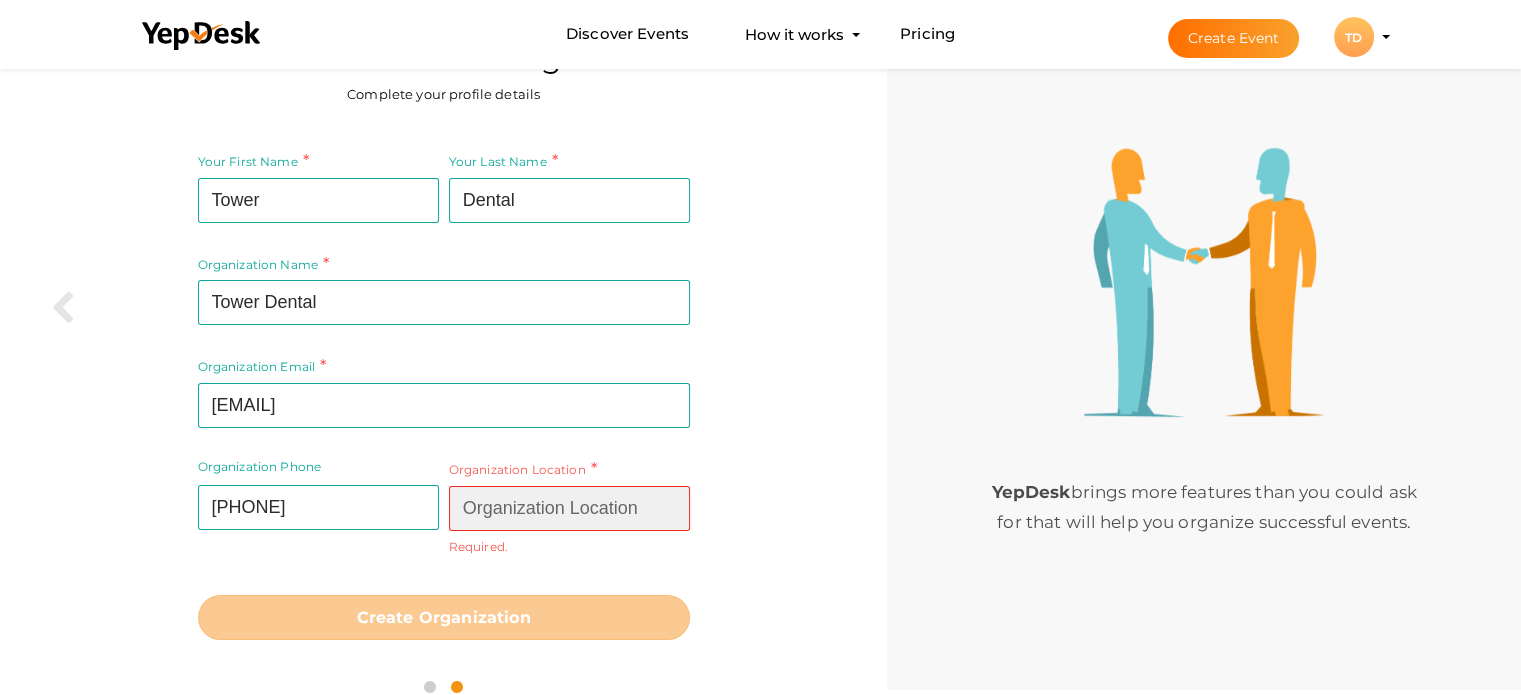 click at bounding box center [569, 508] 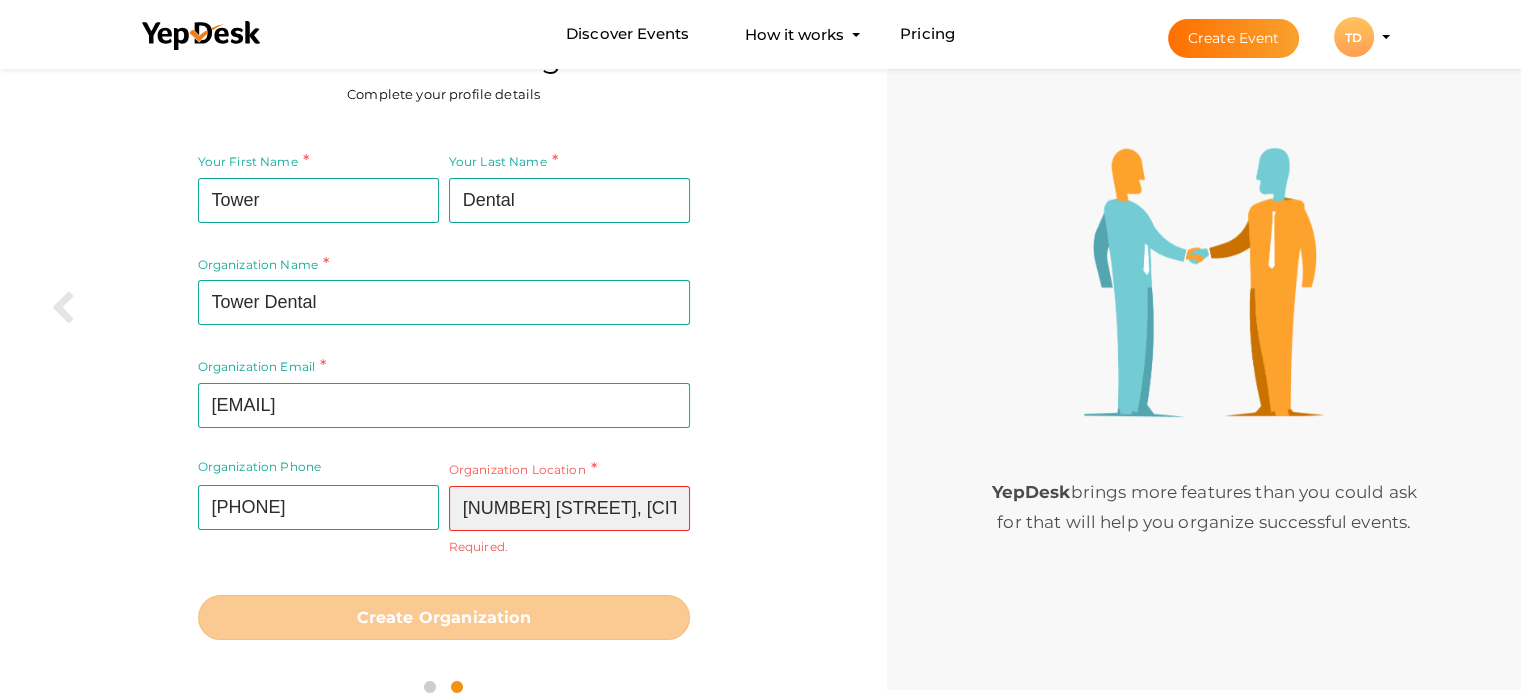 scroll, scrollTop: 0, scrollLeft: 126, axis: horizontal 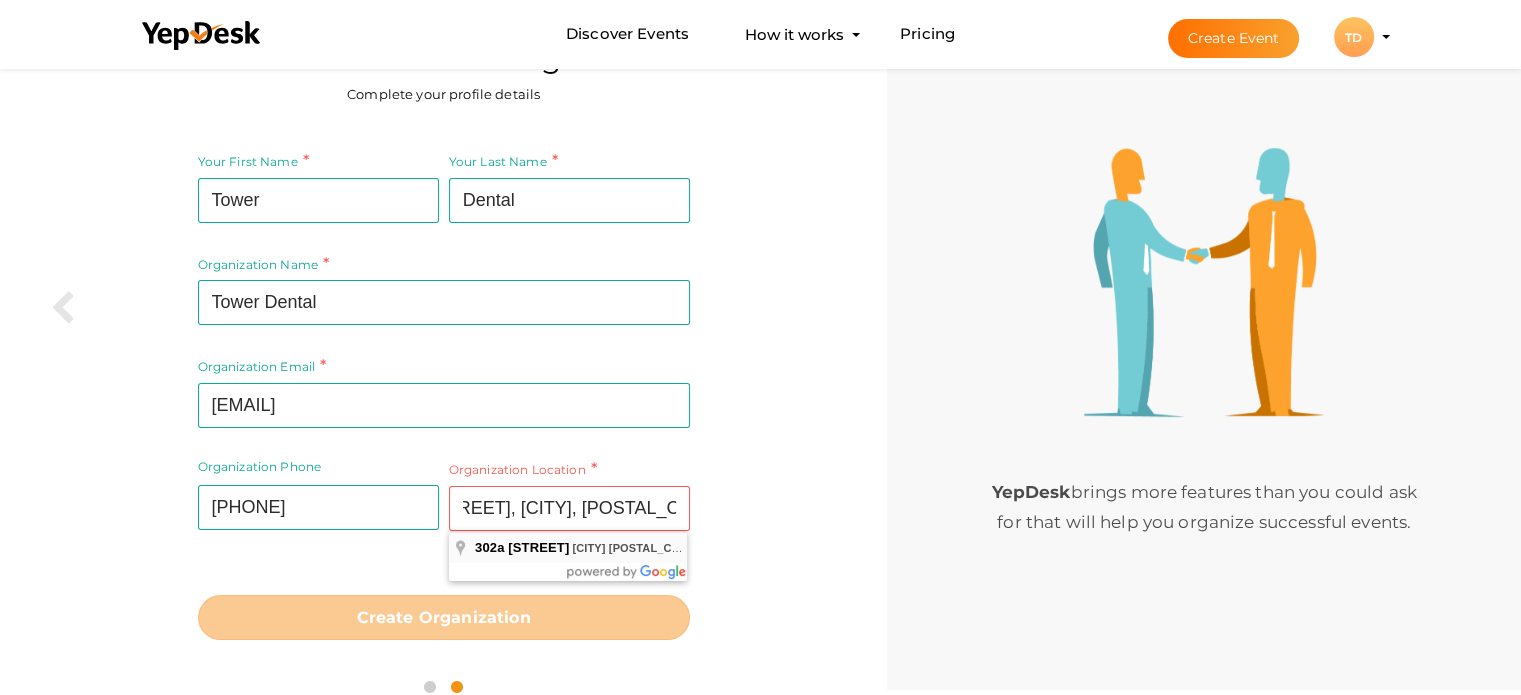 type on "[NUMBER][STREET], [CITY] [POSTCODE], [COUNTRY]" 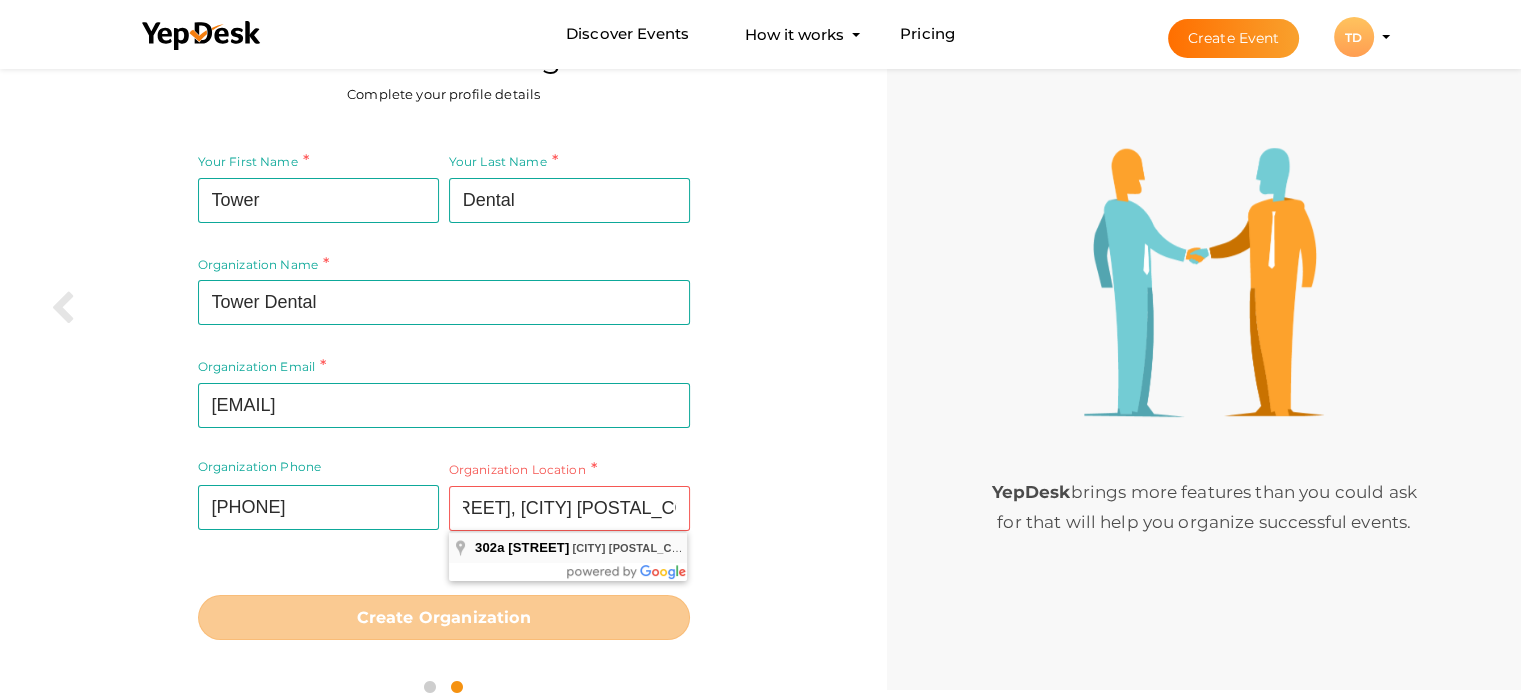 scroll, scrollTop: 0, scrollLeft: 0, axis: both 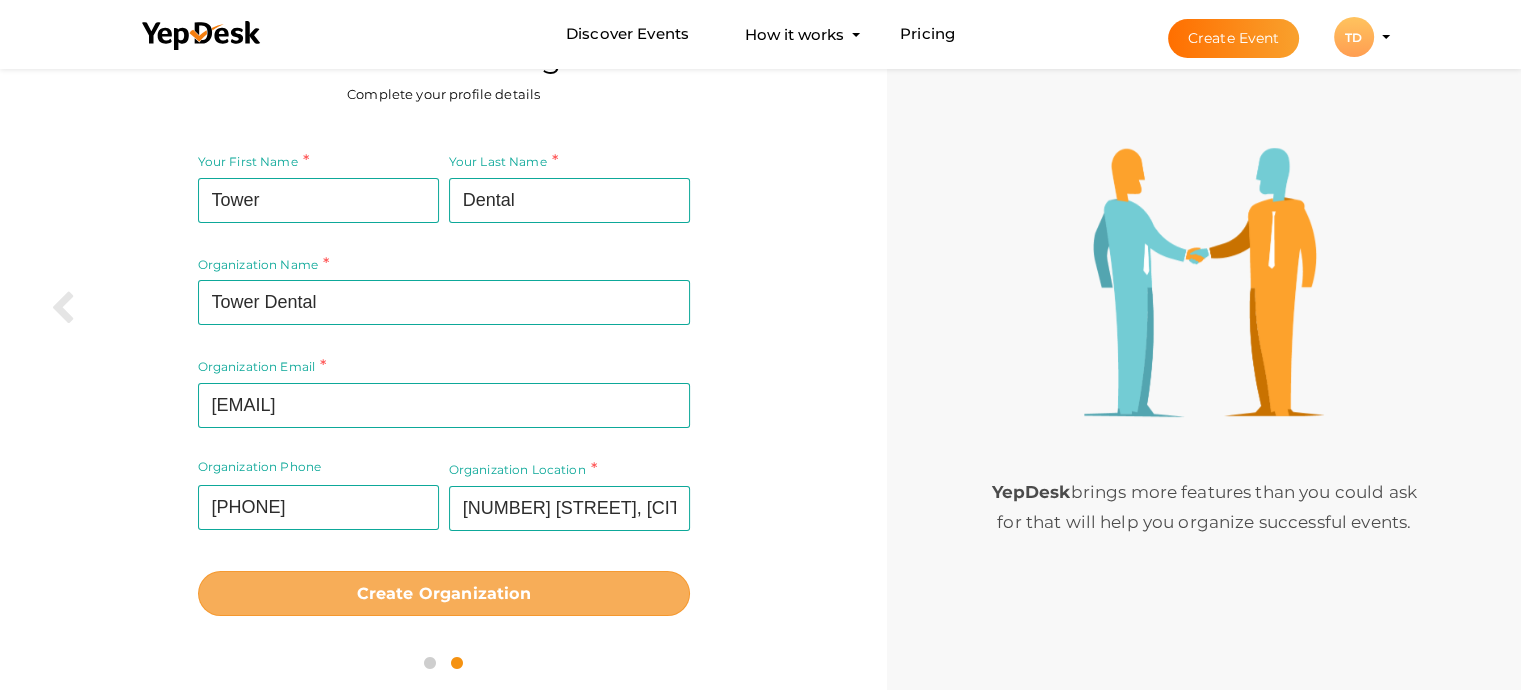 click on "Create
Organization" at bounding box center (444, 593) 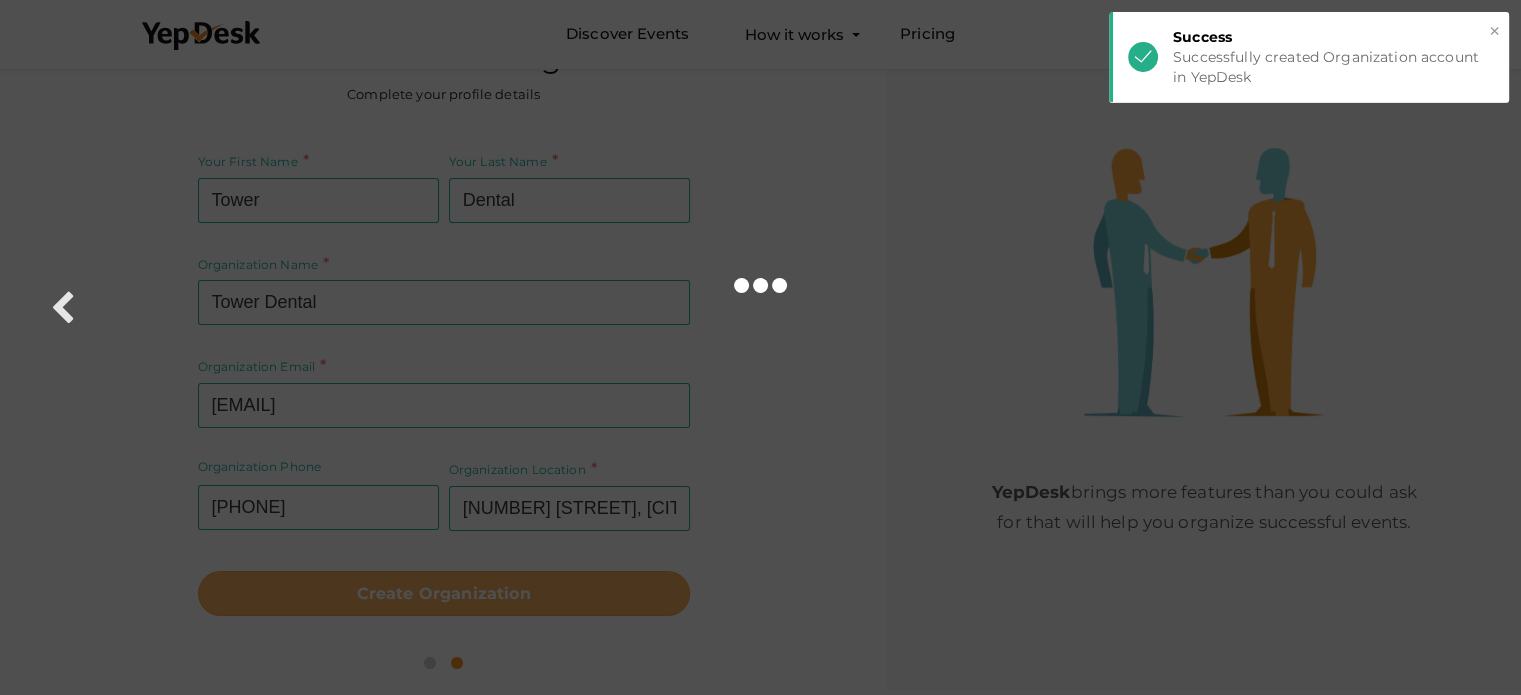 scroll, scrollTop: 0, scrollLeft: 0, axis: both 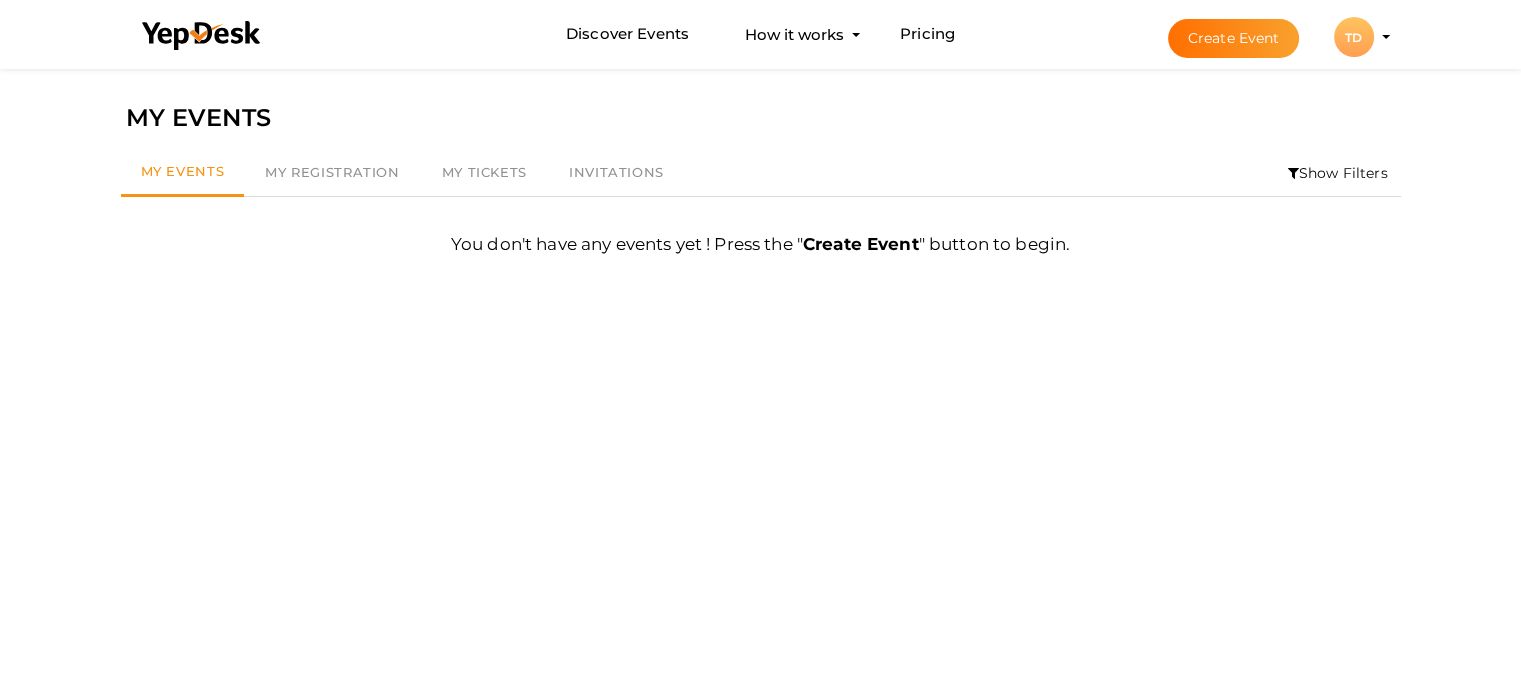 click on "Discover Events
How it works
Powerful Registration / Ticketing
Start selling your tickets in minutes
Pricing
Create Event
TD
TD Admin" at bounding box center (761, 34) 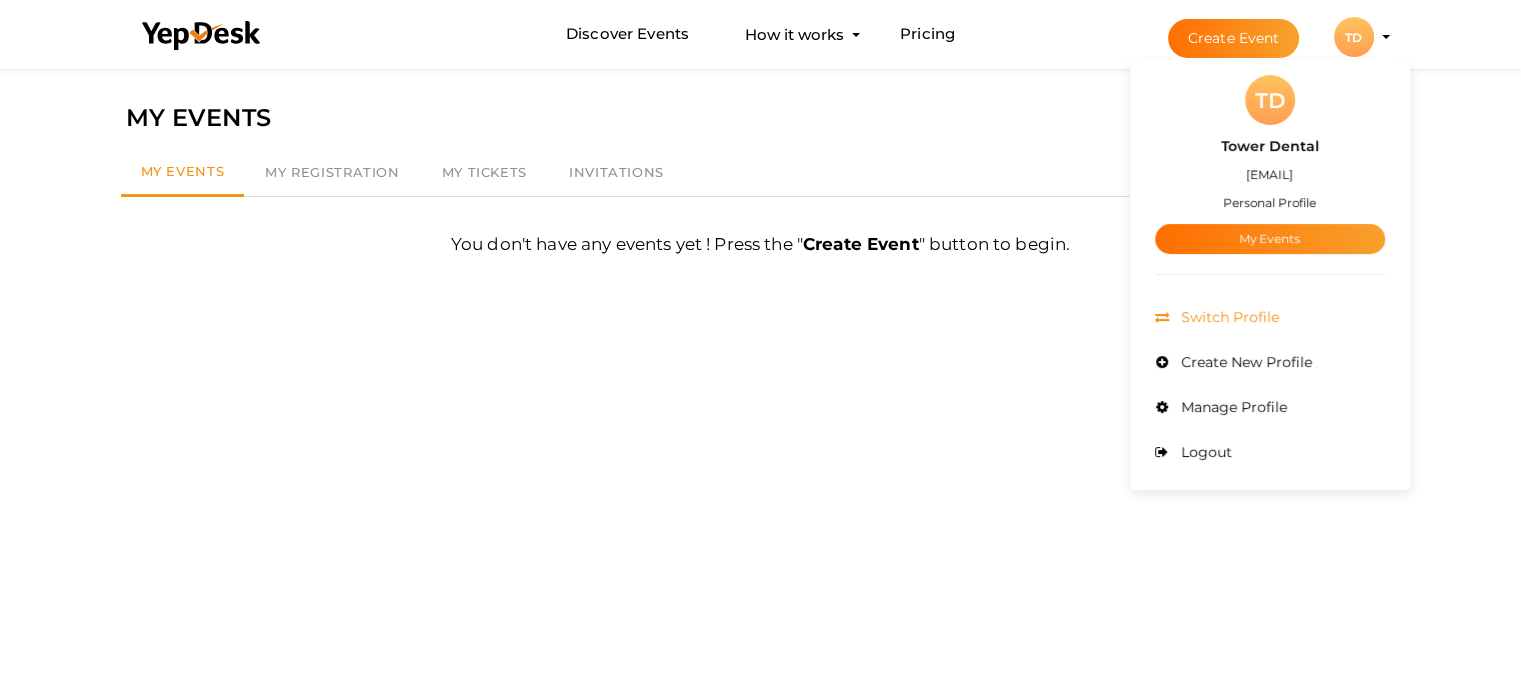 click on "Switch Profile" at bounding box center [1227, 317] 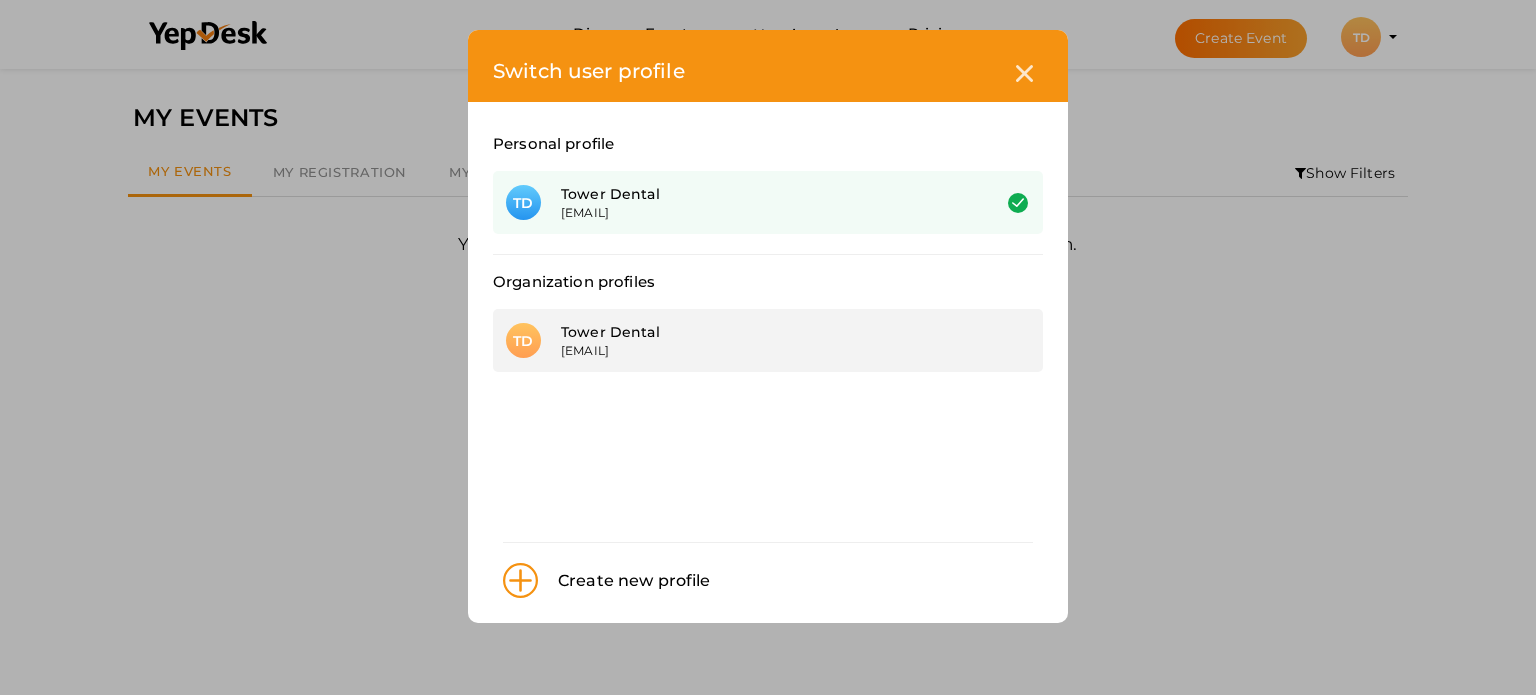 click on "[EMAIL]" at bounding box center (760, 350) 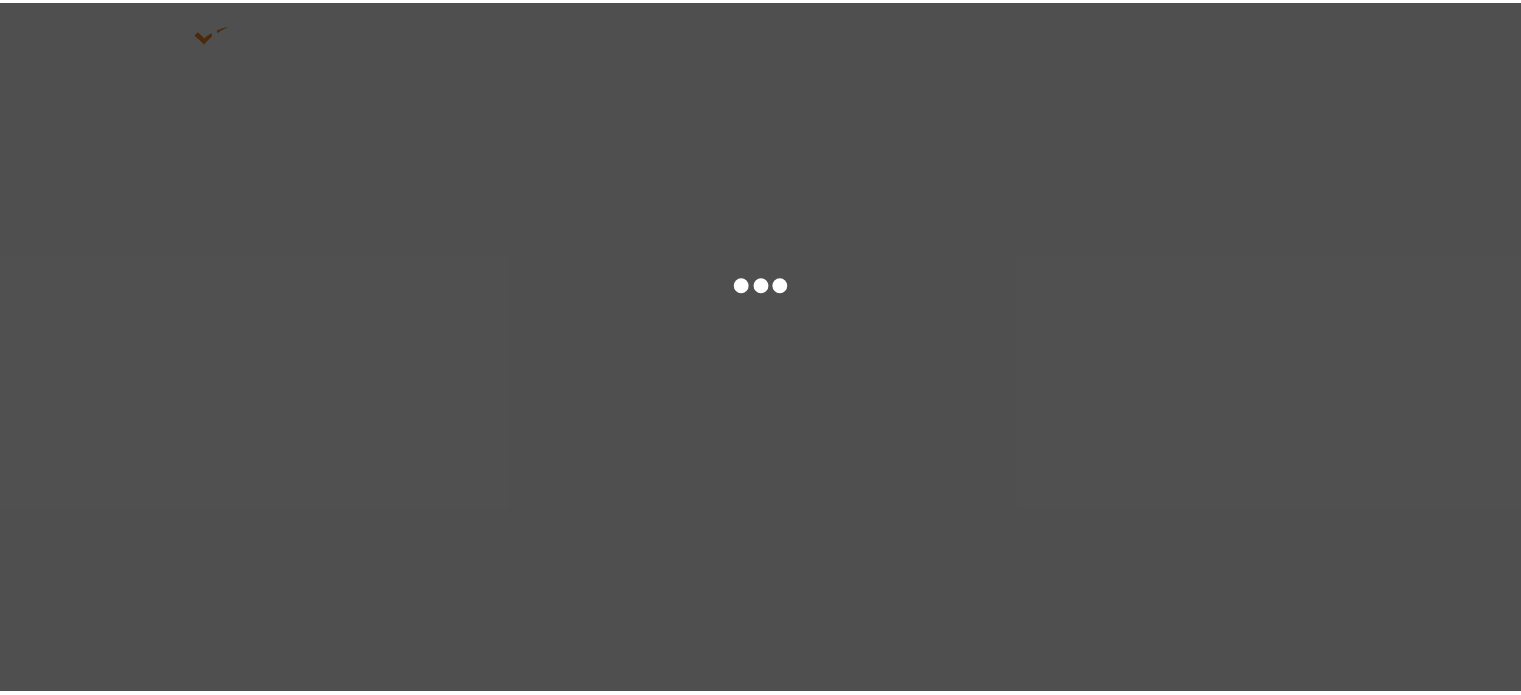 scroll, scrollTop: 0, scrollLeft: 0, axis: both 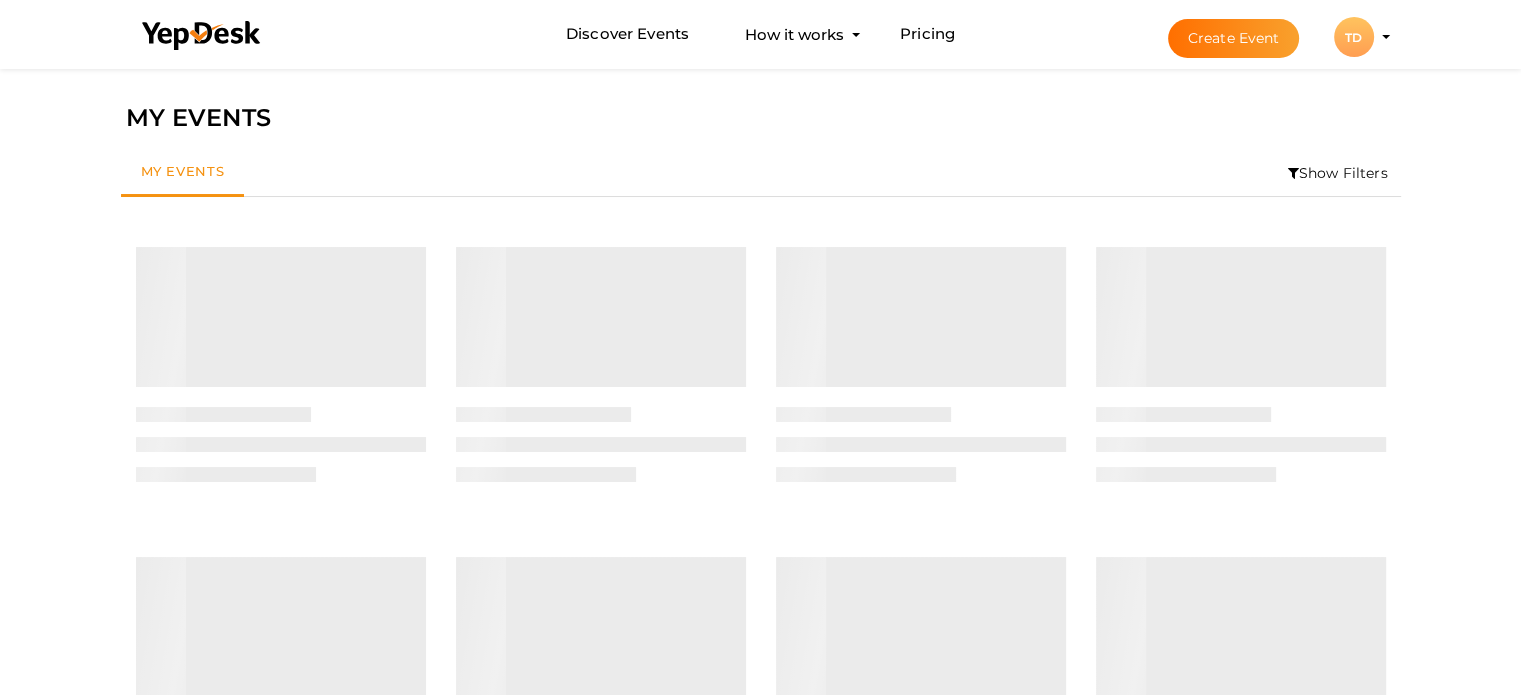 click on "TD" at bounding box center [1354, 37] 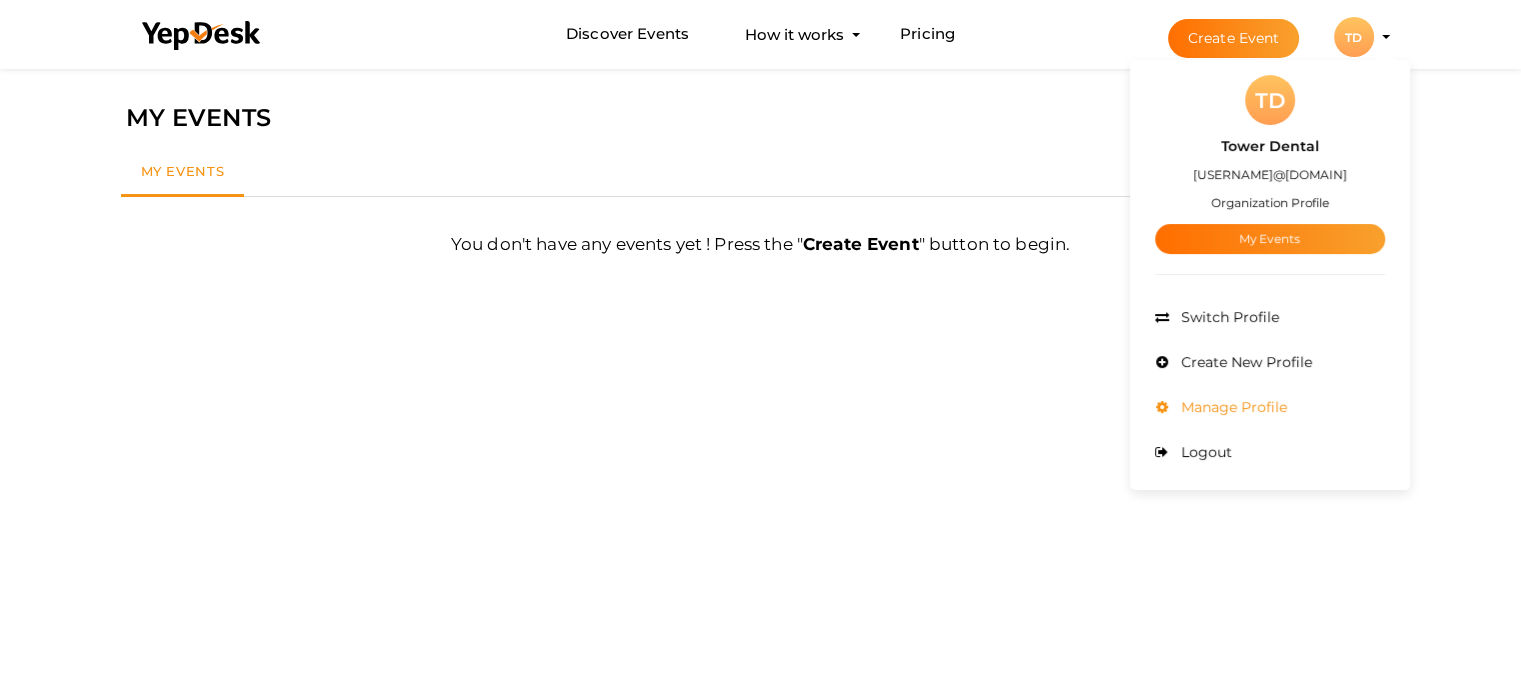 click on "Manage Profile" at bounding box center (1231, 407) 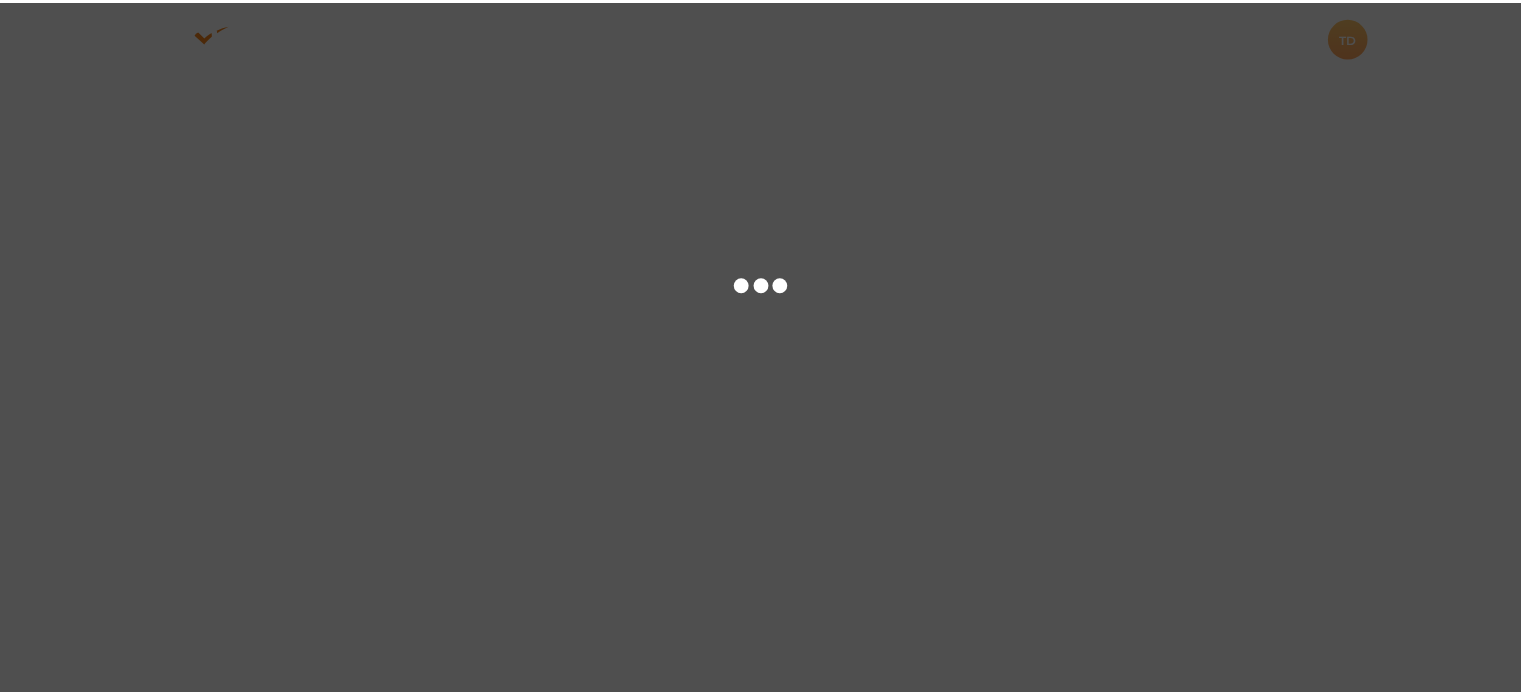 scroll, scrollTop: 0, scrollLeft: 0, axis: both 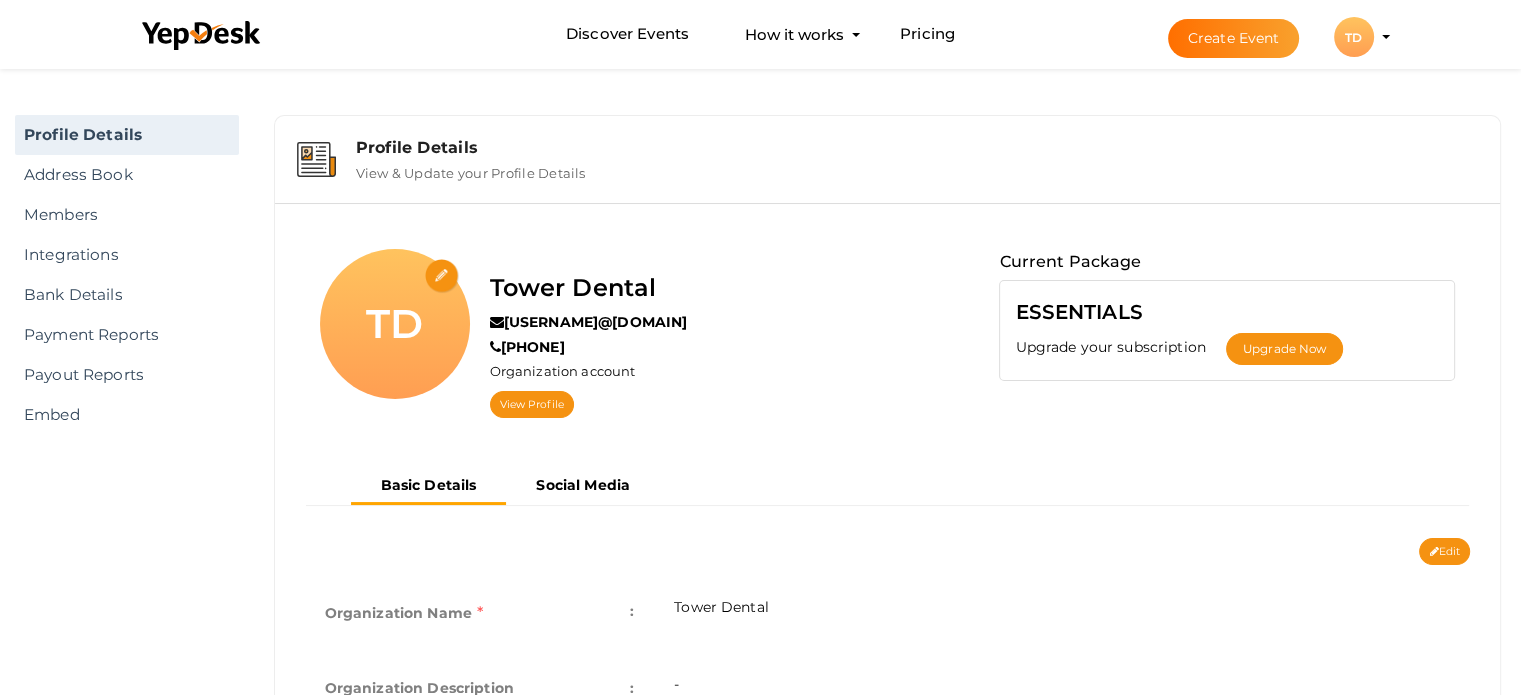 click at bounding box center [442, 276] 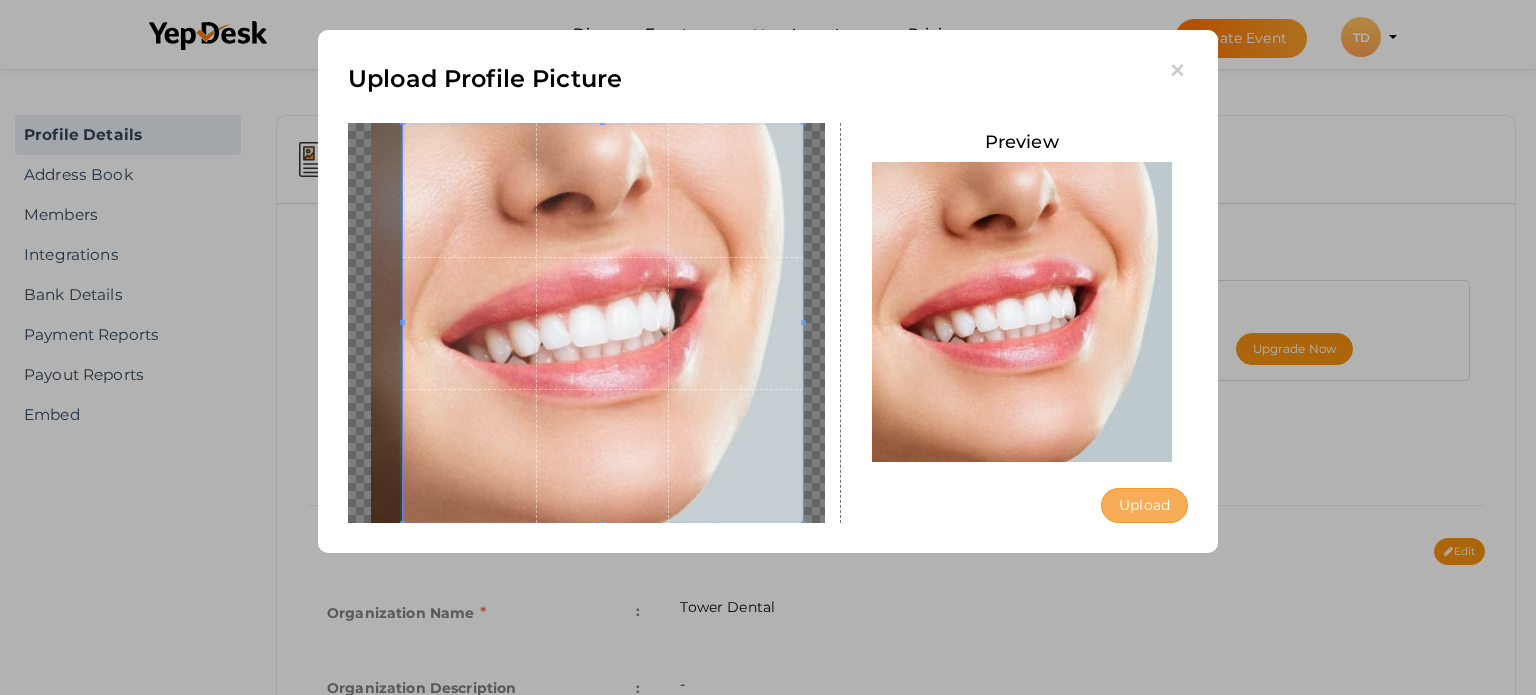 click on "Upload" at bounding box center [1144, 505] 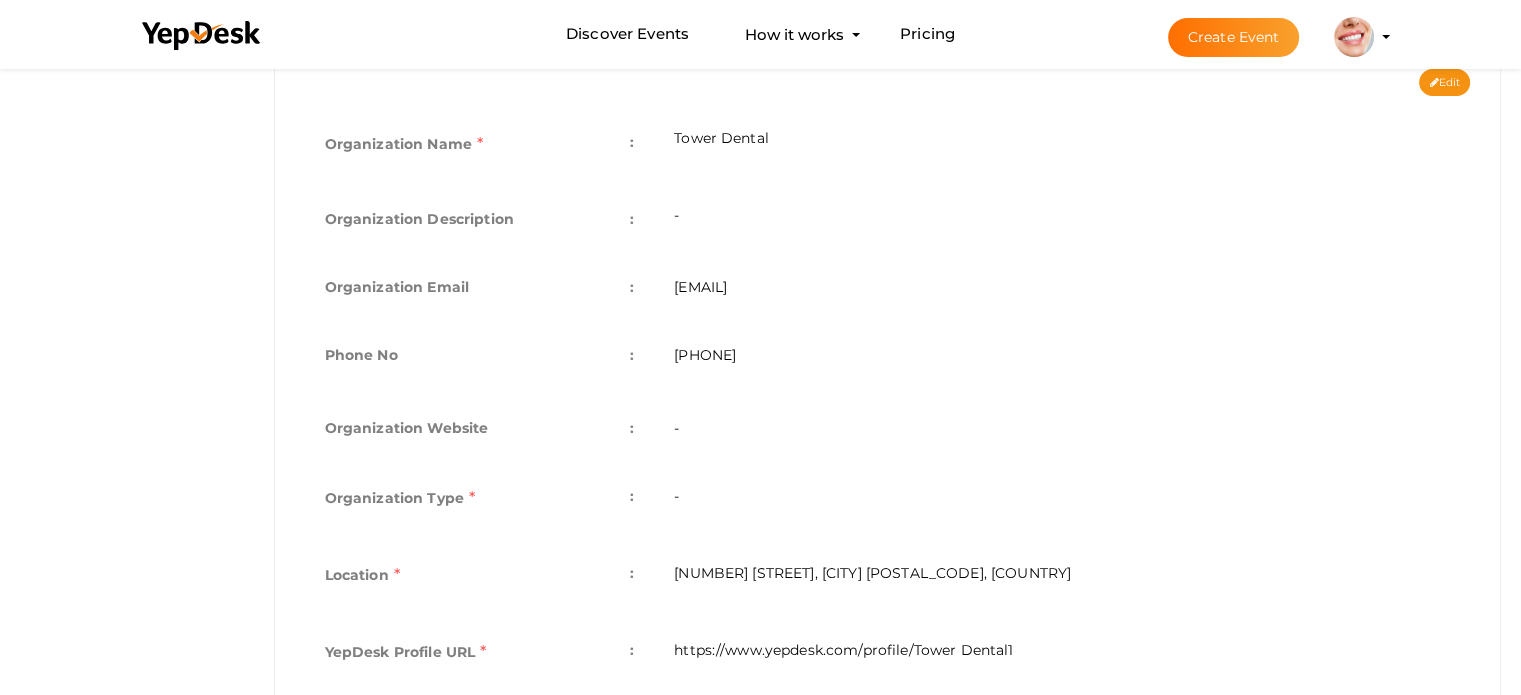 scroll, scrollTop: 500, scrollLeft: 0, axis: vertical 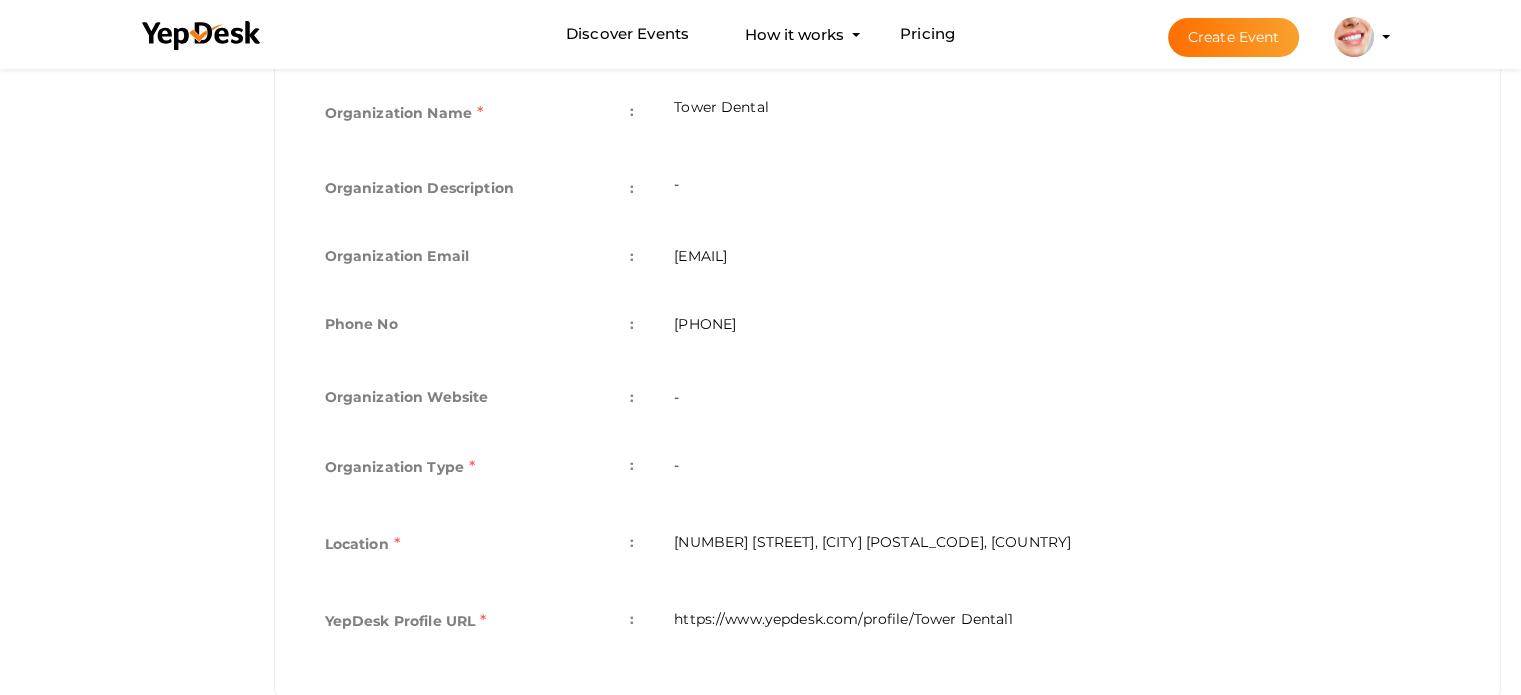 click on "[USERNAME]@[example.com]" at bounding box center [1062, 256] 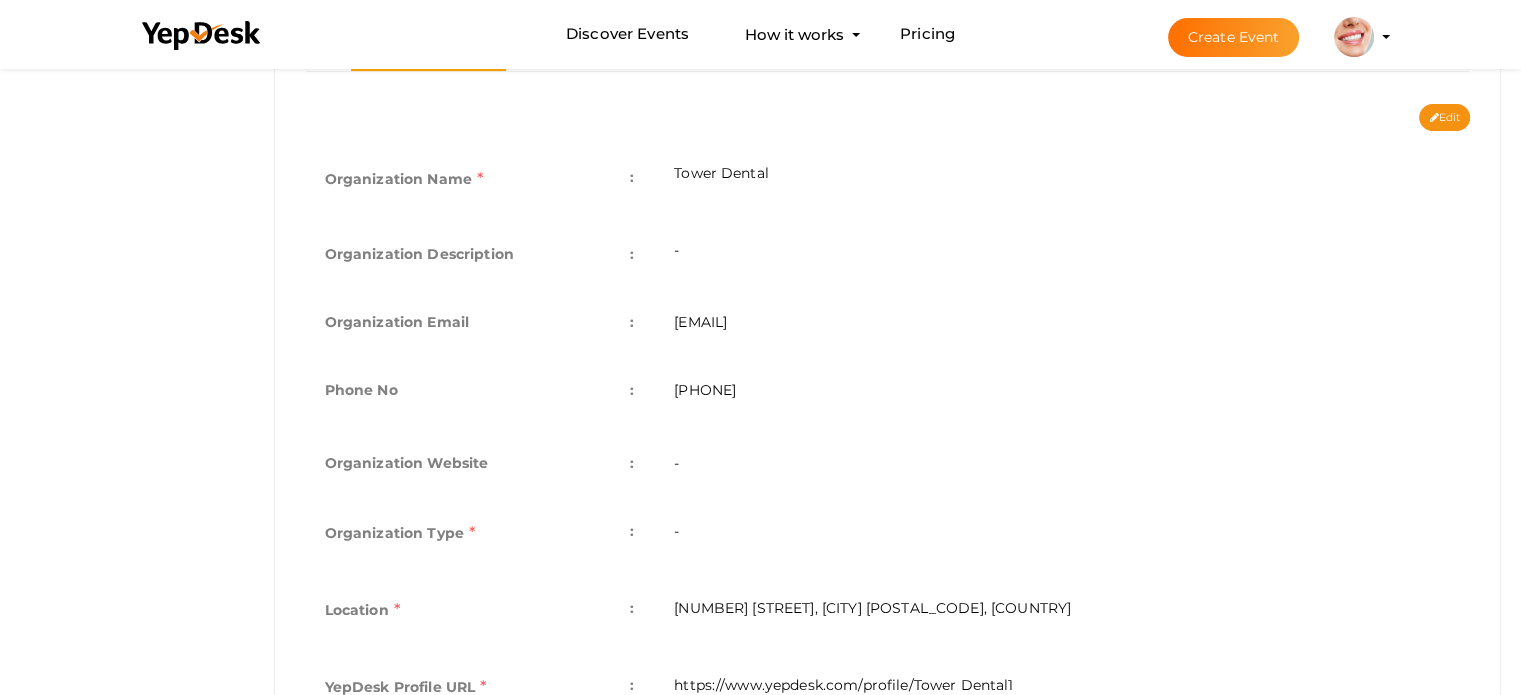 scroll, scrollTop: 400, scrollLeft: 0, axis: vertical 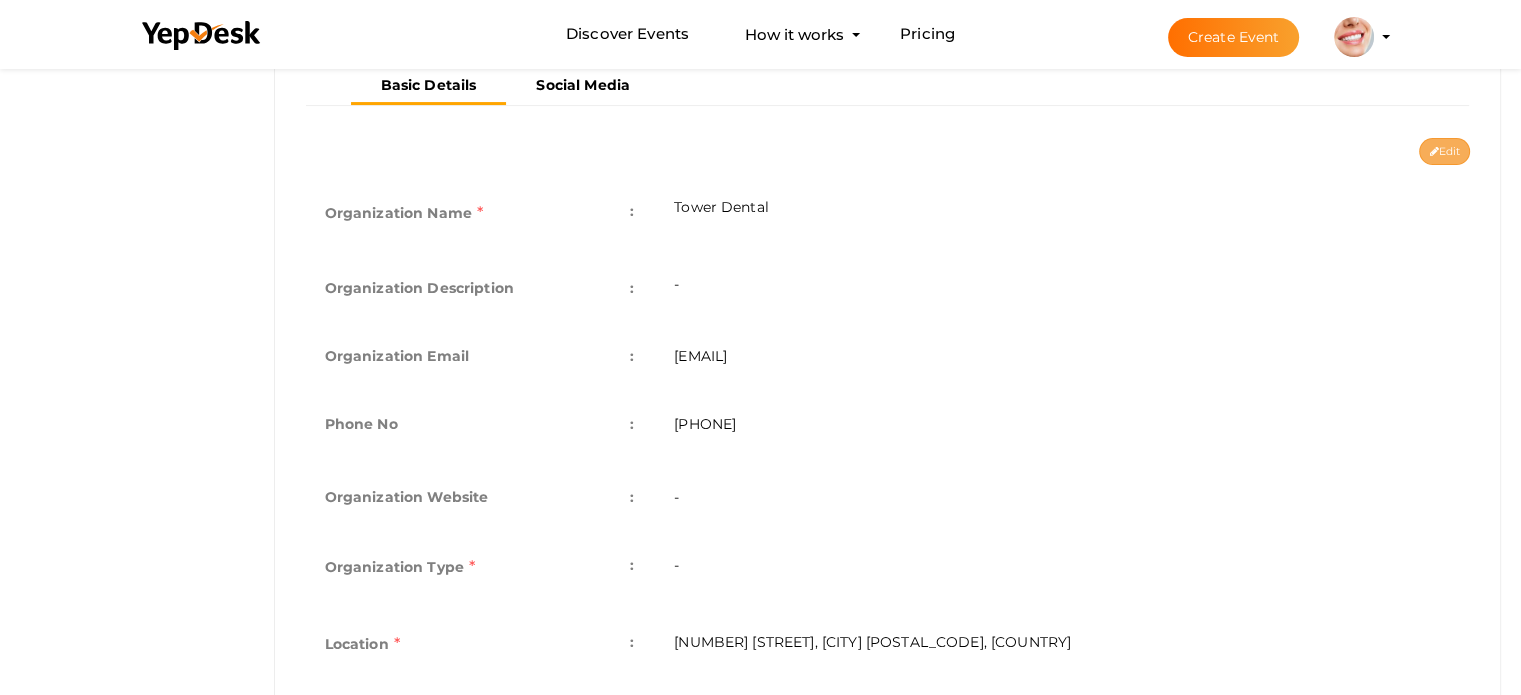 click on "Edit" at bounding box center (1444, 151) 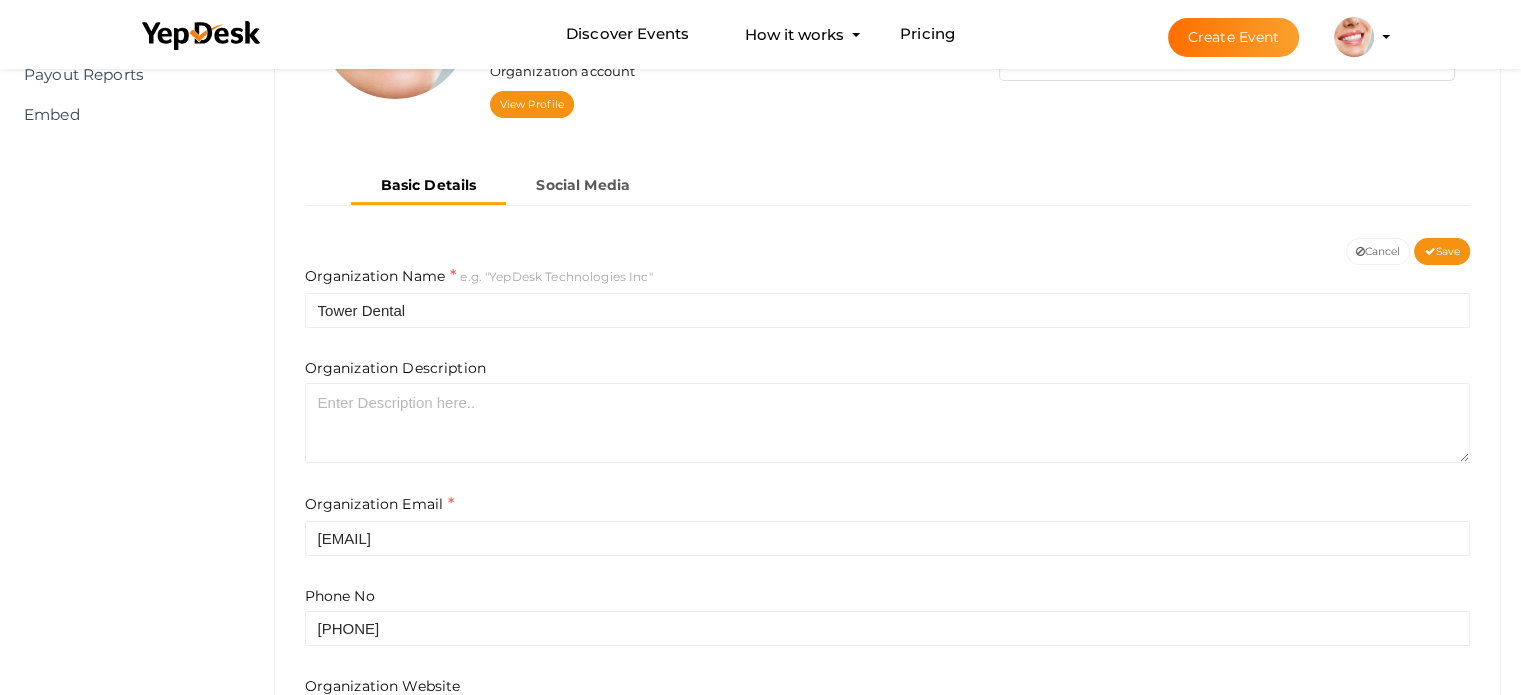 scroll, scrollTop: 400, scrollLeft: 0, axis: vertical 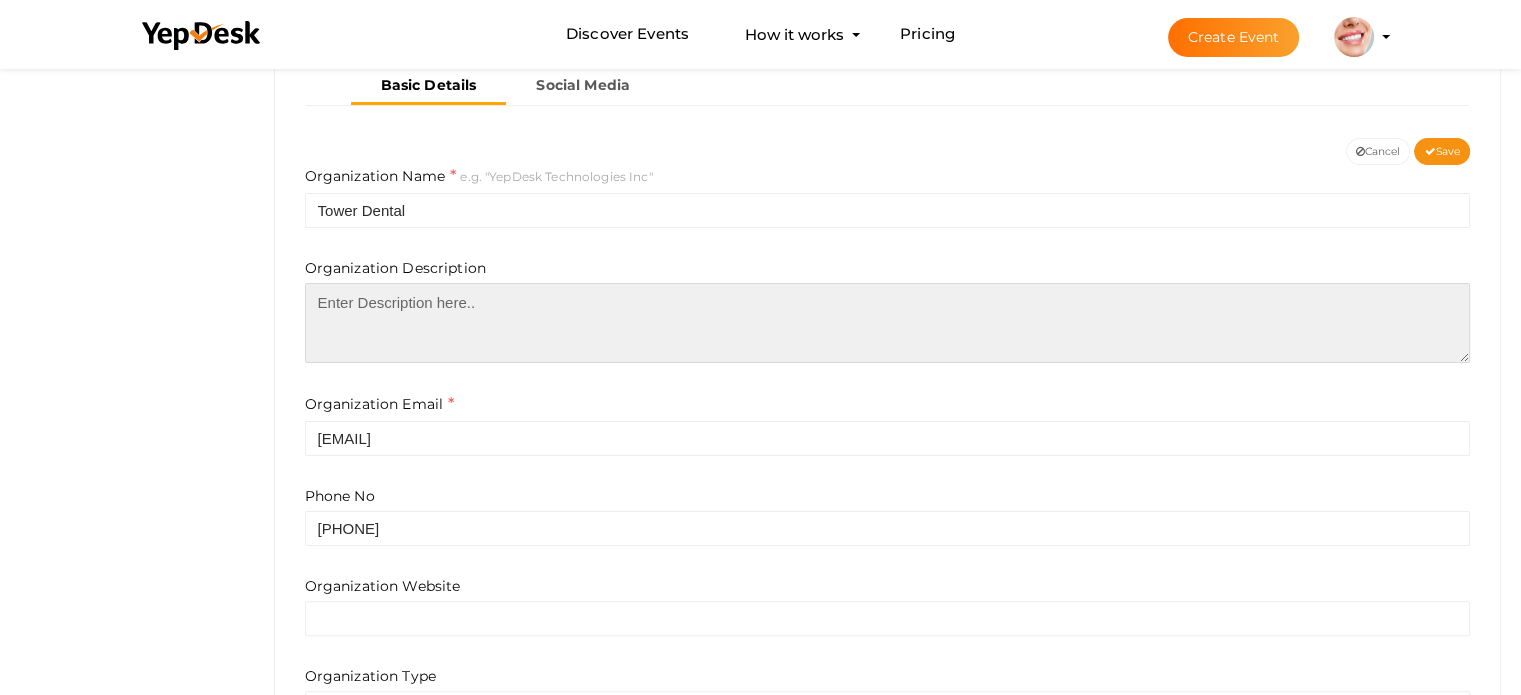 click at bounding box center [888, 323] 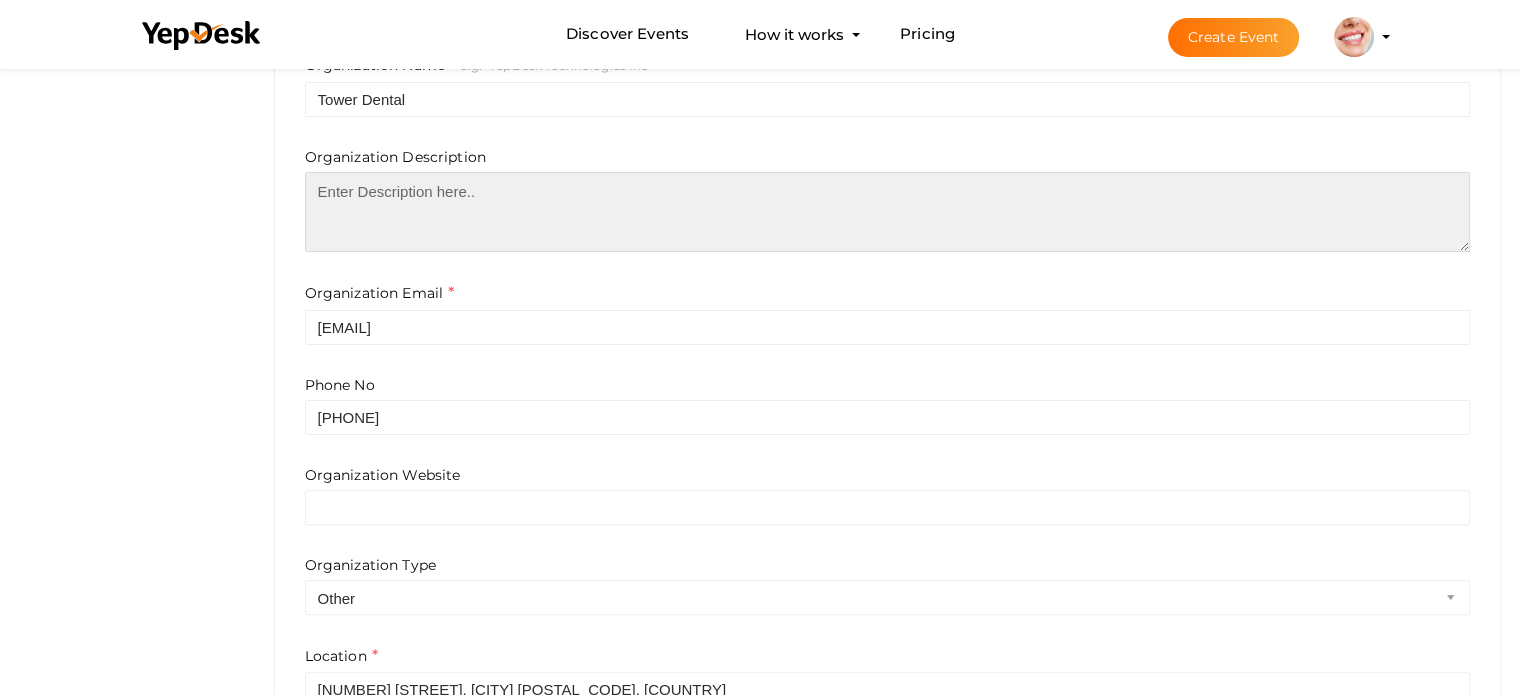 scroll, scrollTop: 427, scrollLeft: 0, axis: vertical 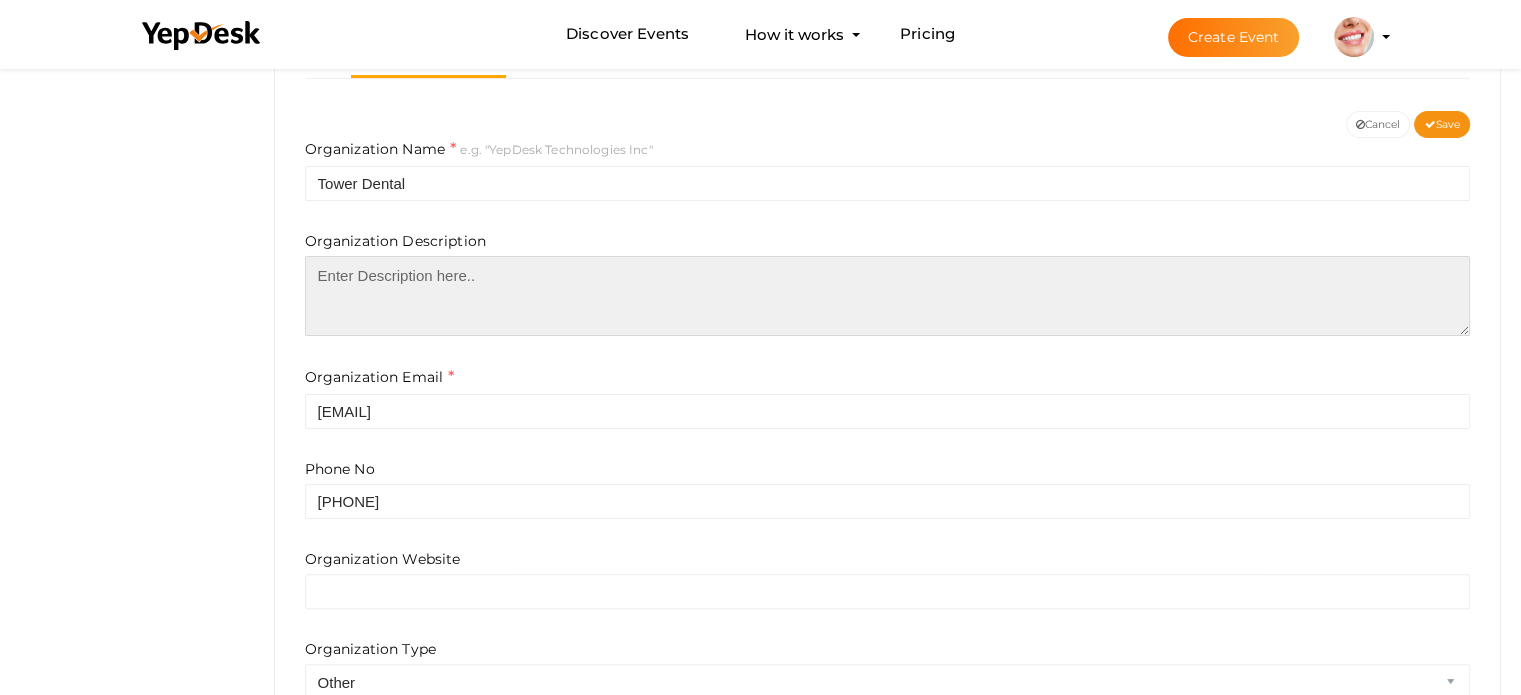 paste on "At Tower Dental [CITY], we are committed to providing exceptional dental care in a comfortable and welcoming environment. Our experienced team offers a comprehensive range of services
Cosmetic Dentistry:
Enhance your smile with treatments like veneers, composite bonding, and teeth whitening.
Restorative Dentistry:
Restore function and aesthetics with crowns, bridges, and dental implants.
Orthodontics:
Achieve a straighter smile with options such as traditional braces and Invisalign.
Emergency Care:
Receive prompt attention for urgent dental issues.
Our clinic is equipped with state-of-the-art technology, ensuring precise diagnostics and effective treatments. We prioritize patient comfort and satisfaction, tailoring each treatment plan to meet individual needs. With a reputation for excellence, Tower Dental [CITY] is your trusted partner in achieving and maintaining optimal oral health.
For more information or to schedule an appointment, please visit our clinic or website." 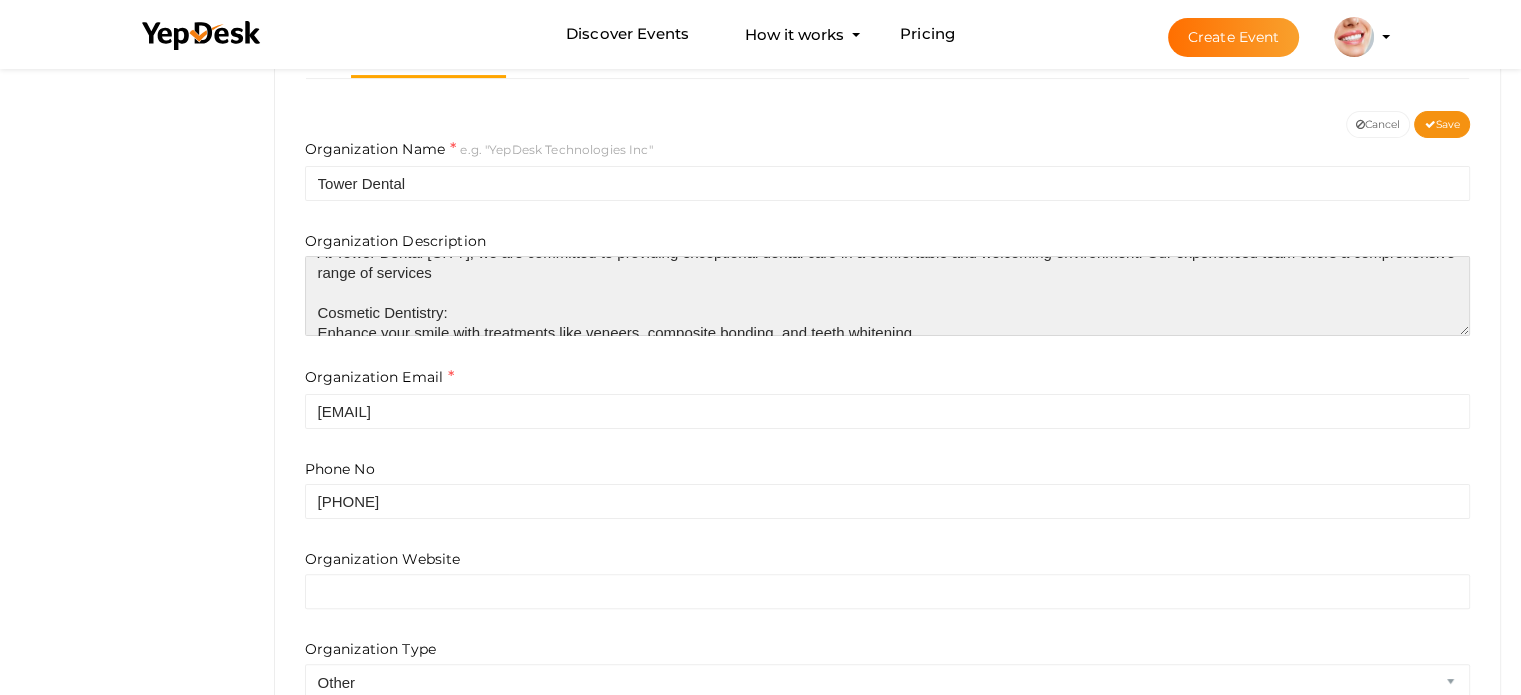 scroll, scrollTop: 320, scrollLeft: 0, axis: vertical 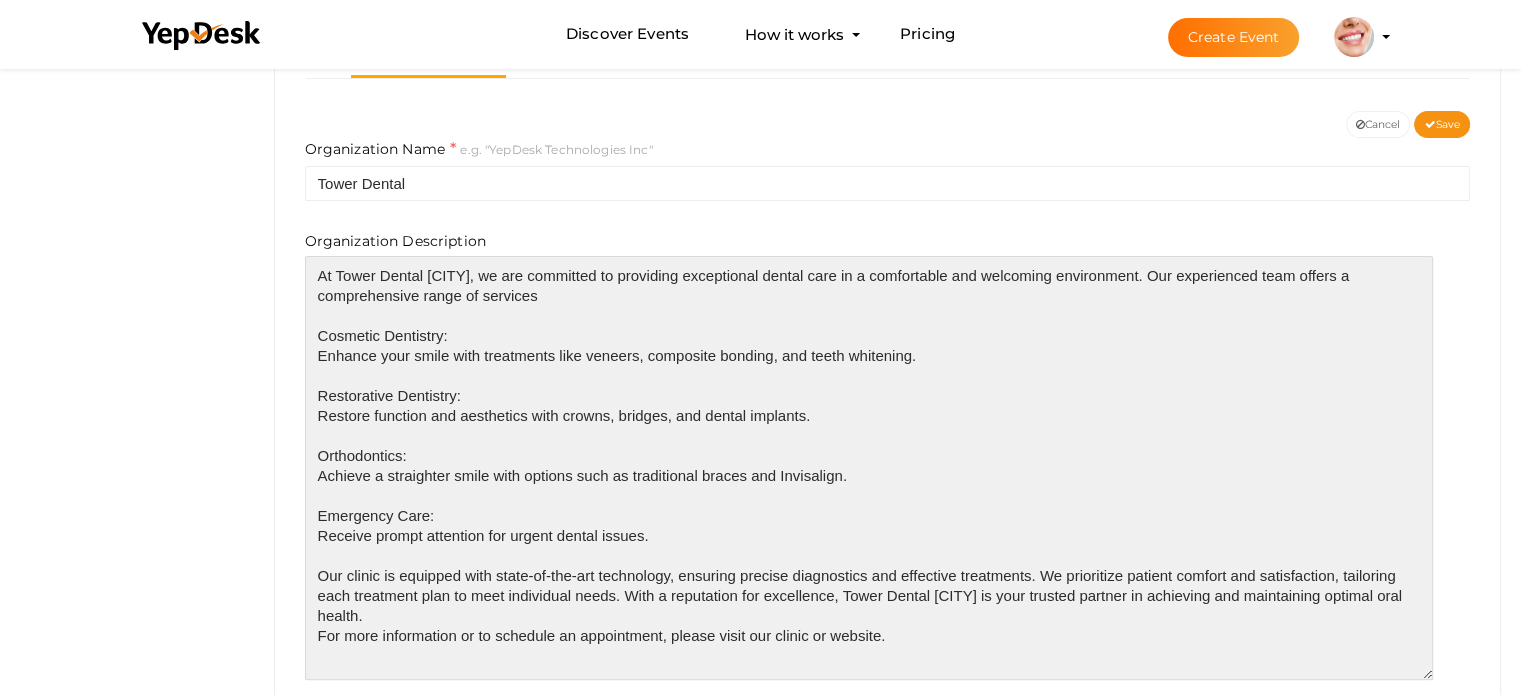 drag, startPoint x: 1460, startPoint y: 328, endPoint x: 1422, endPoint y: 720, distance: 393.83752 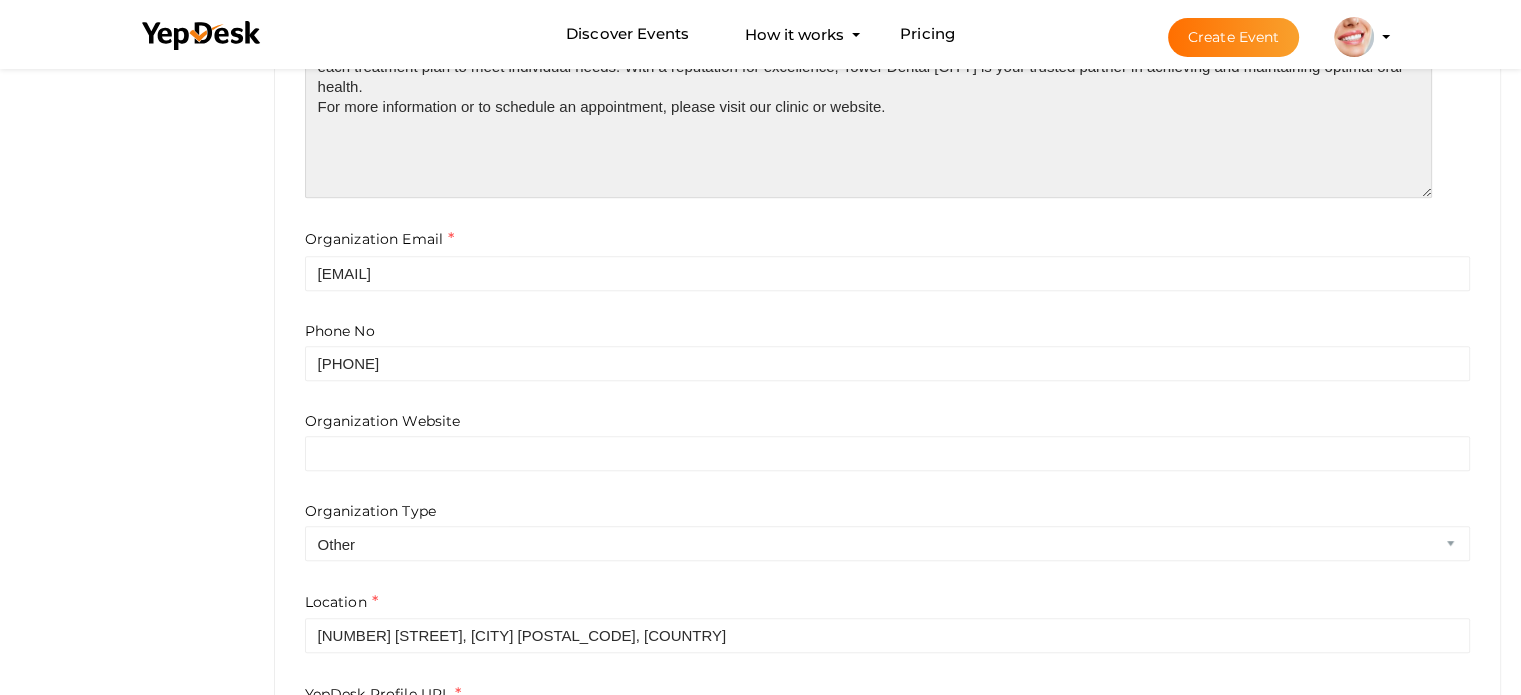 scroll, scrollTop: 1118, scrollLeft: 0, axis: vertical 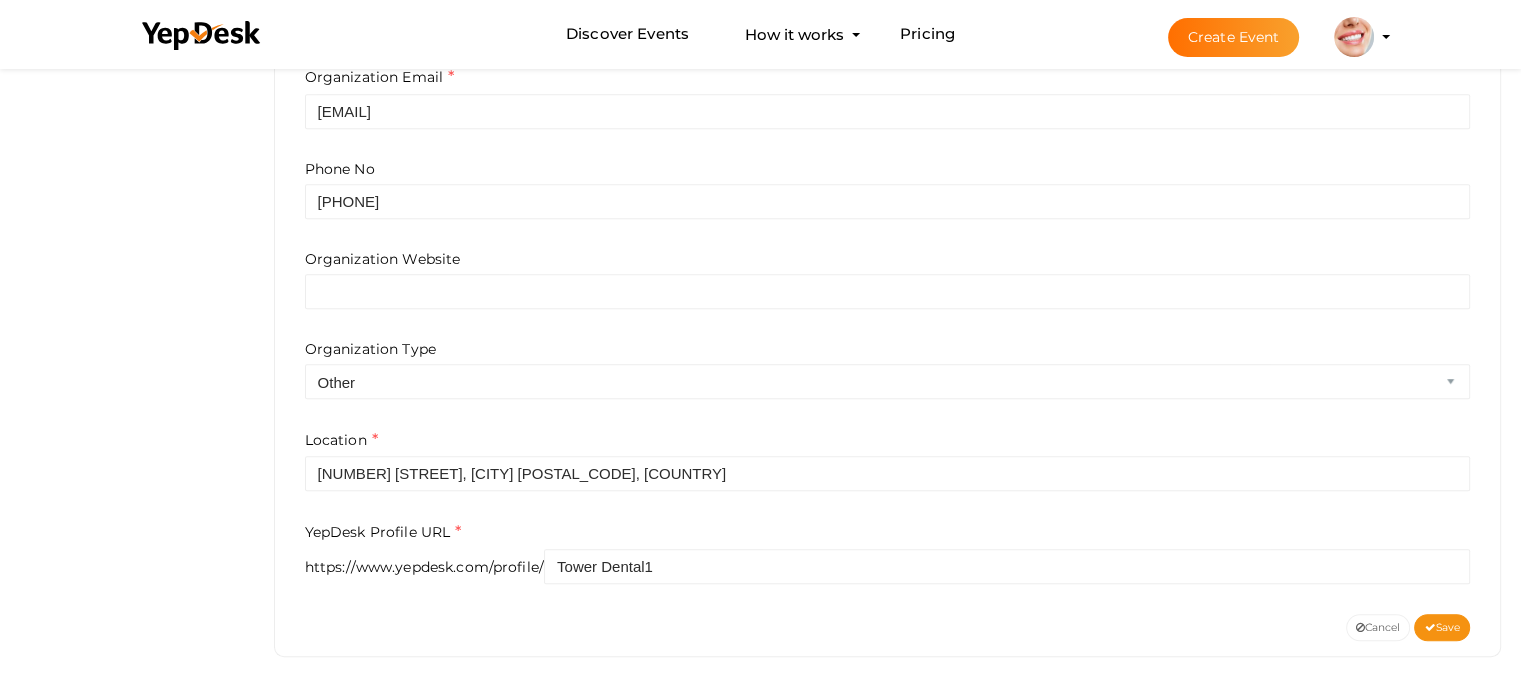type on "At Tower Dental [CITY], we are committed to providing exceptional dental care in a comfortable and welcoming environment. Our experienced team offers a comprehensive range of services
Cosmetic Dentistry:
Enhance your smile with treatments like veneers, composite bonding, and teeth whitening.
Restorative Dentistry:
Restore function and aesthetics with crowns, bridges, and dental implants.
Orthodontics:
Achieve a straighter smile with options such as traditional braces and Invisalign.
Emergency Care:
Receive prompt attention for urgent dental issues.
Our clinic is equipped with state-of-the-art technology, ensuring precise diagnostics and effective treatments. We prioritize patient comfort and satisfaction, tailoring each treatment plan to meet individual needs. With a reputation for excellence, Tower Dental [CITY] is your trusted partner in achieving and maintaining optimal oral health.
For more information or to schedule an appointment, please visit our clinic or website." 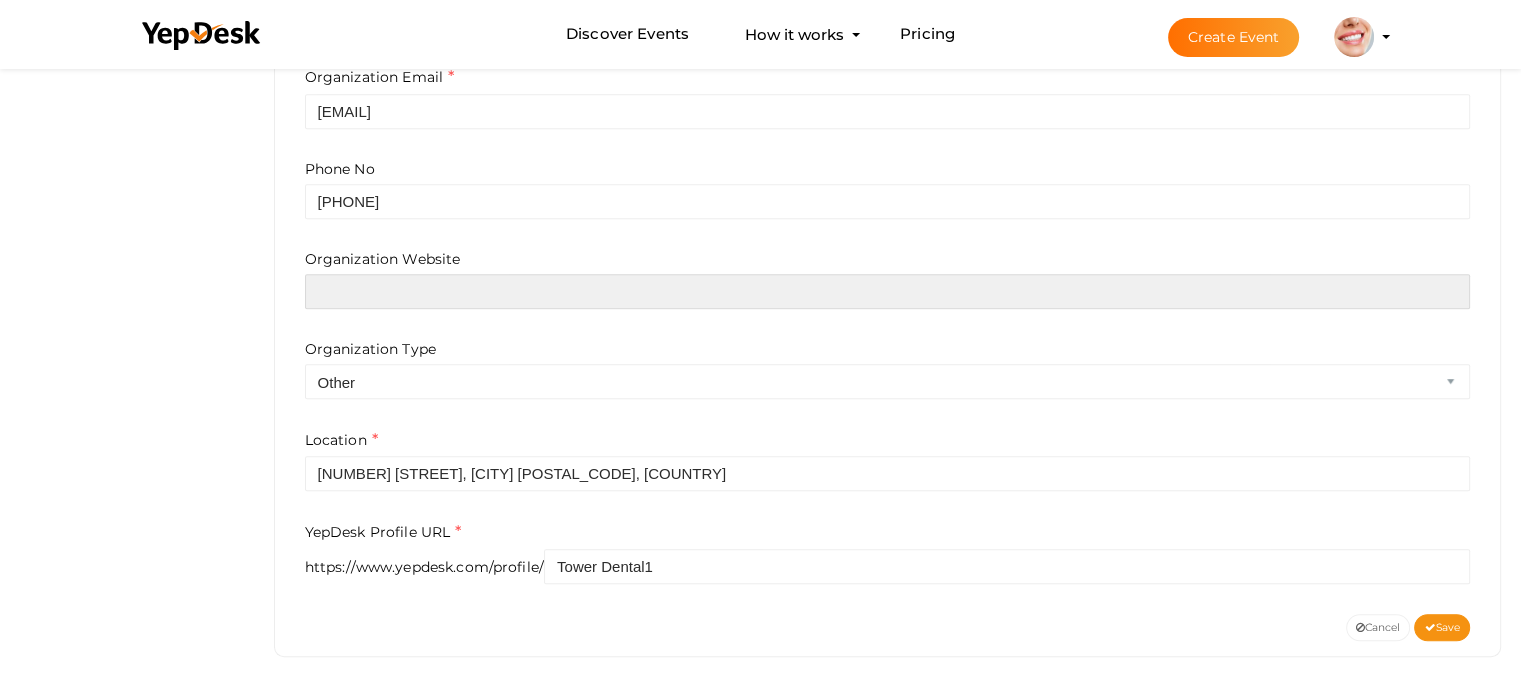 click at bounding box center (888, 291) 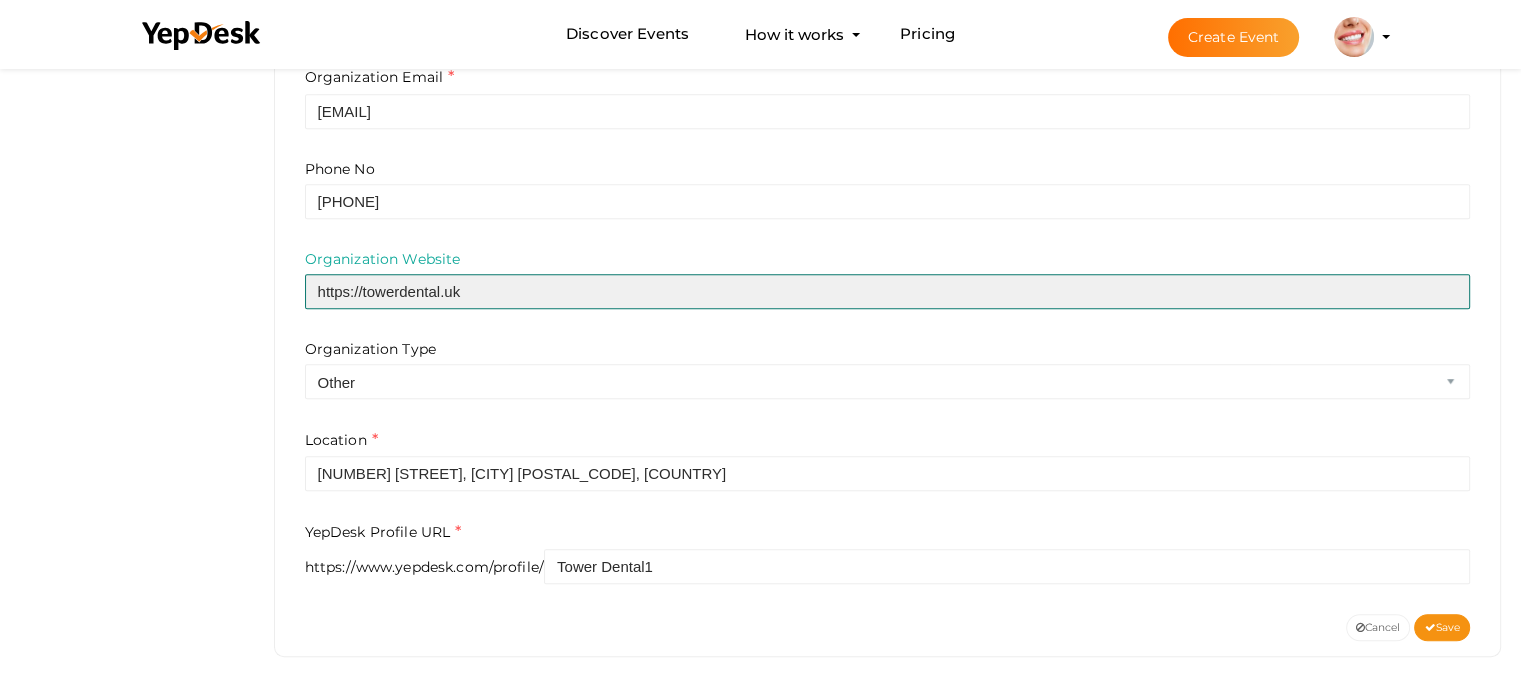 type on "https://towerdental.uk" 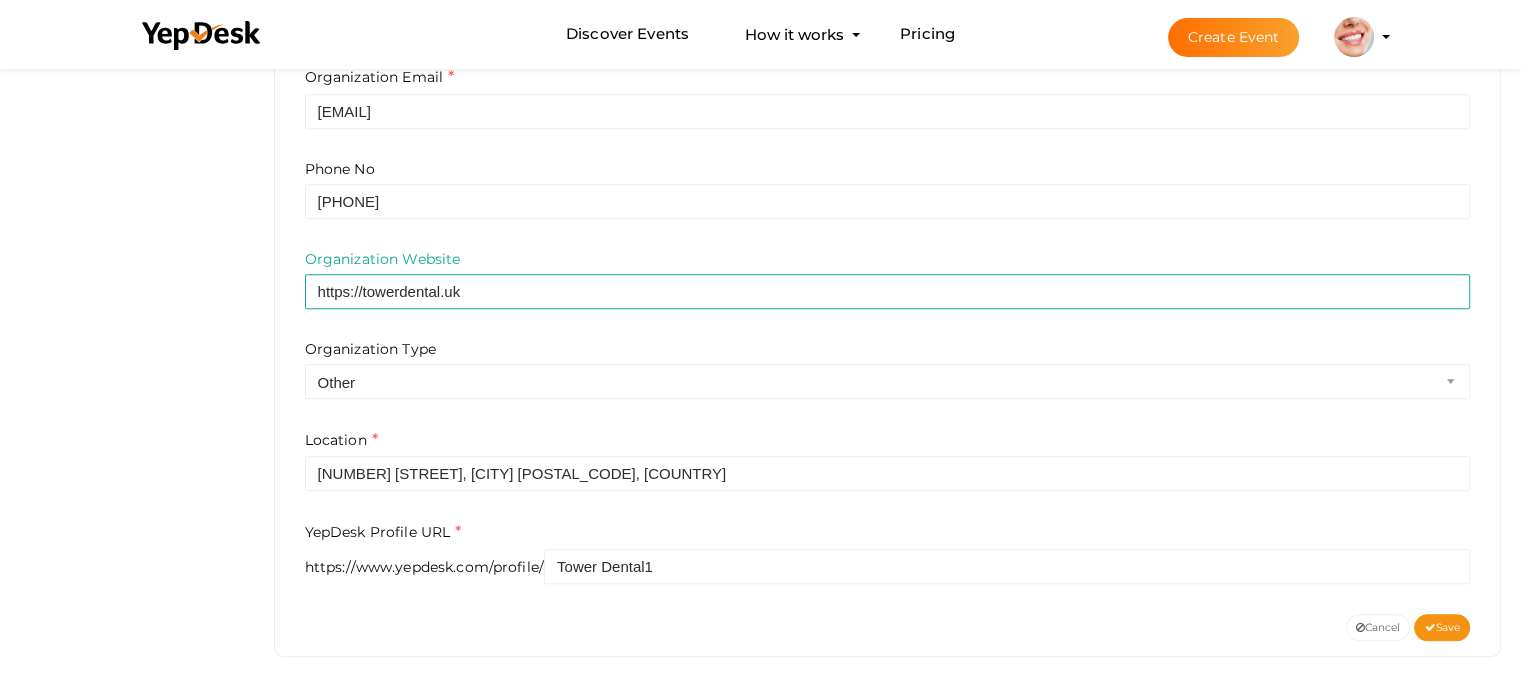 click on "Organization Name
e.g. "YepDesk Technologies Inc"
Tower Dental
Organization Description
Organization Email
amandawaller975@gmail.com
Phone No
01253353759
Organization Website
https://towerdental.uk
Organization Type
Airline Corporation Educational Organization Government Organization Local Business Medical Organization NGO Performing Group Sports Organization Other
Location
302a Devonshire Rd, Blackpool FY2 0TW, UK
YepDesk Profile URL
https://www.yepdesk.com/profile/
Tower Dental1" at bounding box center [888, 15] 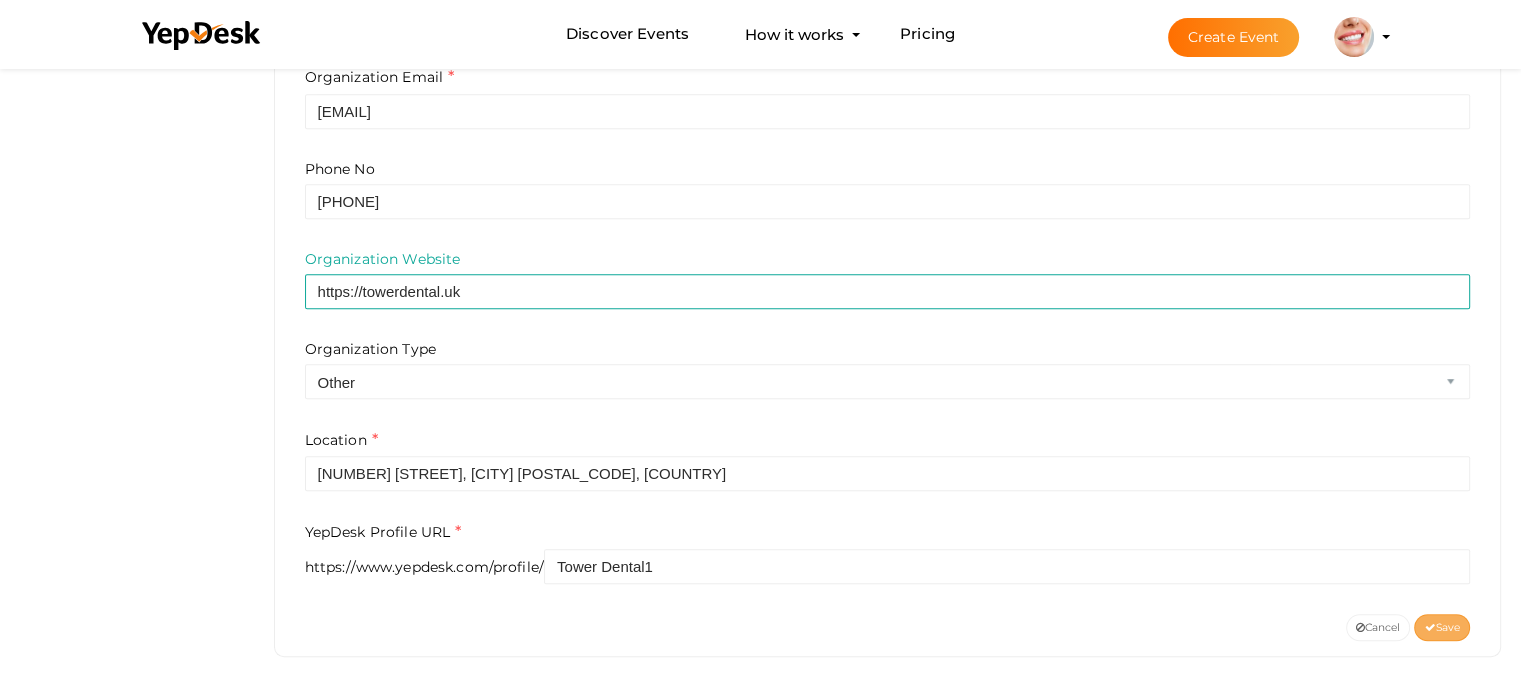 click on "Save" at bounding box center (1442, 627) 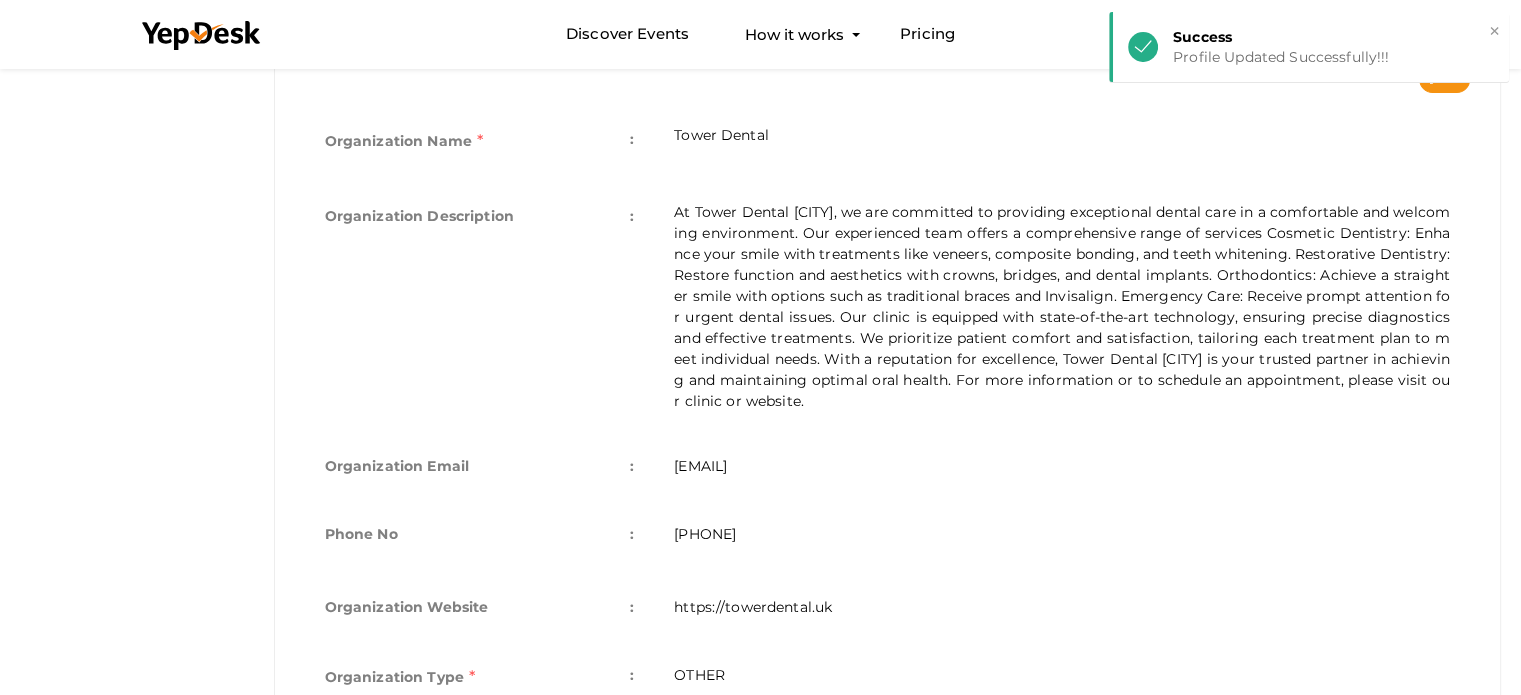 scroll, scrollTop: 124, scrollLeft: 0, axis: vertical 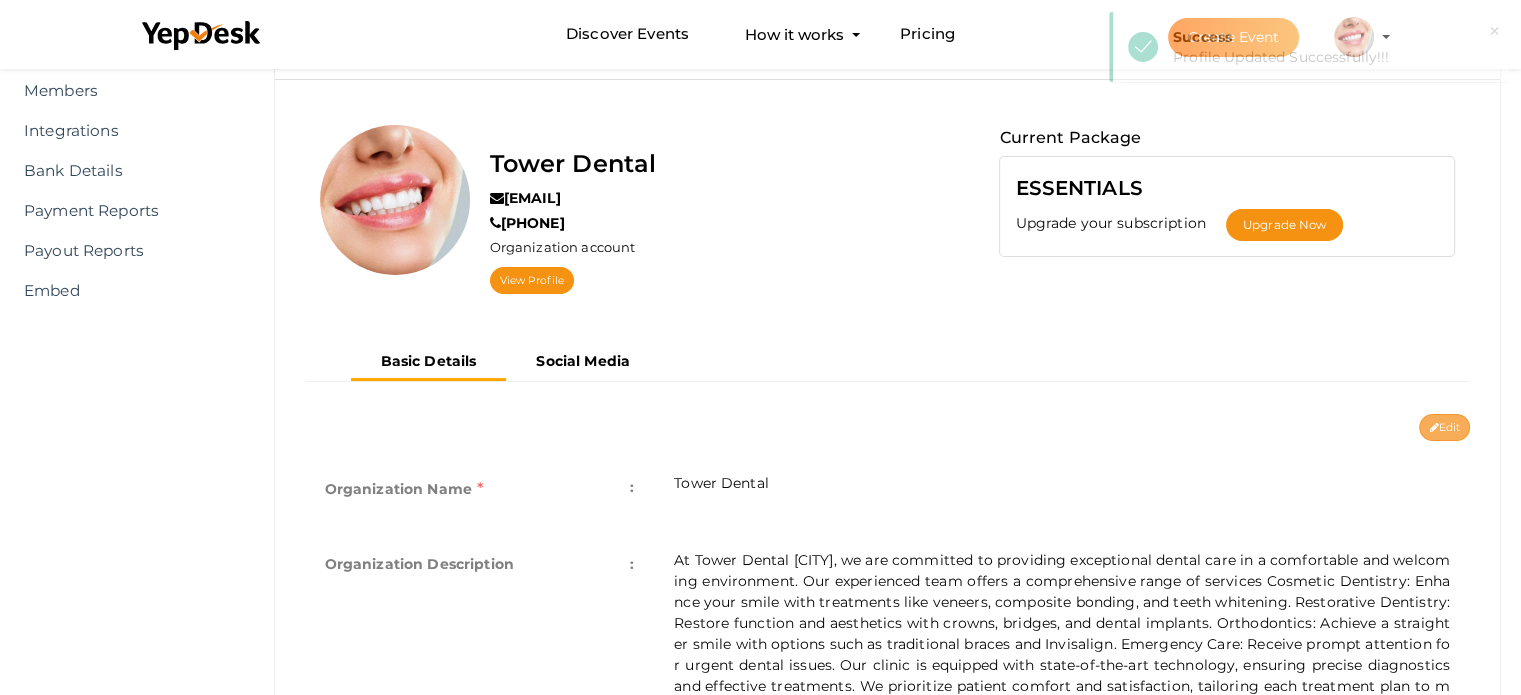 click on "Edit" at bounding box center (1444, 427) 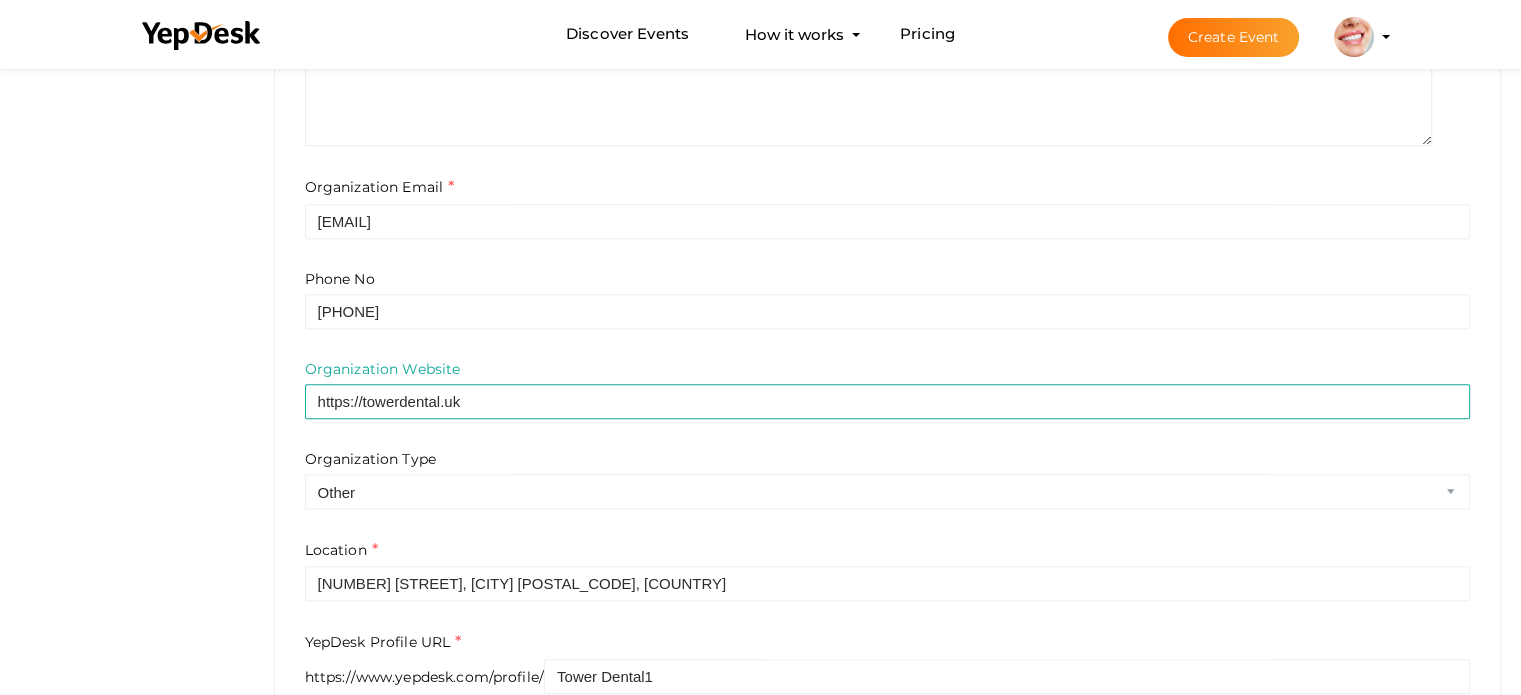 scroll, scrollTop: 1118, scrollLeft: 0, axis: vertical 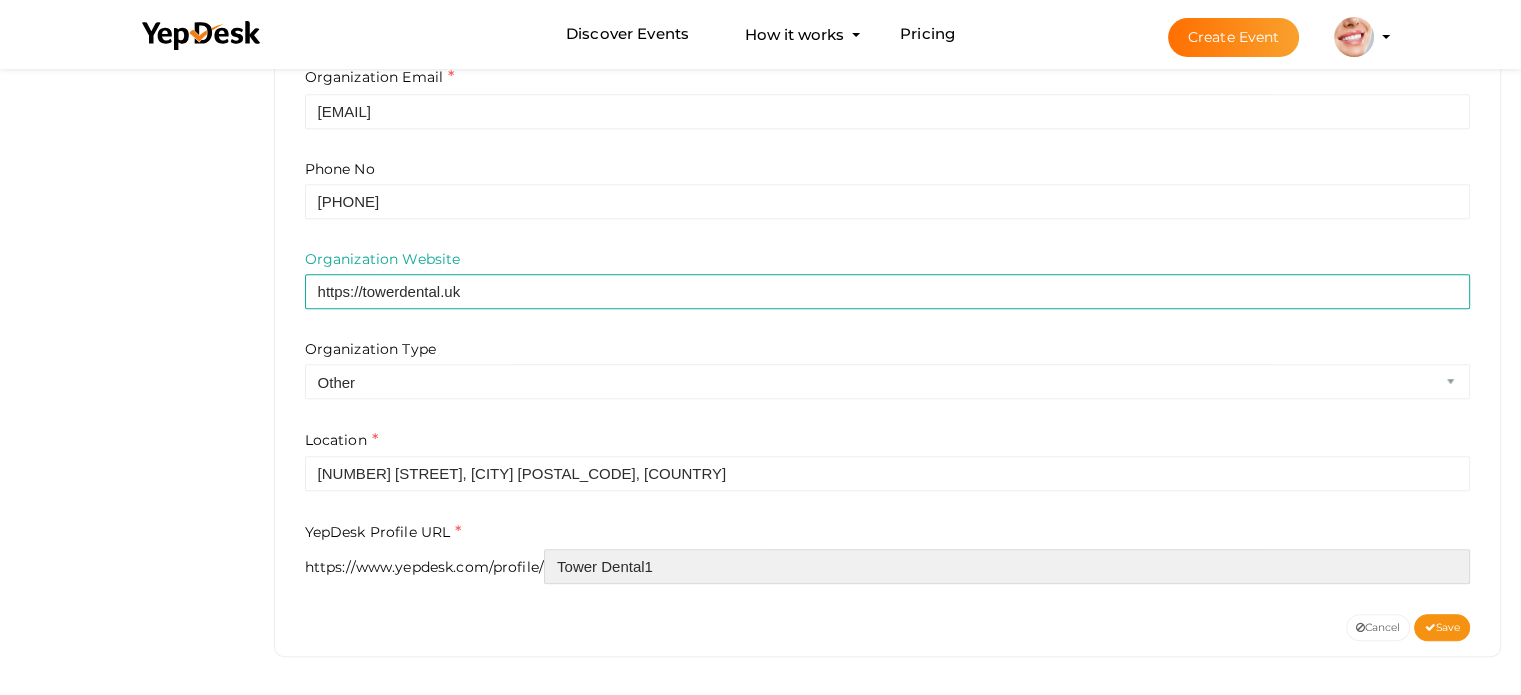 click on "Tower Dental1" at bounding box center (1007, 566) 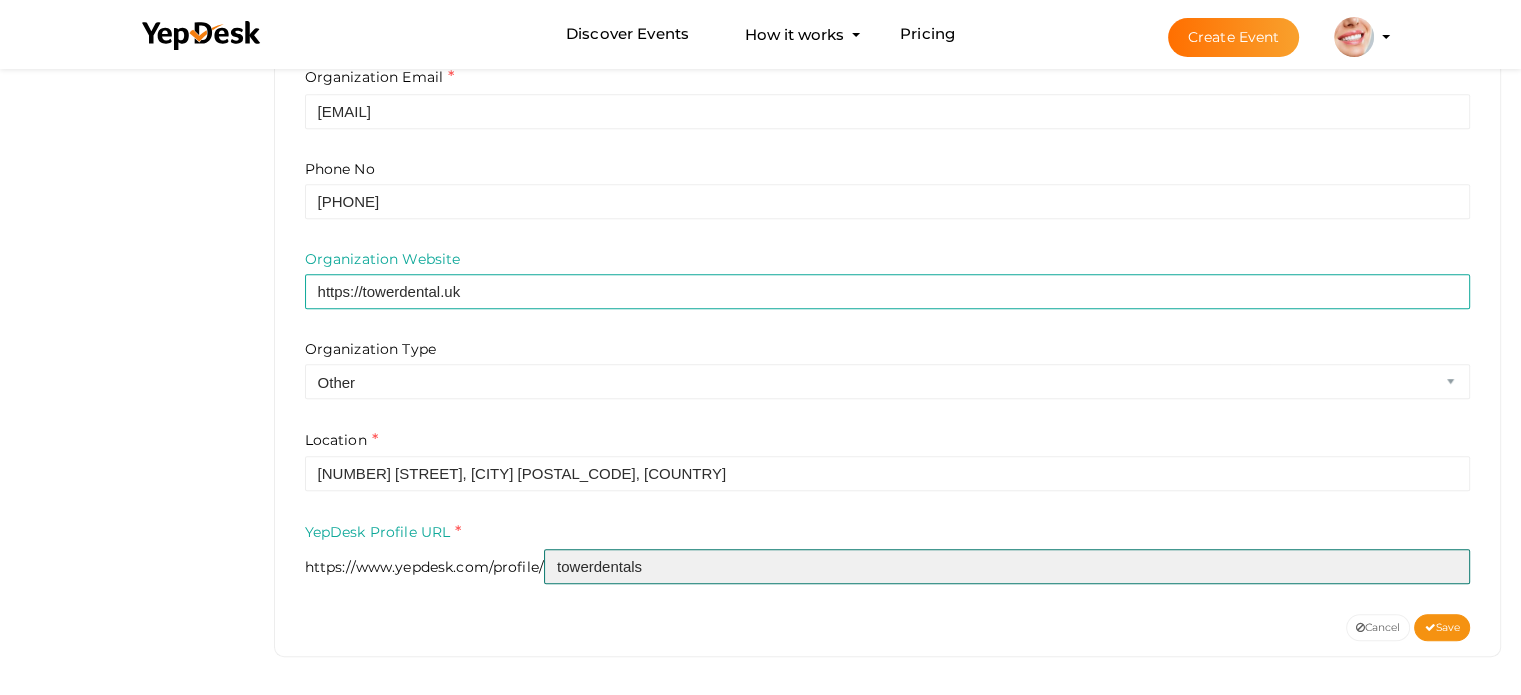 type on "towerdentals" 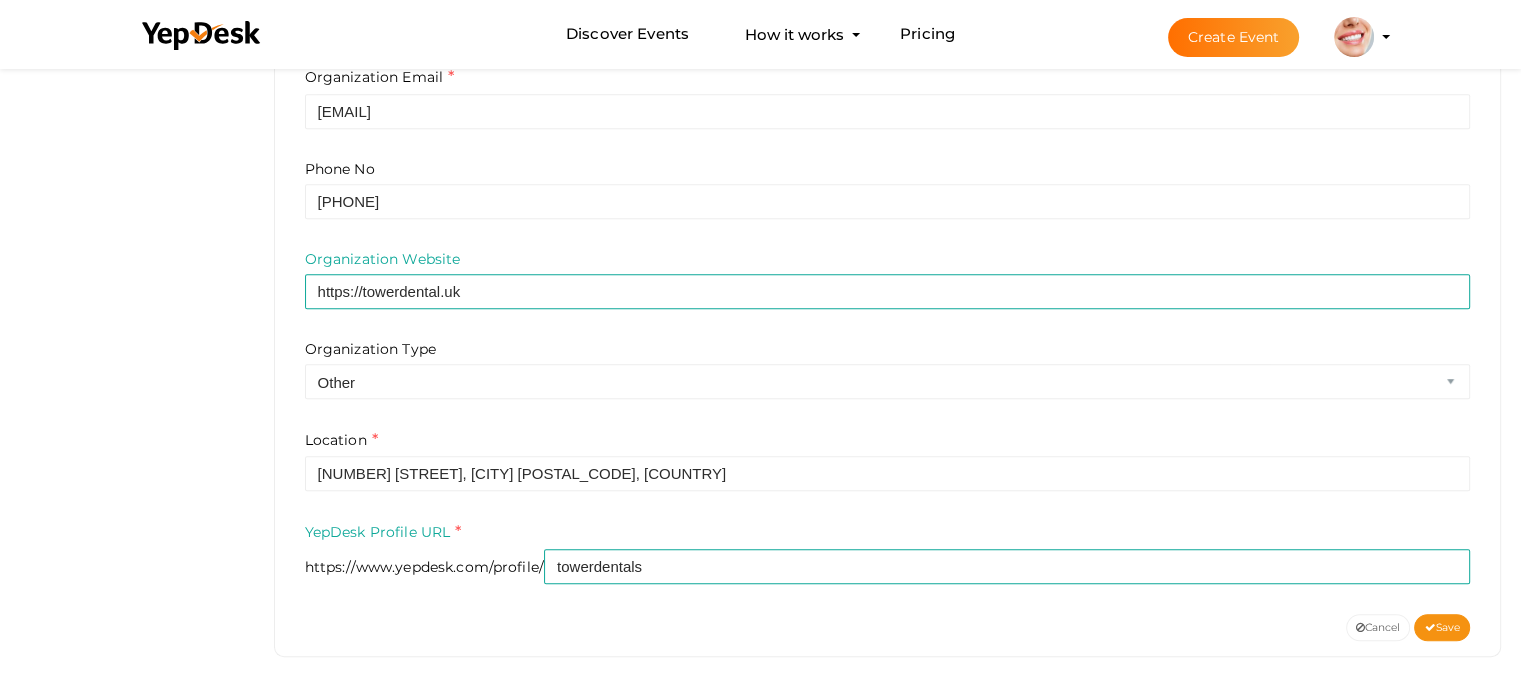click on "Organization Name
e.g. "YepDesk Technologies Inc"
Tower Dental
Organization Description
Organization Email
amandawaller975@gmail.com
Phone No
01253353759
Organization Website
https://towerdental.uk
Organization Type
Airline Corporation Educational Organization Government Organization Local Business Medical Organization NGO Performing Group Sports Organization Other
Location
302a Devonshire Rd, Blackpool FY2 0TW, UK
YepDesk Profile URL
https://www.yepdesk.com/profile/
towerdentals" at bounding box center (888, 15) 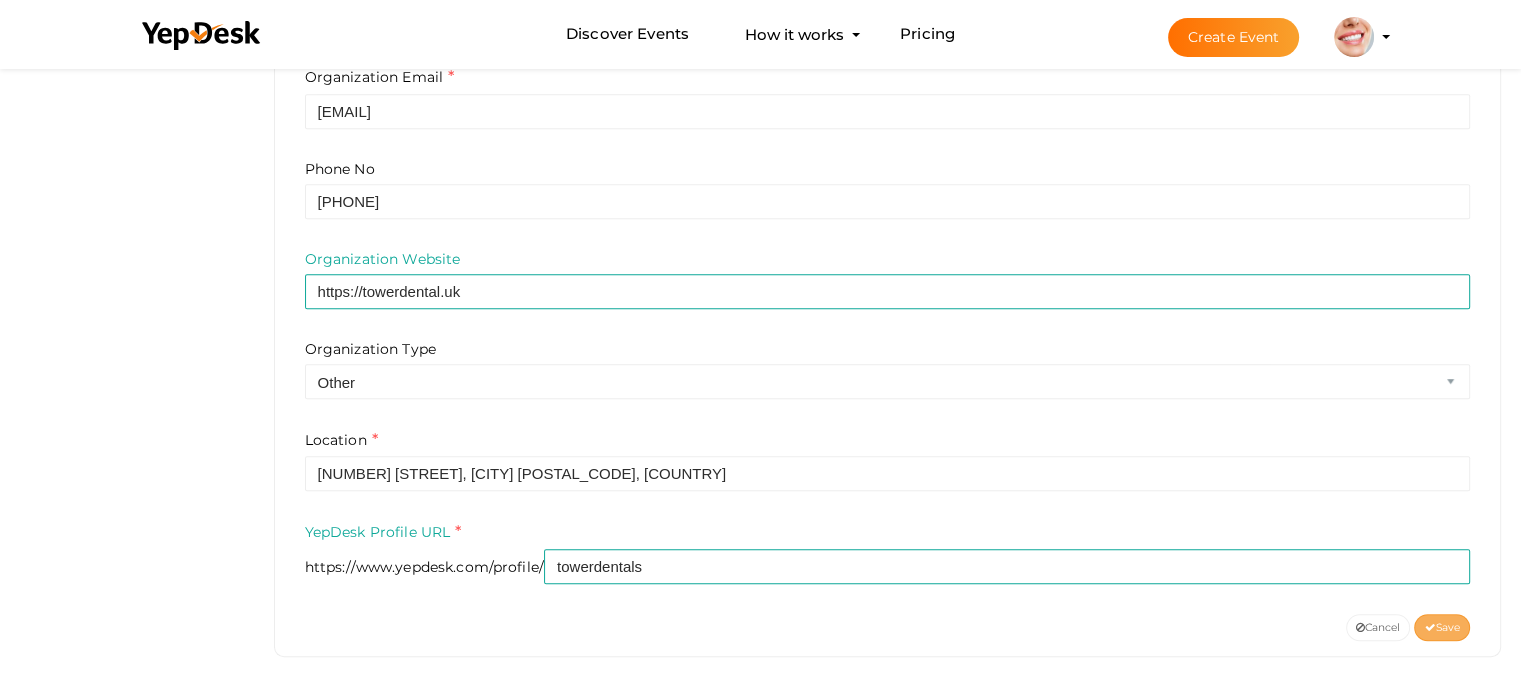 click on "Save" at bounding box center (1442, 627) 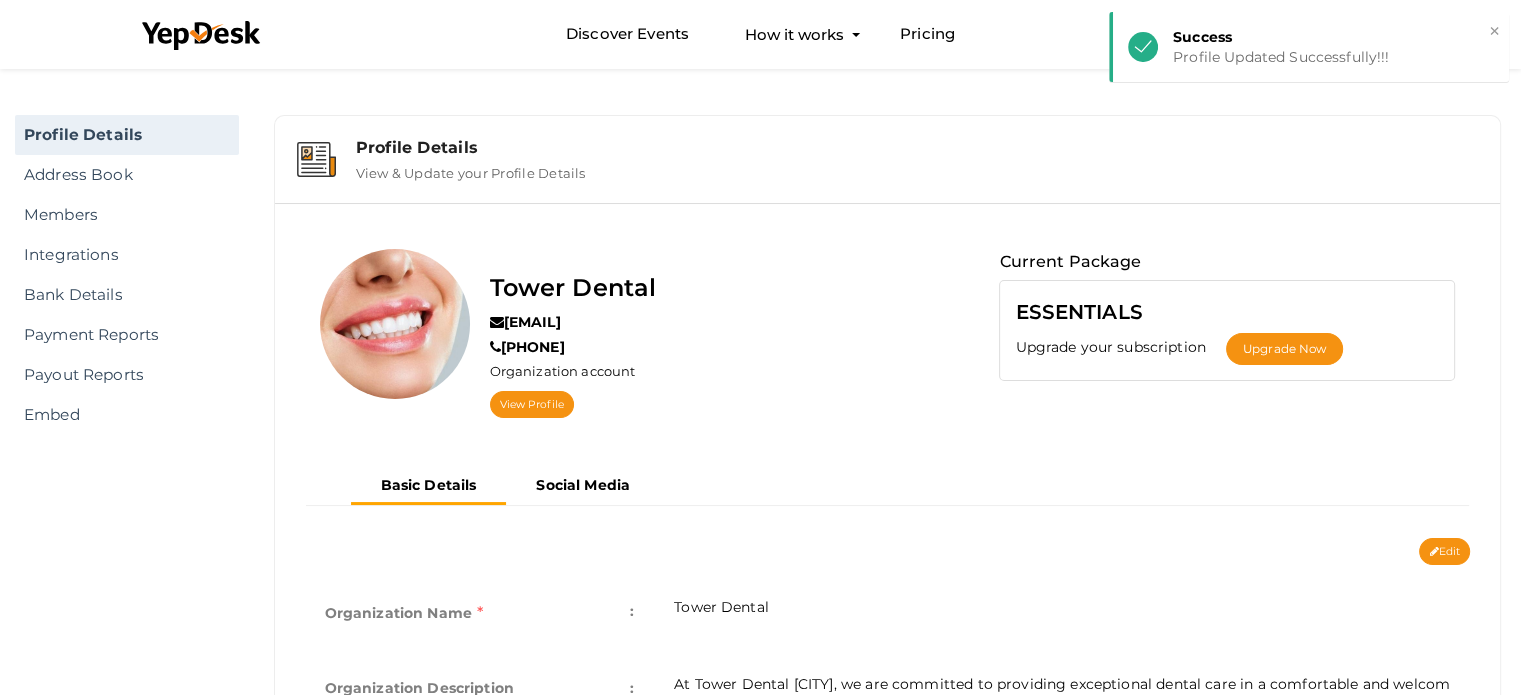 scroll, scrollTop: 0, scrollLeft: 0, axis: both 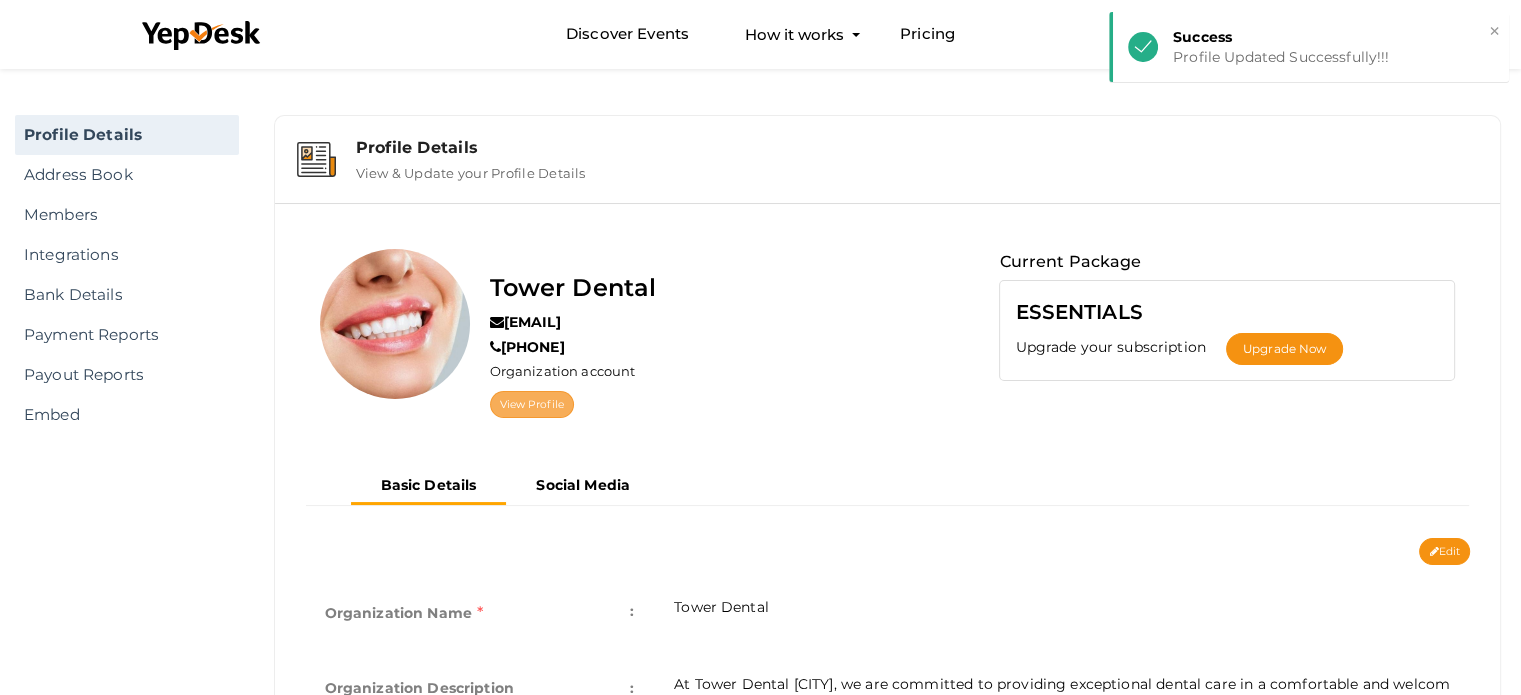 click on "View Profile" at bounding box center (532, 404) 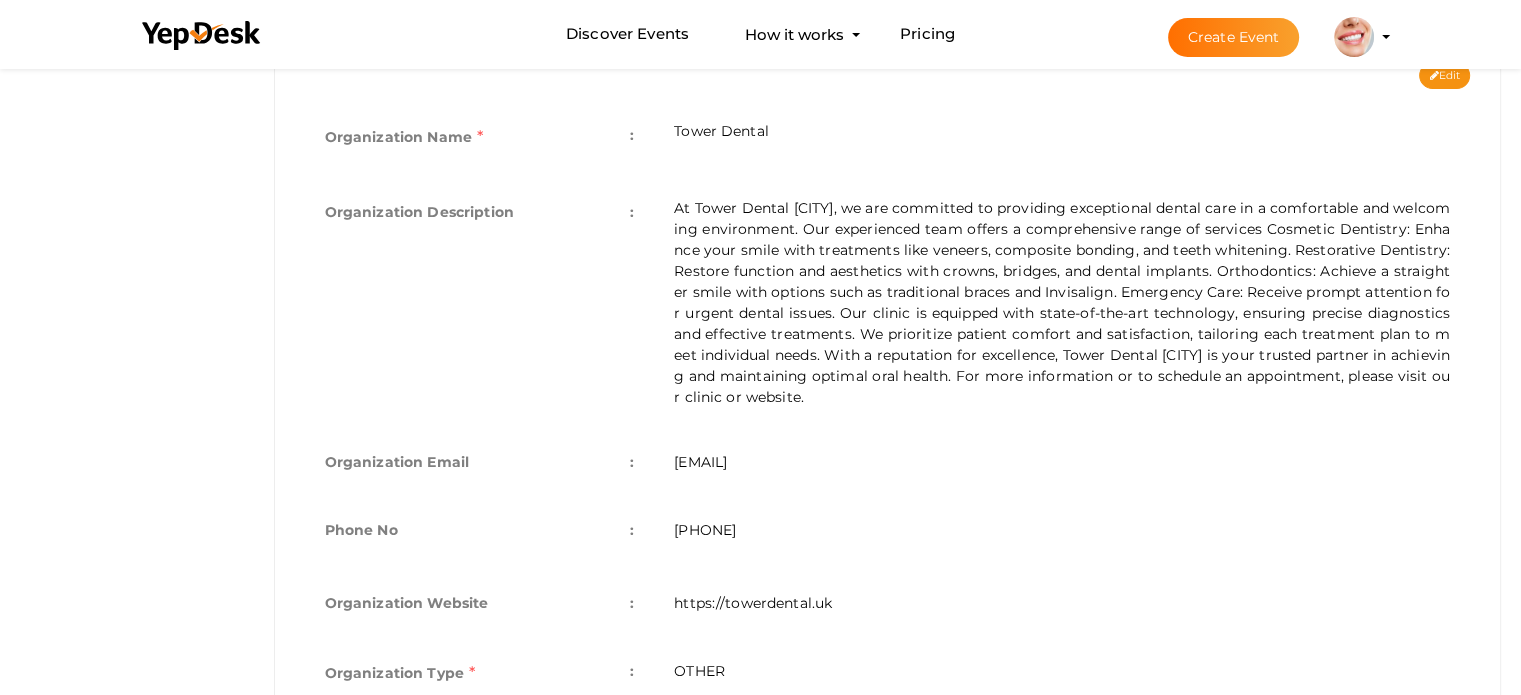 scroll, scrollTop: 300, scrollLeft: 0, axis: vertical 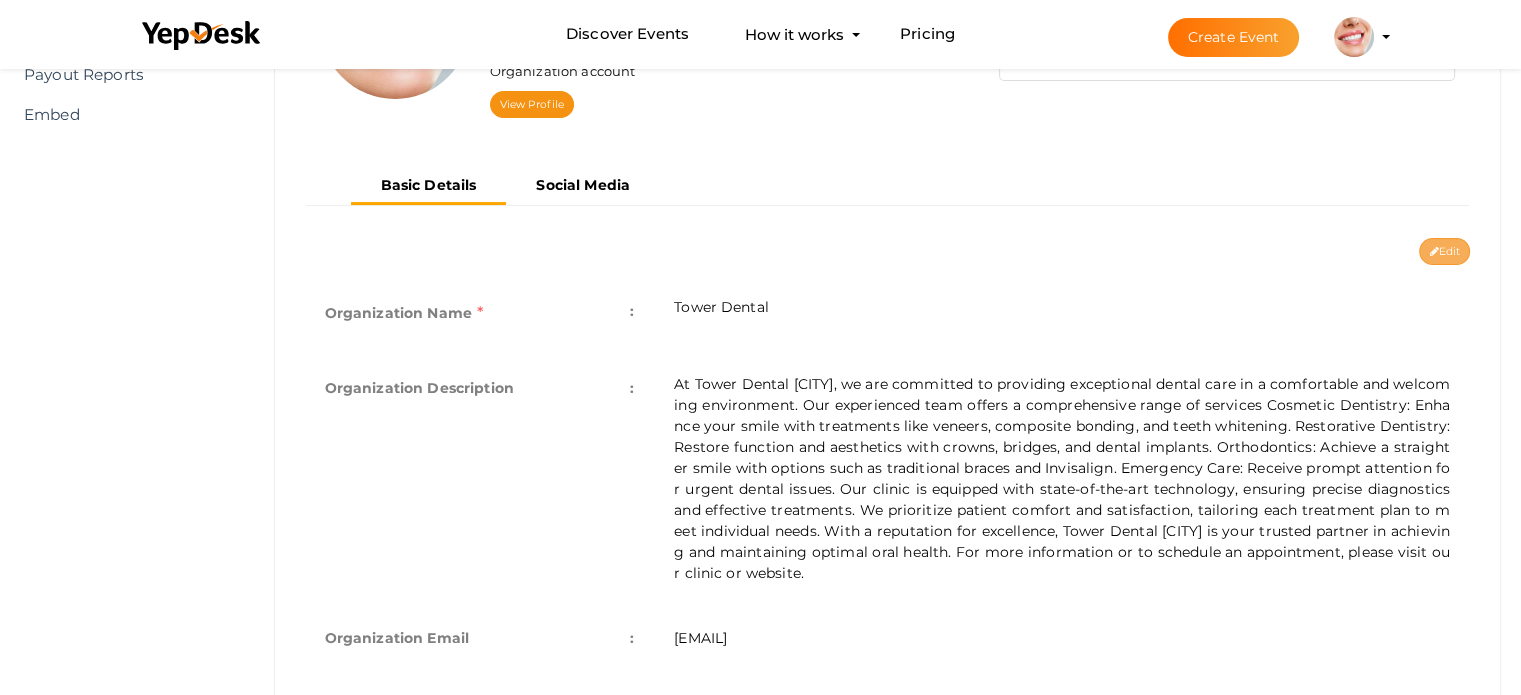 click on "Edit" at bounding box center (1444, 251) 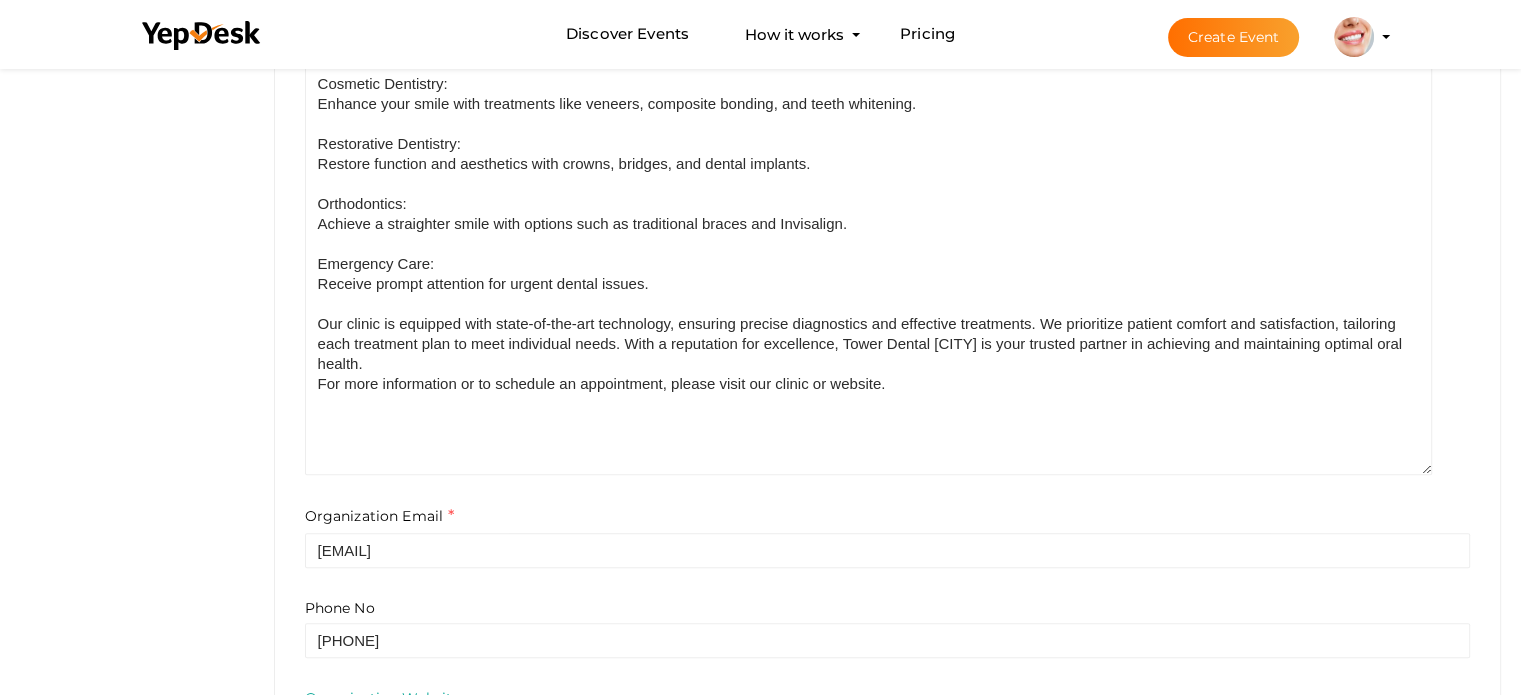 scroll, scrollTop: 700, scrollLeft: 0, axis: vertical 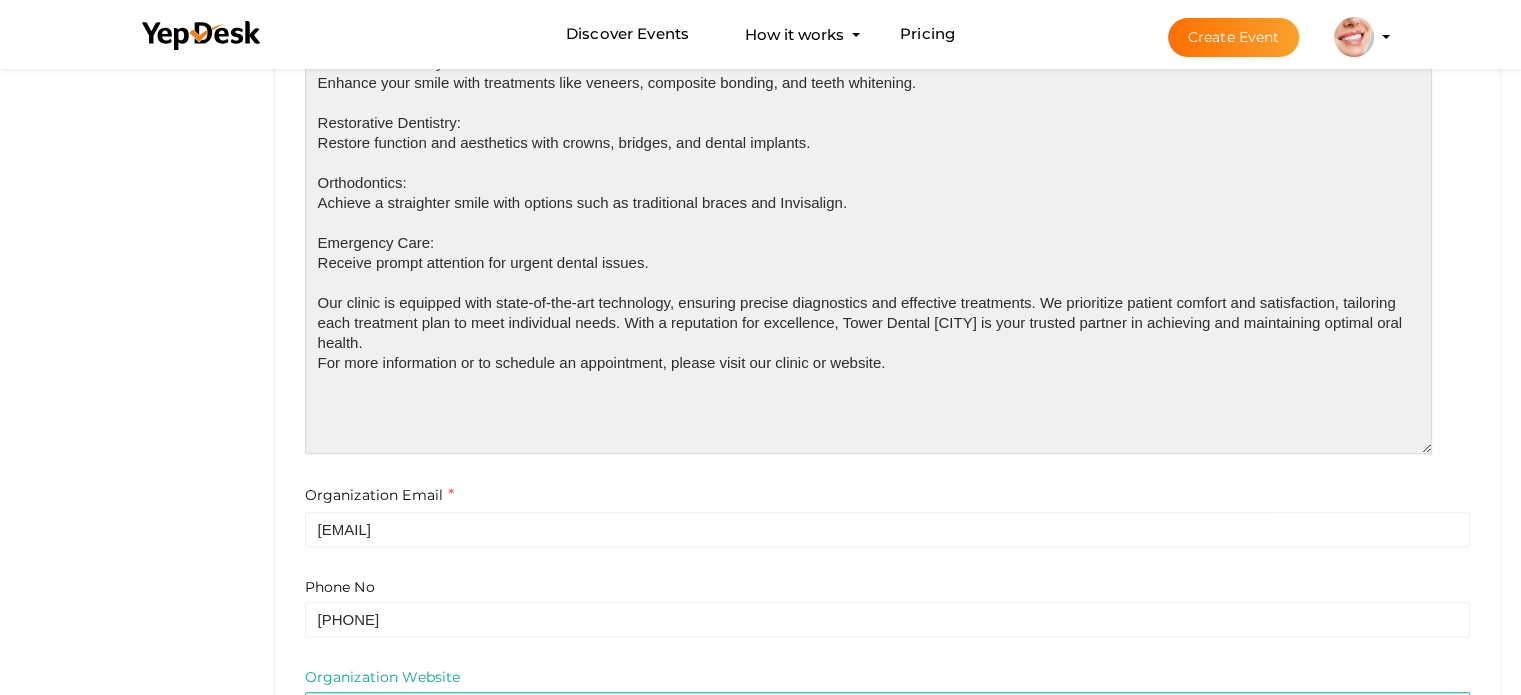click on "At Tower Dental [CITY], we are committed to providing exceptional dental care in a comfortable and welcoming environment. Our experienced team offers a comprehensive range of services
Cosmetic Dentistry:
Enhance your smile with treatments like veneers, composite bonding, and teeth whitening.
Restorative Dentistry:
Restore function and aesthetics with crowns, bridges, and dental implants.
Orthodontics:
Achieve a straighter smile with options such as traditional braces and Invisalign.
Emergency Care:
Receive prompt attention for urgent dental issues.
Our clinic is equipped with state-of-the-art technology, ensuring precise diagnostics and effective treatments. We prioritize patient comfort and satisfaction, tailoring each treatment plan to meet individual needs. With a reputation for excellence, Tower Dental [CITY] is your trusted partner in achieving and maintaining optimal oral health.
For more information or to schedule an appointment, please visit our clinic or website." at bounding box center [868, 218] 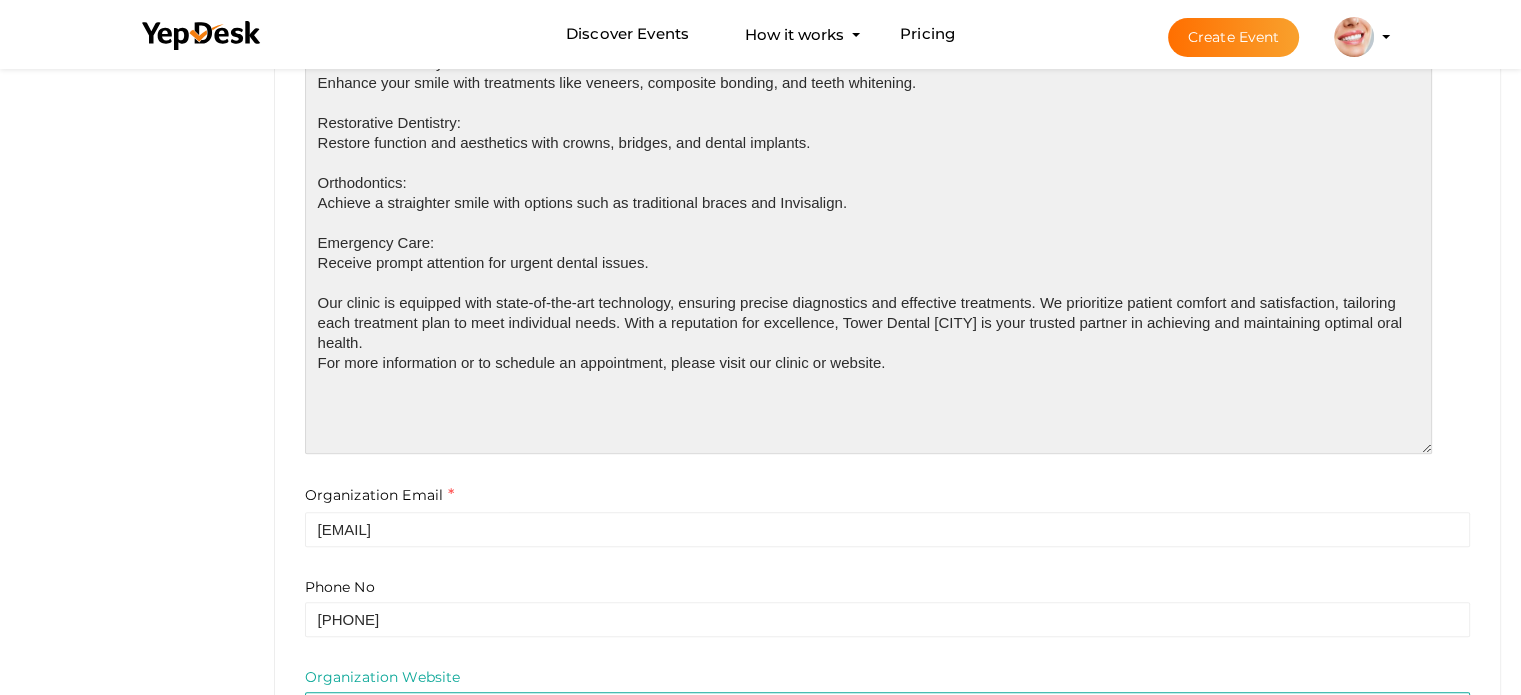 paste on "<a href="https://towerdental.uk">Smile makeover over Blackpool</a>" 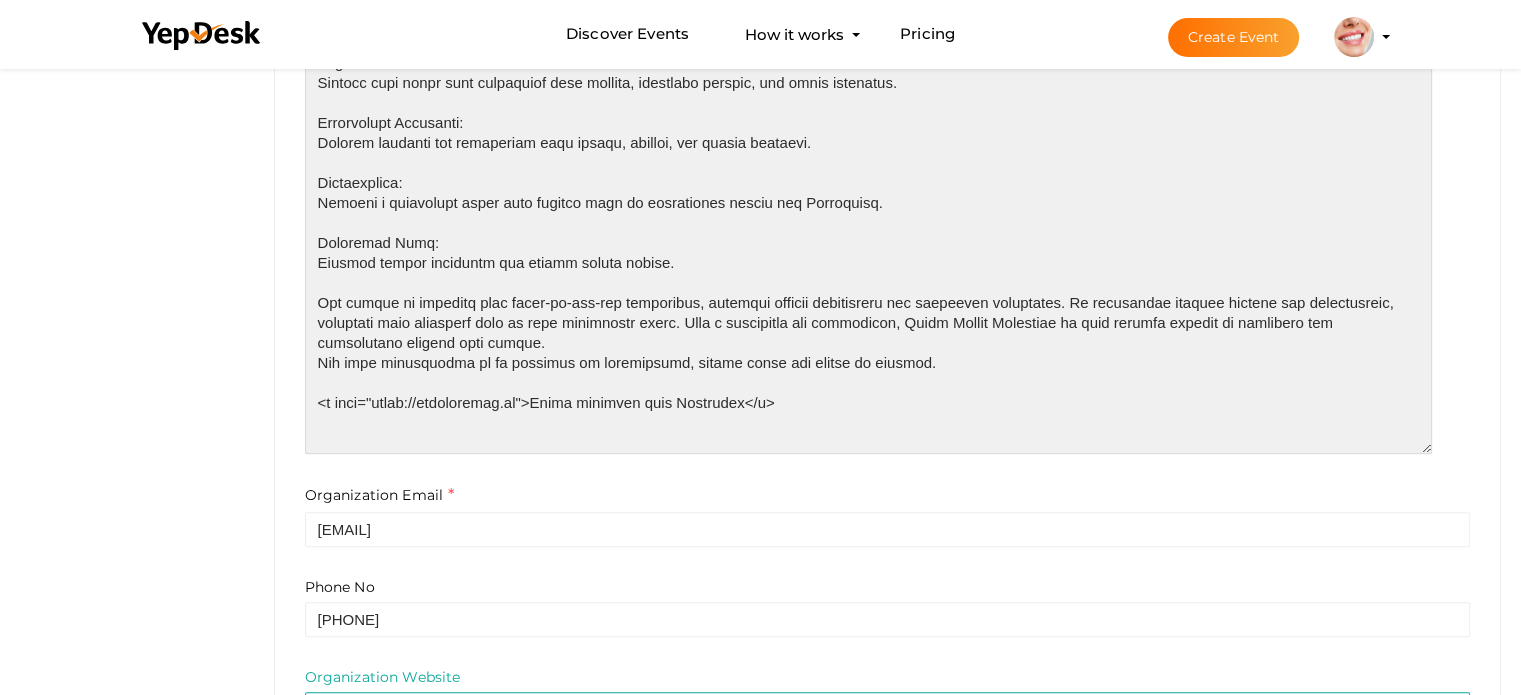 paste on "<a href="https://towerdental.uk">Composite bonding Blackpool</a>
<a href="https://towerdental.uk">Emergency dentist Blackpool</a>
<a href="https://towerdental.uk">Dental emergency Blackpool</a>
<a href="https://towerdental.uk">Dental check up Blackpool</a>" 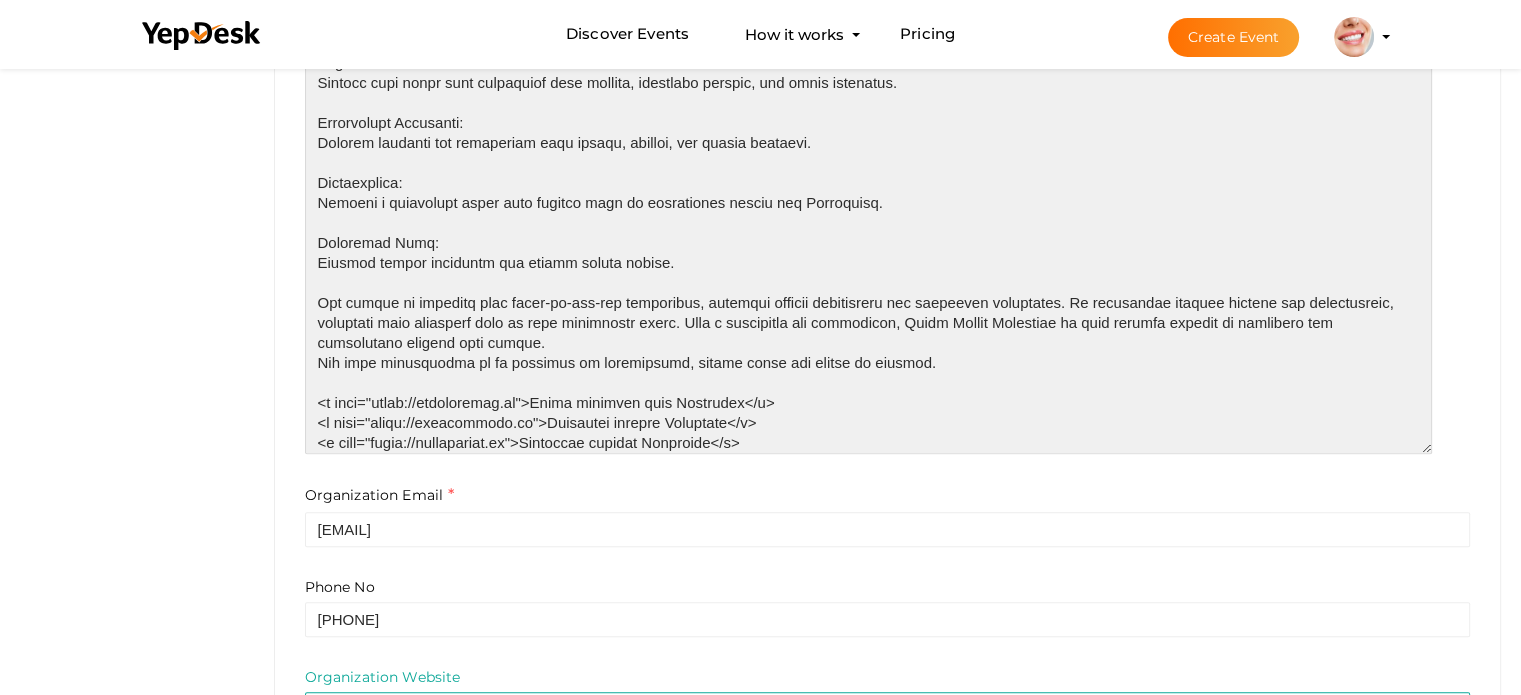 scroll, scrollTop: 38, scrollLeft: 0, axis: vertical 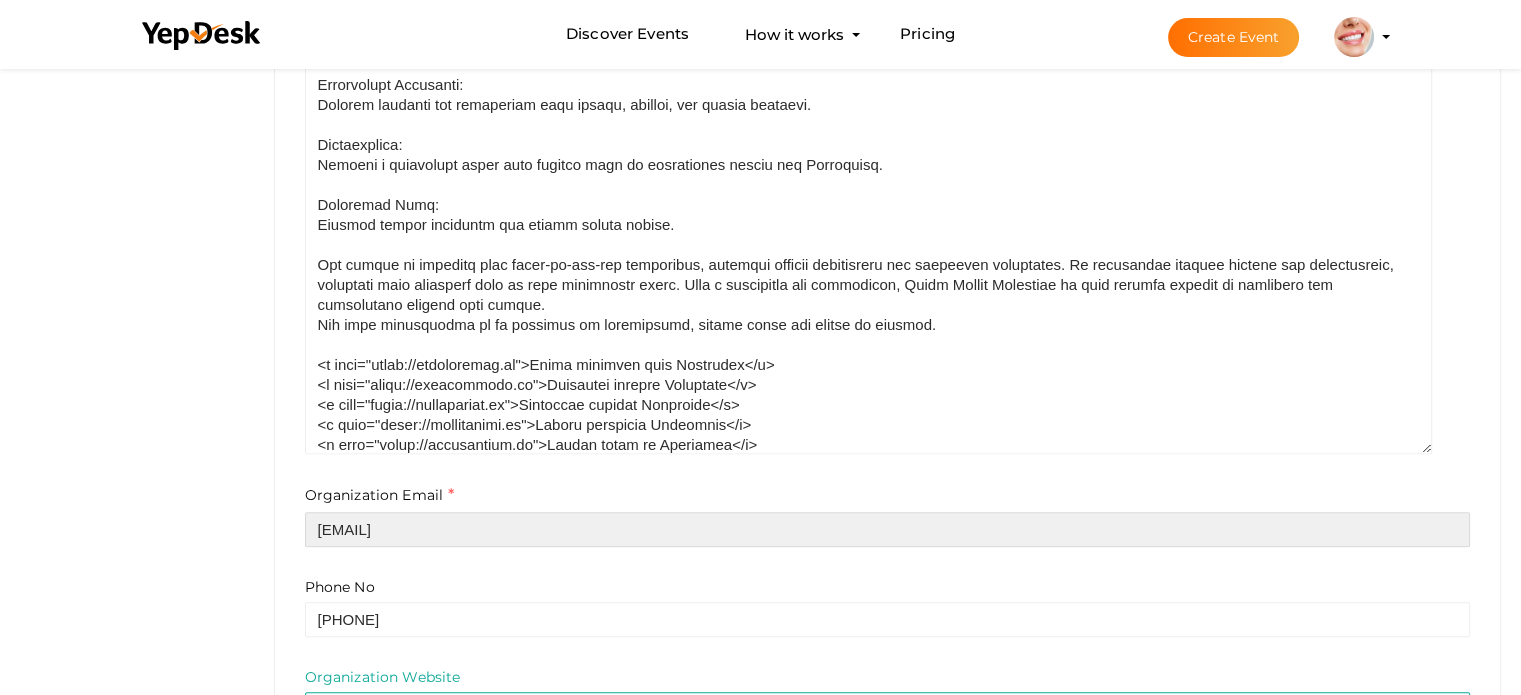click on "[USERNAME]@[example.com]" at bounding box center [888, 529] 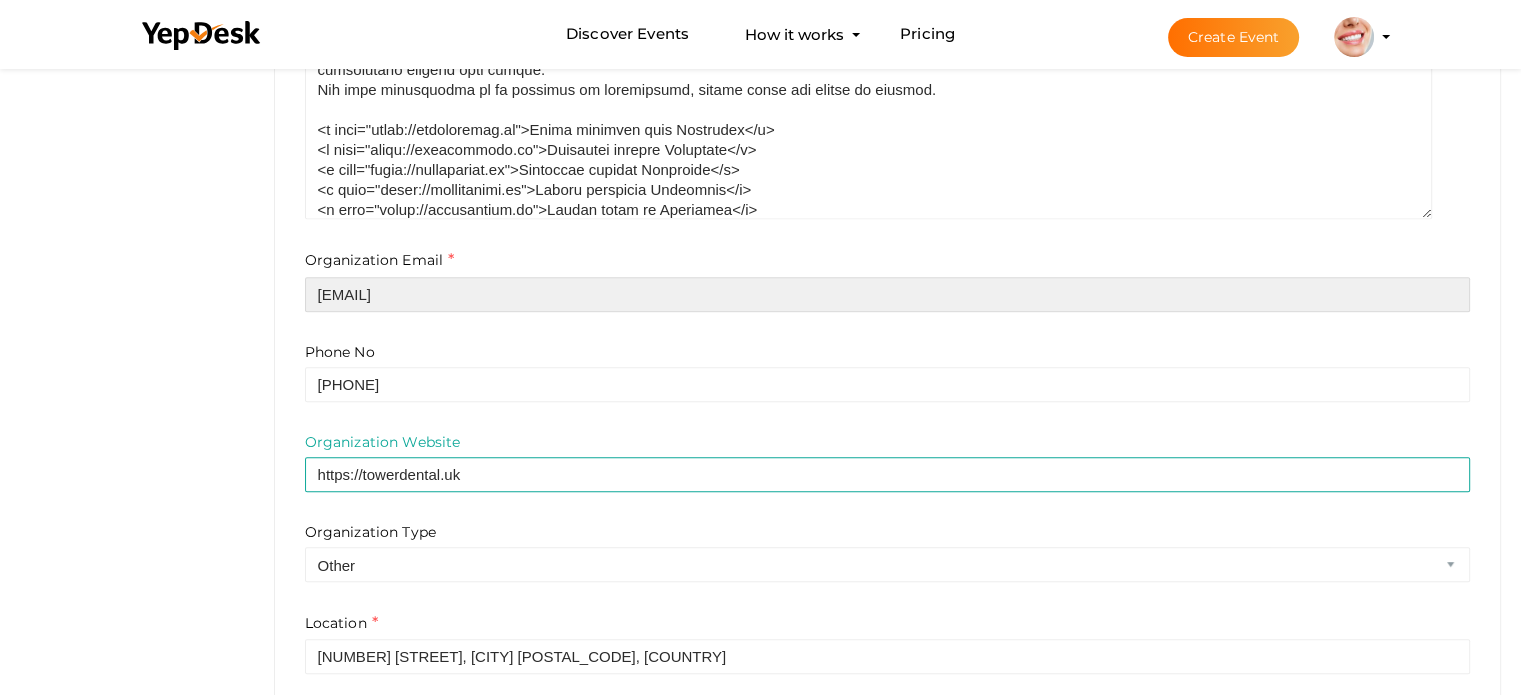 scroll, scrollTop: 1118, scrollLeft: 0, axis: vertical 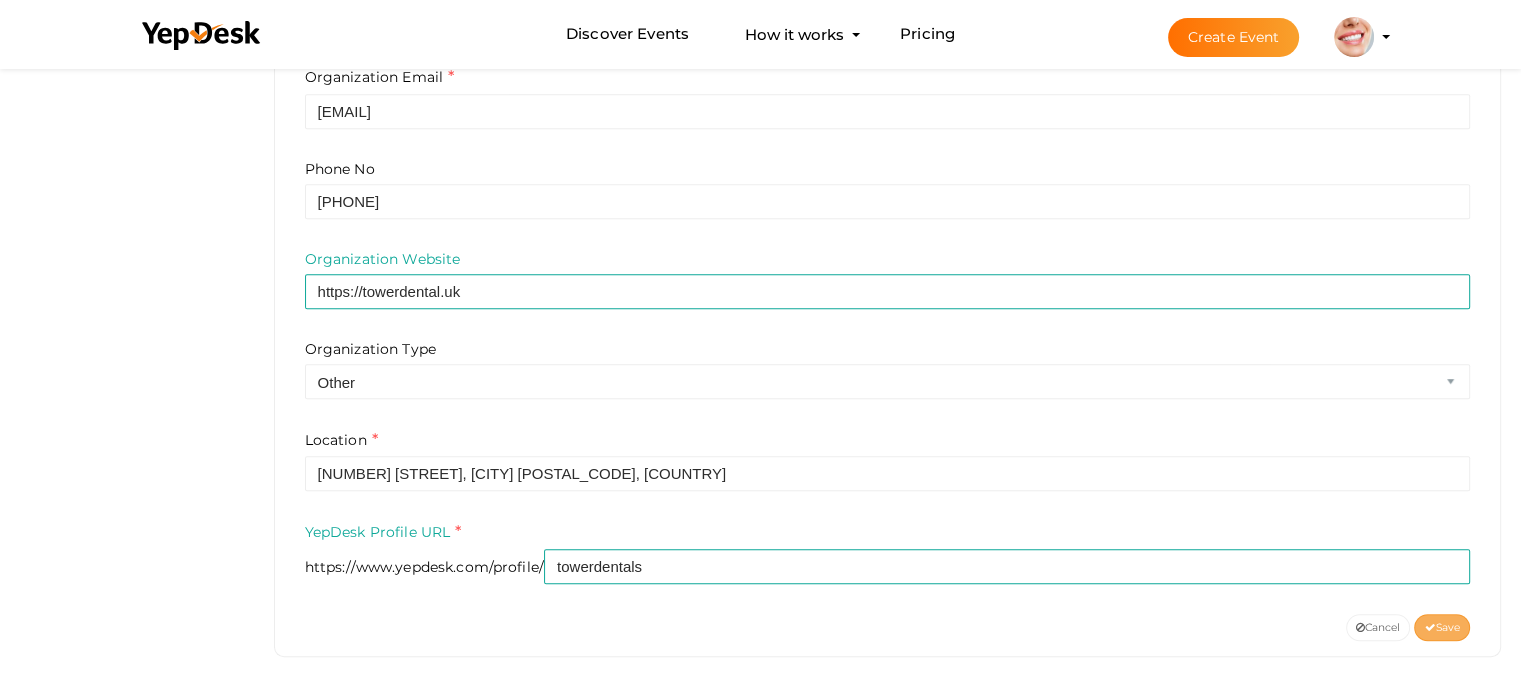 click on "Save" at bounding box center [1442, 627] 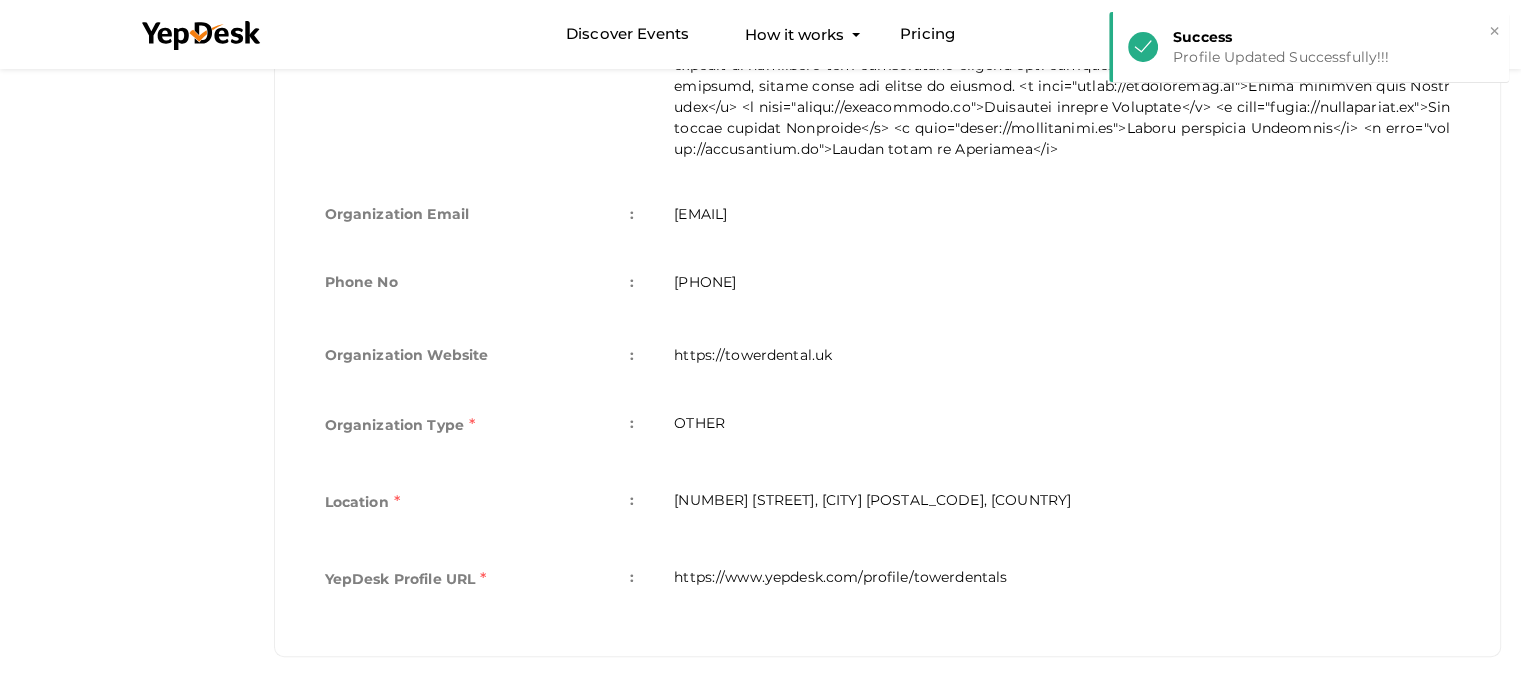 scroll, scrollTop: 187, scrollLeft: 0, axis: vertical 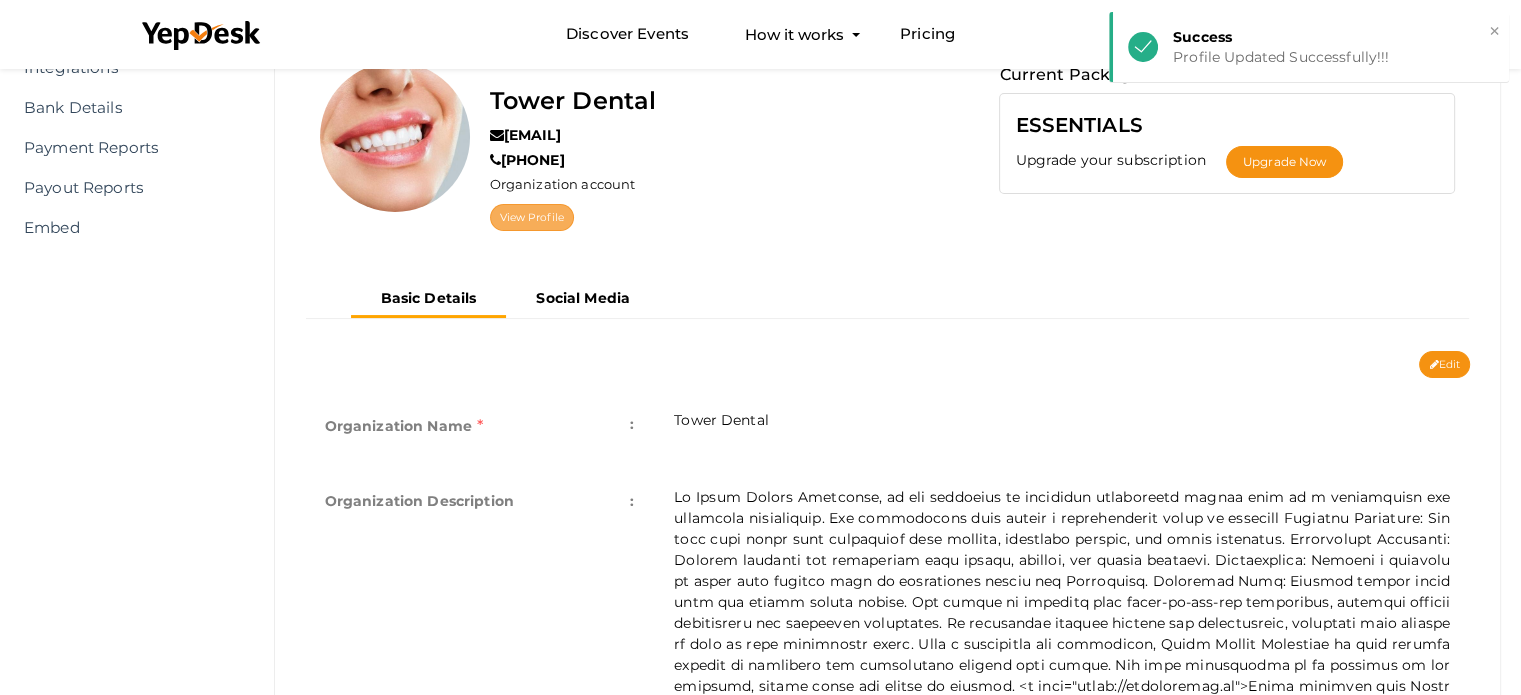 click on "View Profile" at bounding box center [532, 217] 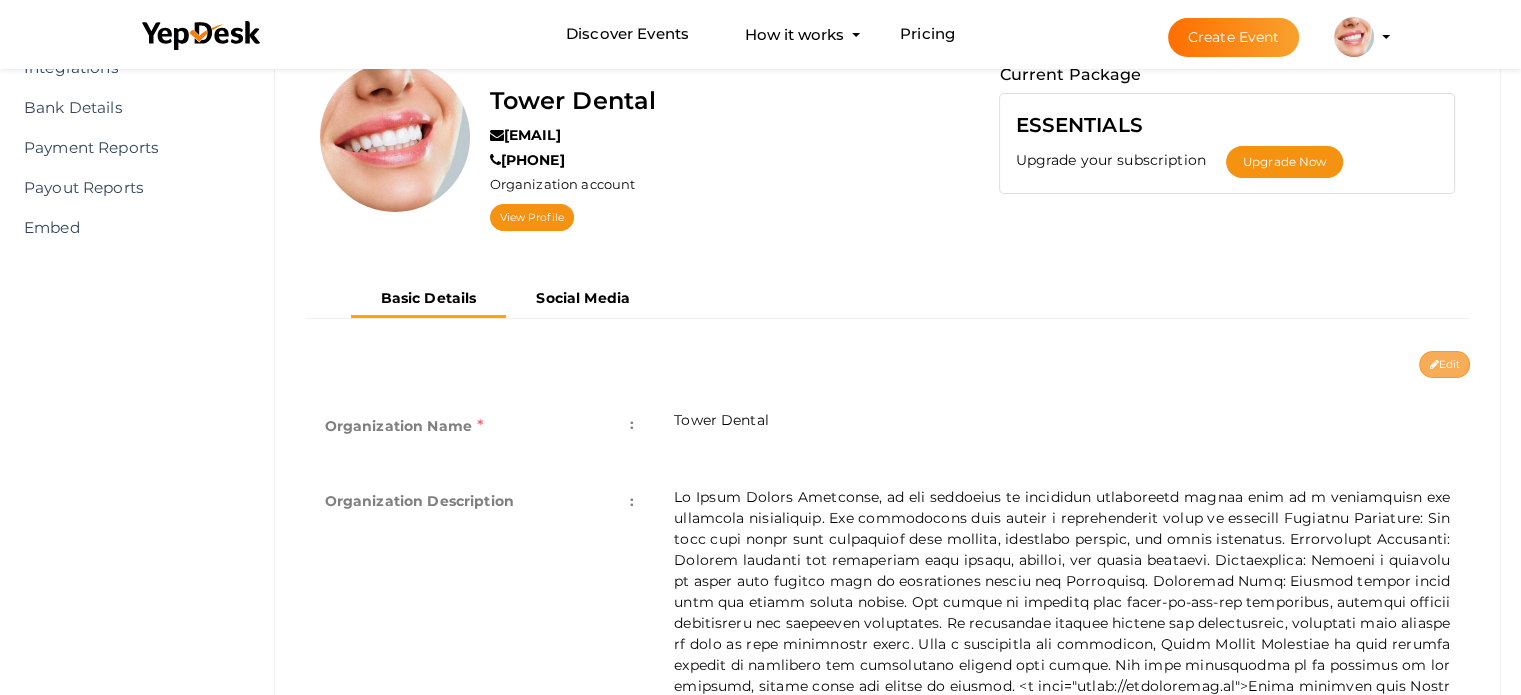 click on "Edit" at bounding box center [1444, 364] 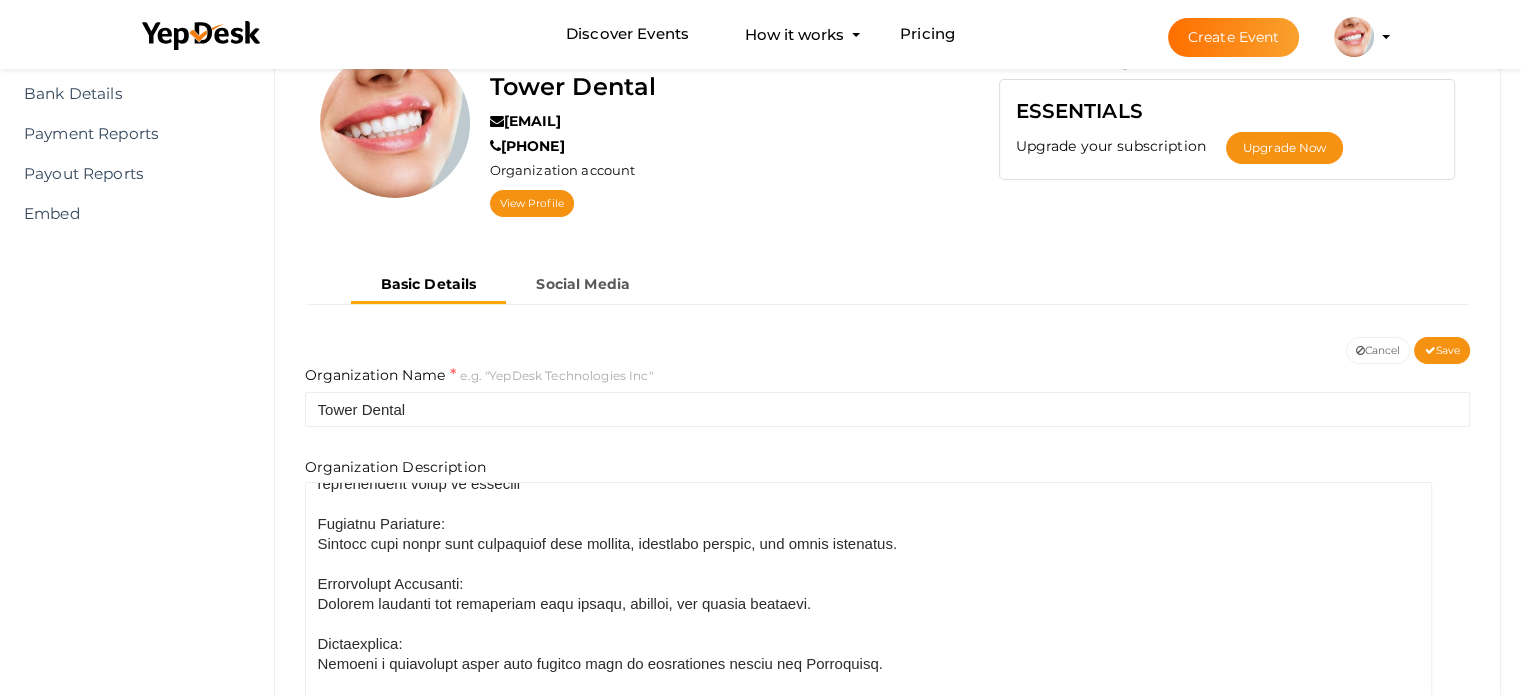 scroll, scrollTop: 787, scrollLeft: 0, axis: vertical 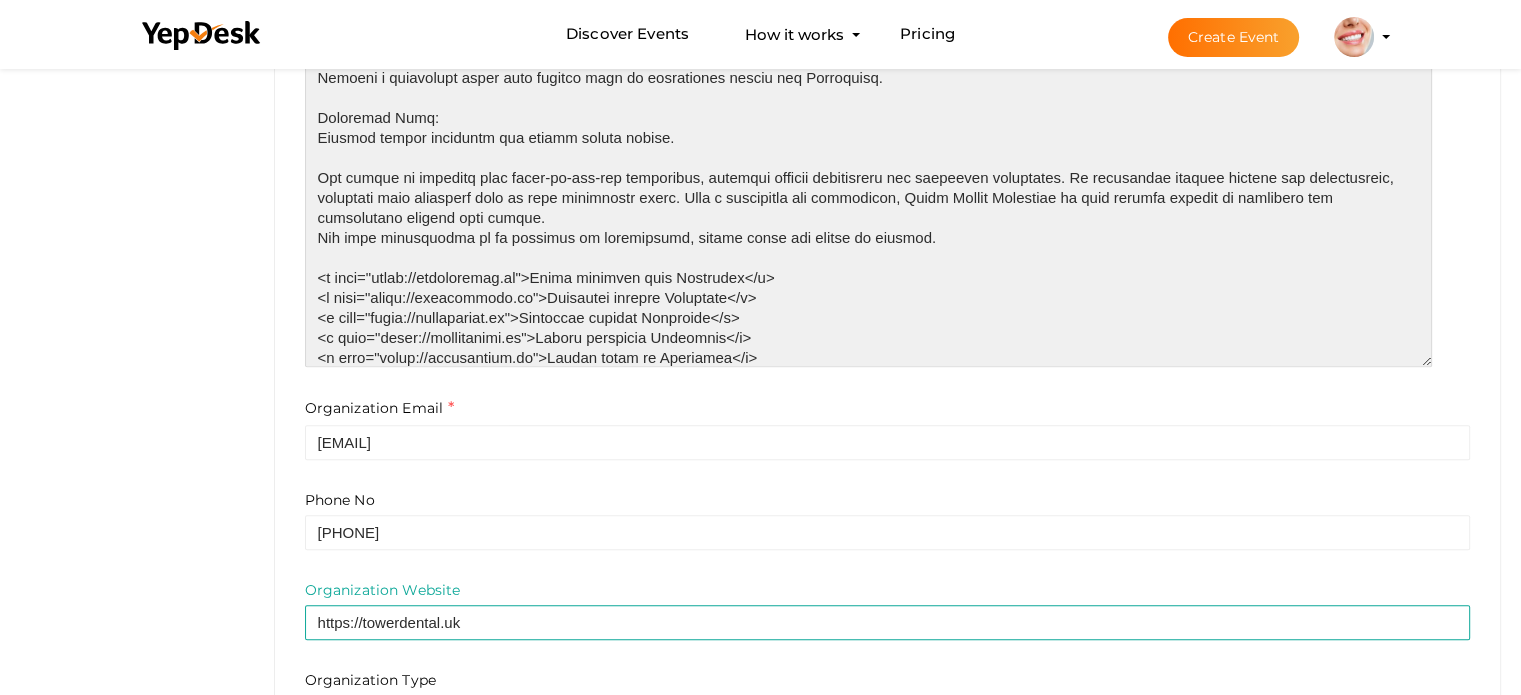 click at bounding box center [868, 131] 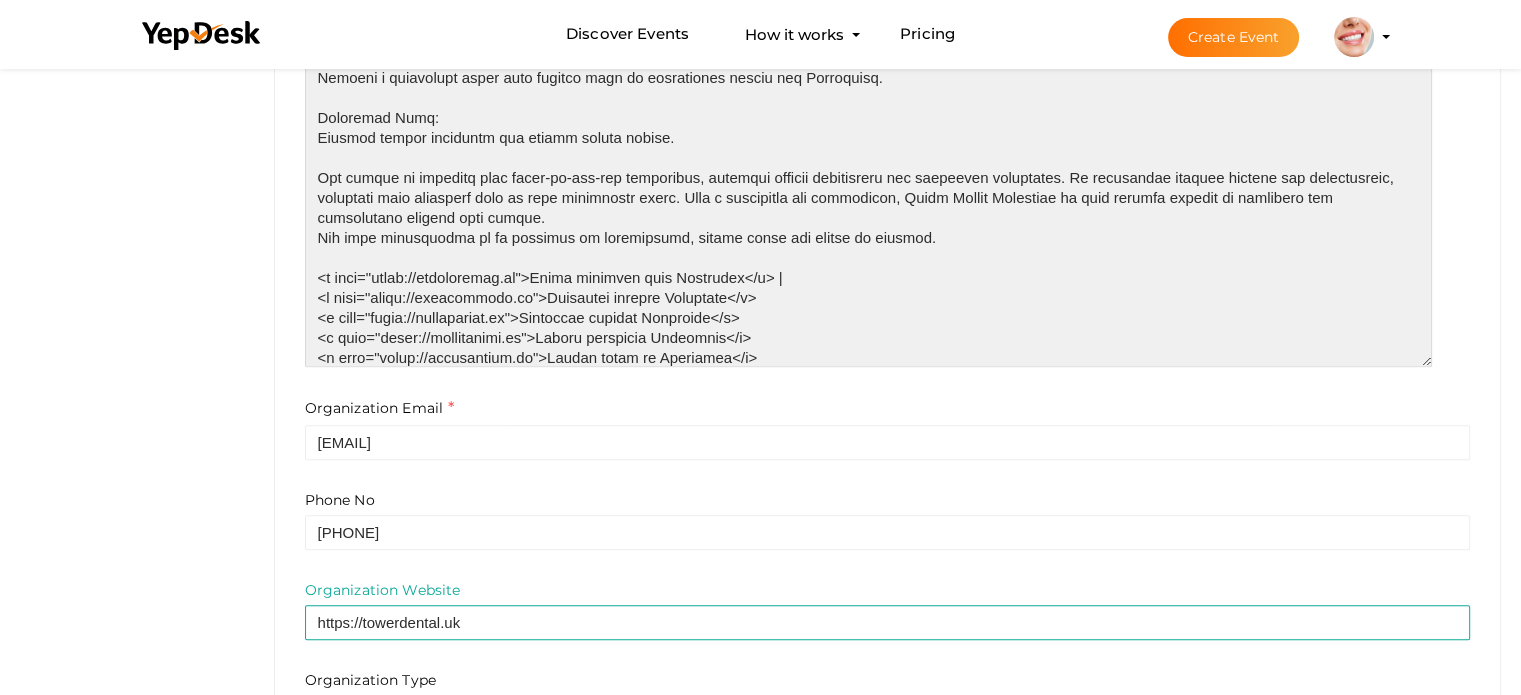 click at bounding box center [868, 131] 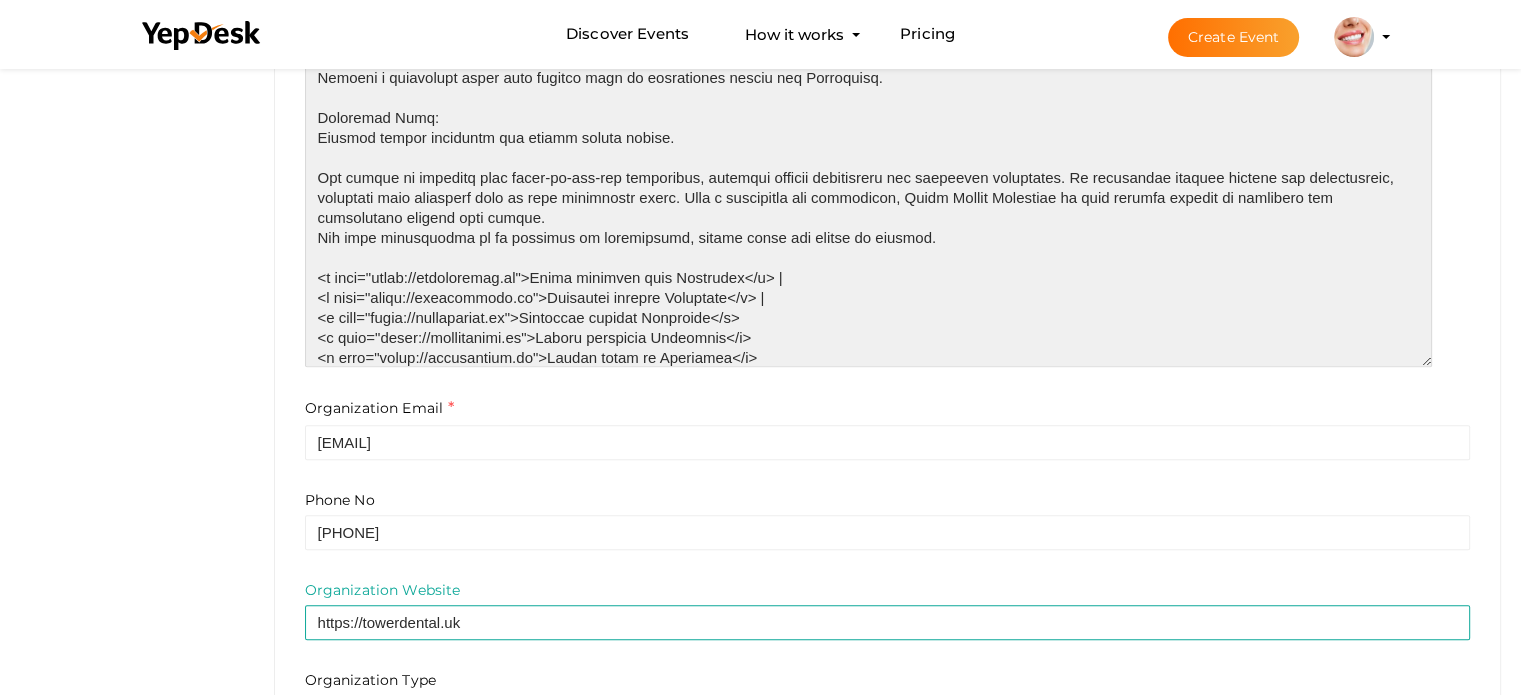 click at bounding box center (868, 131) 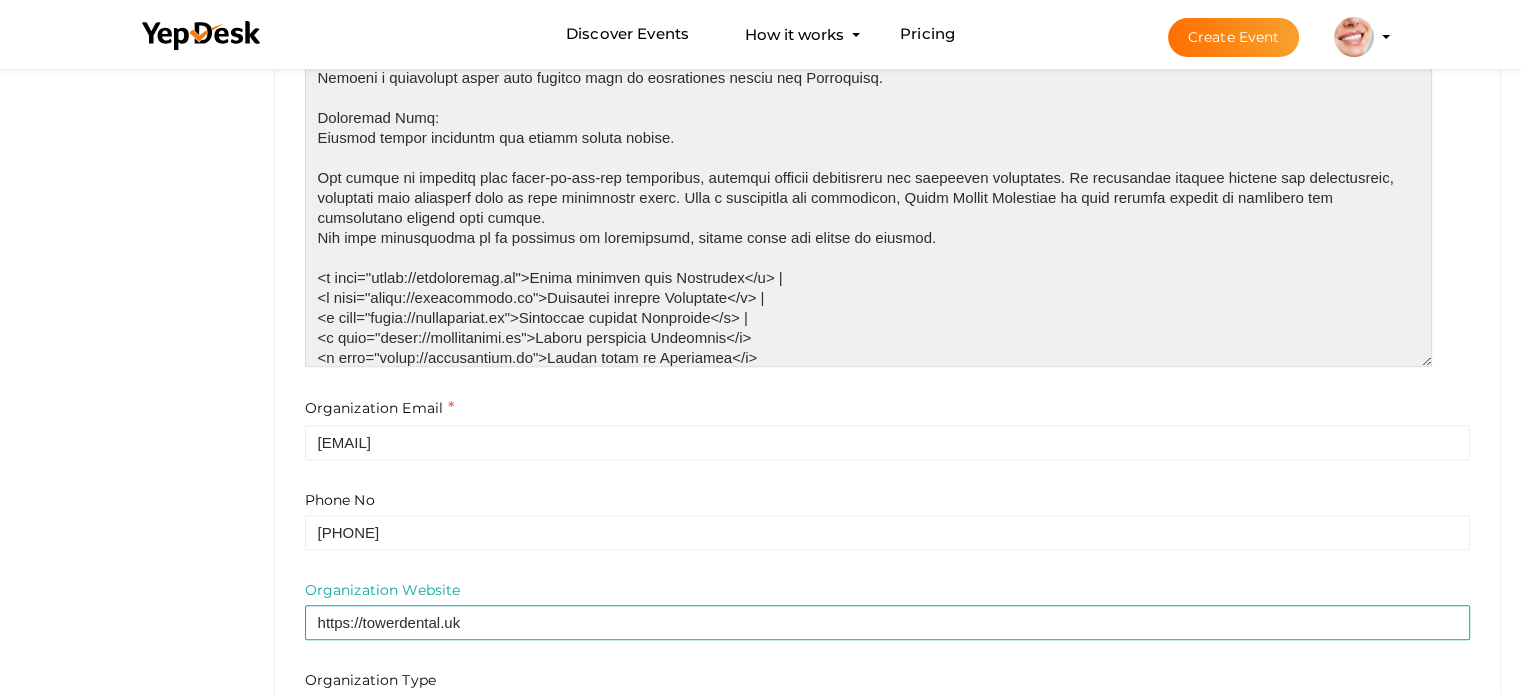 click at bounding box center (868, 131) 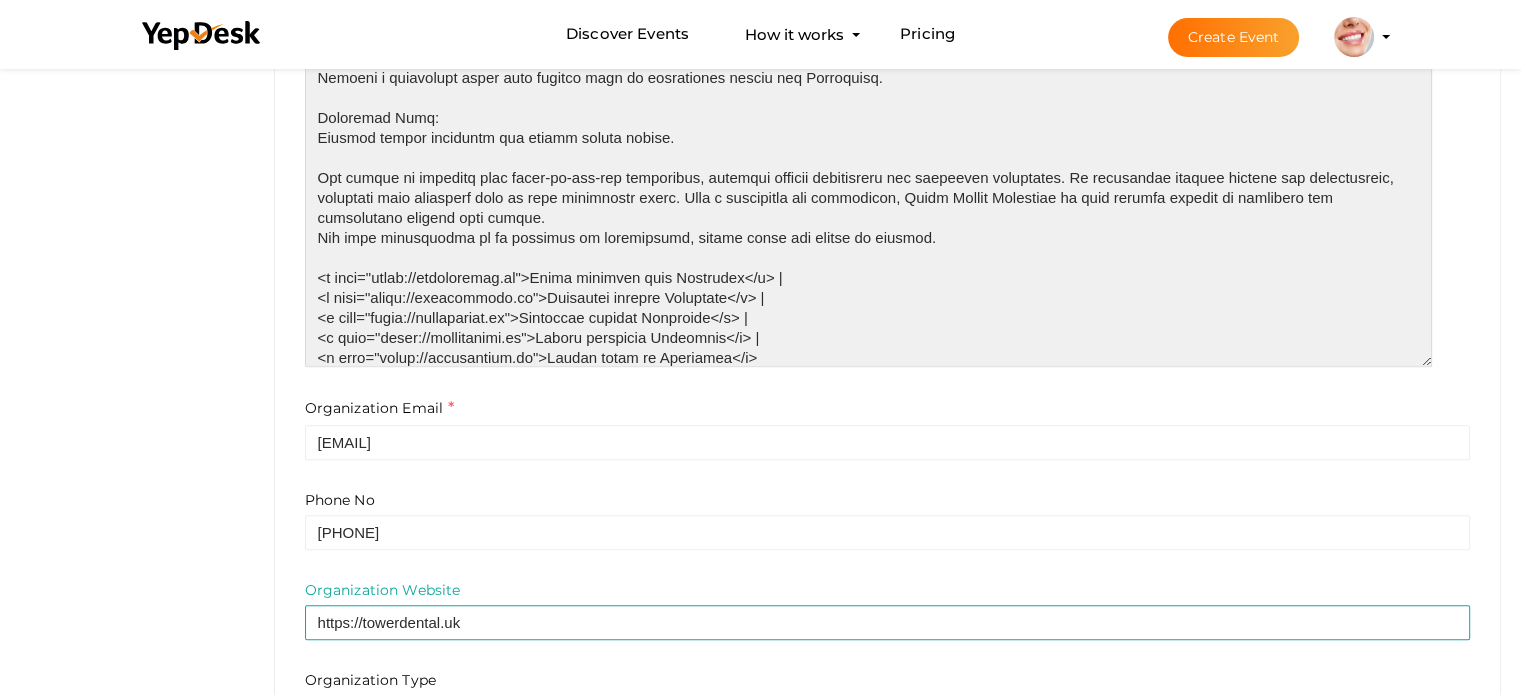 type on "At Tower Dental Blackpool, we are committed to providing exceptional dental care in a comfortable and welcoming environment. Our experienced team offers a comprehensive range of services
Cosmetic Dentistry:
Enhance your smile with treatments like veneers, composite bonding, and teeth whitening.
Restorative Dentistry:
Restore function and aesthetics with crowns, bridges, and dental implants.
Orthodontics:
Achieve a straighter smile with options such as traditional braces and Invisalign.
Emergency Care:
Receive prompt attention for urgent dental issues.
Our clinic is equipped with state-of-the-art technology, ensuring precise diagnostics and effective treatments. We prioritize patient comfort and satisfaction, tailoring each treatment plan to meet individual needs. With a reputation for excellence, Tower Dental Blackpool is your trusted partner in achieving and maintaining optimal oral health.
For more information or to schedule an appointment, please visit our clinic or website.
<a href="https://..." 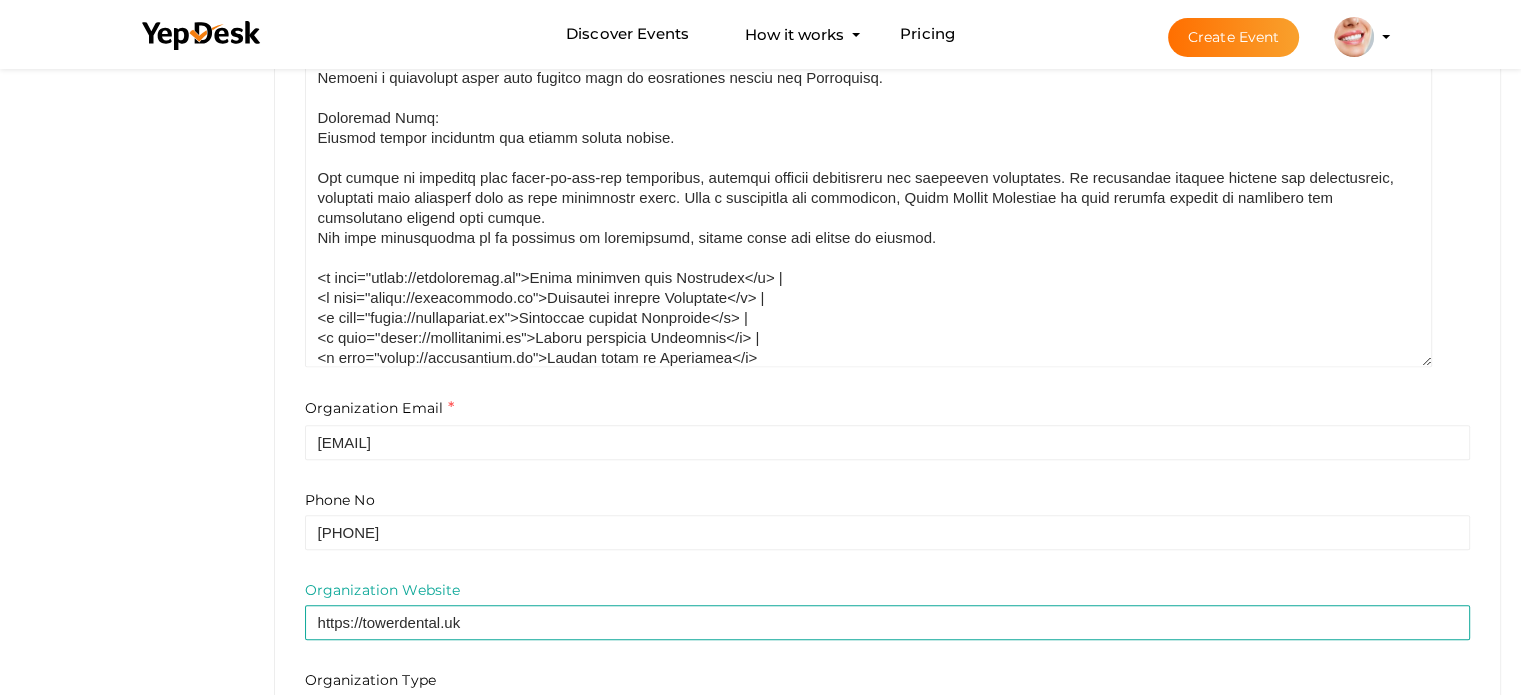 click on "Organization Name
e.g. "YepDesk Technologies Inc"
Tower Dental
Organization Description
Organization Email
amandawaller975@gmail.com
Phone No
01253353759
Organization Website
https://towerdental.uk
Organization Type
Airline Corporation Educational Organization Government Organization Local Business Medical Organization NGO Performing Group Sports Organization Other
Location
302a Devonshire Rd, Blackpool FY2 0TW, UK
YepDesk Profile URL
https://www.yepdesk.com/profile/
towerdentals" at bounding box center (888, 346) 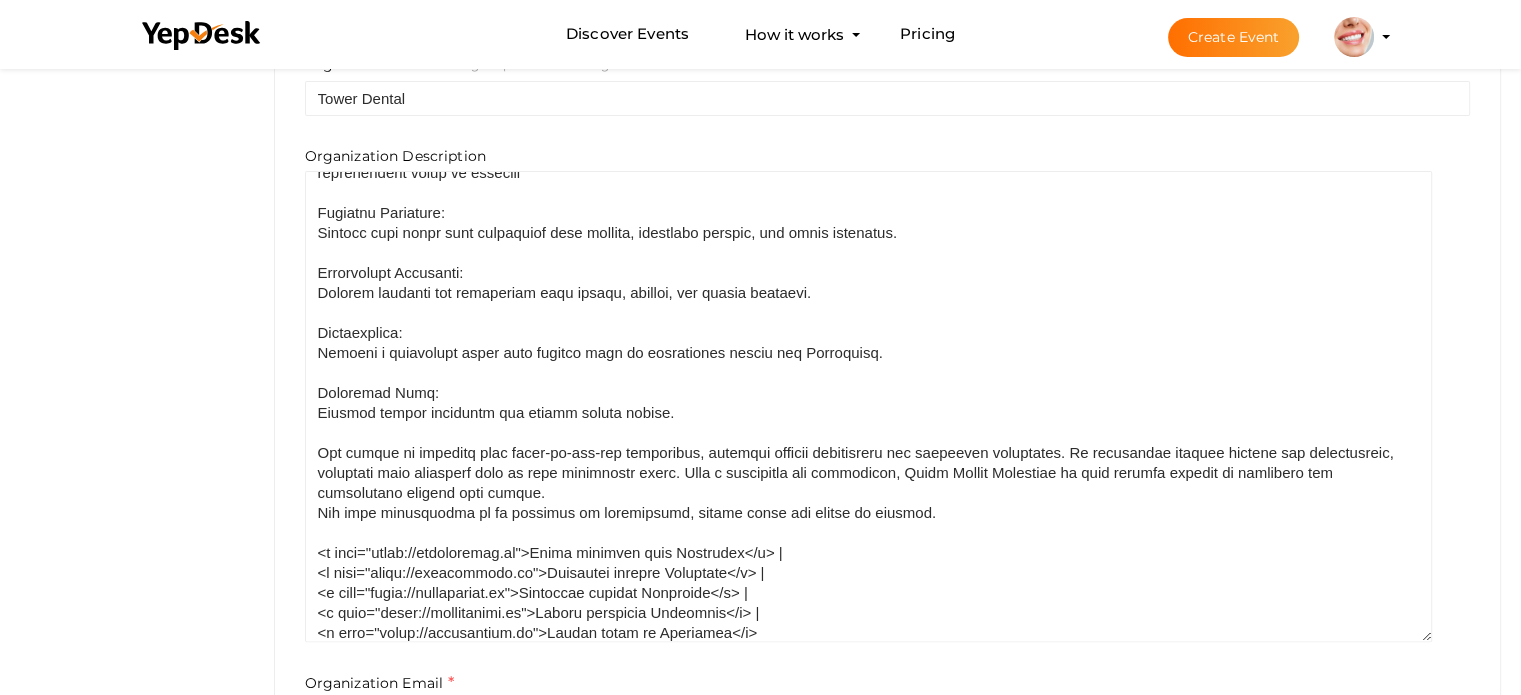 scroll, scrollTop: 87, scrollLeft: 0, axis: vertical 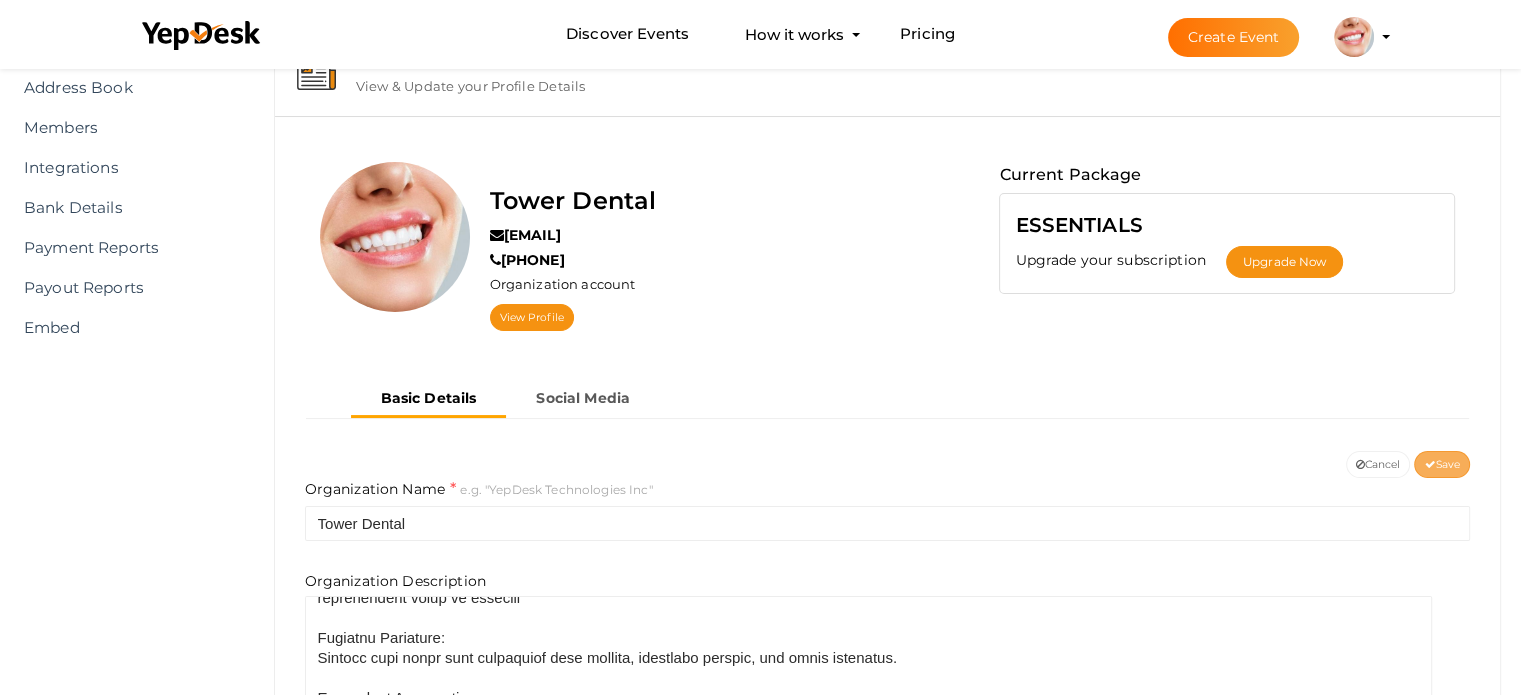 click on "Save" at bounding box center [1442, 464] 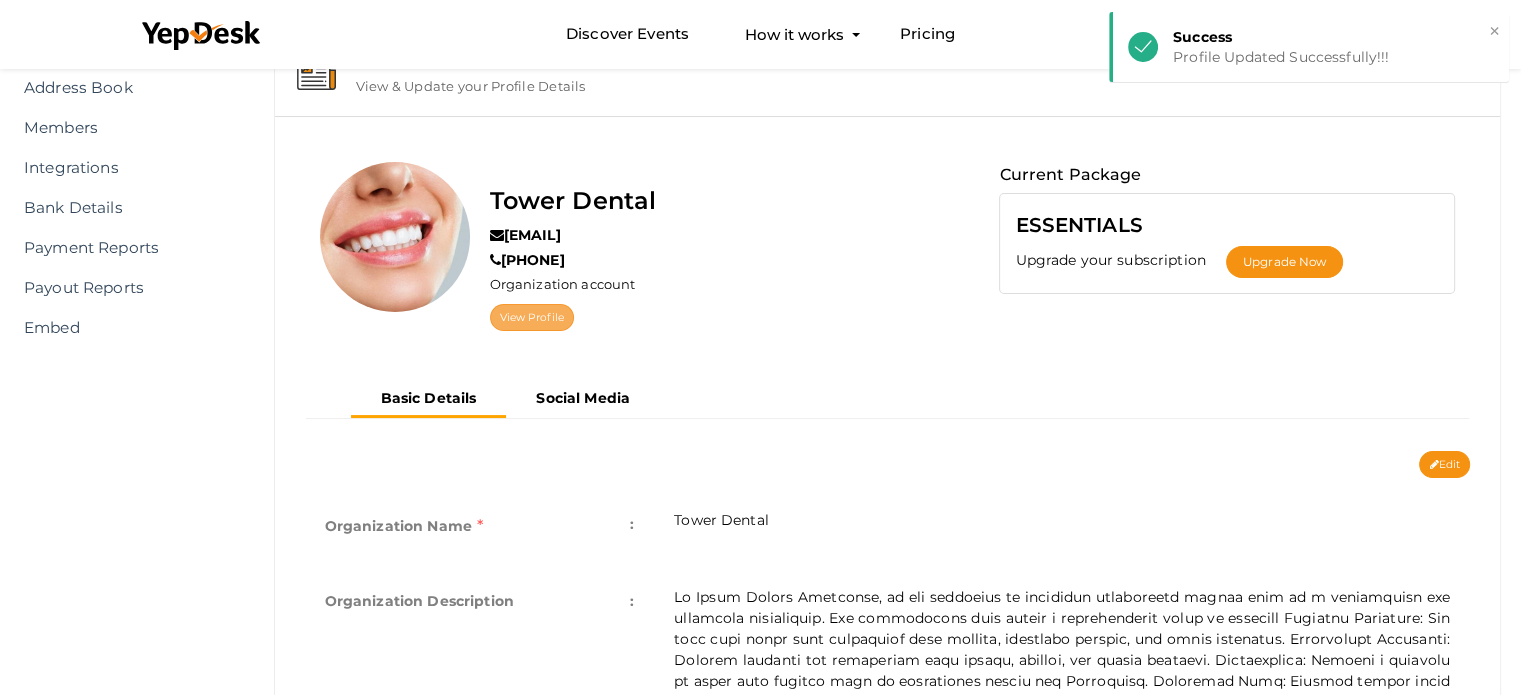 click on "View Profile" at bounding box center (532, 317) 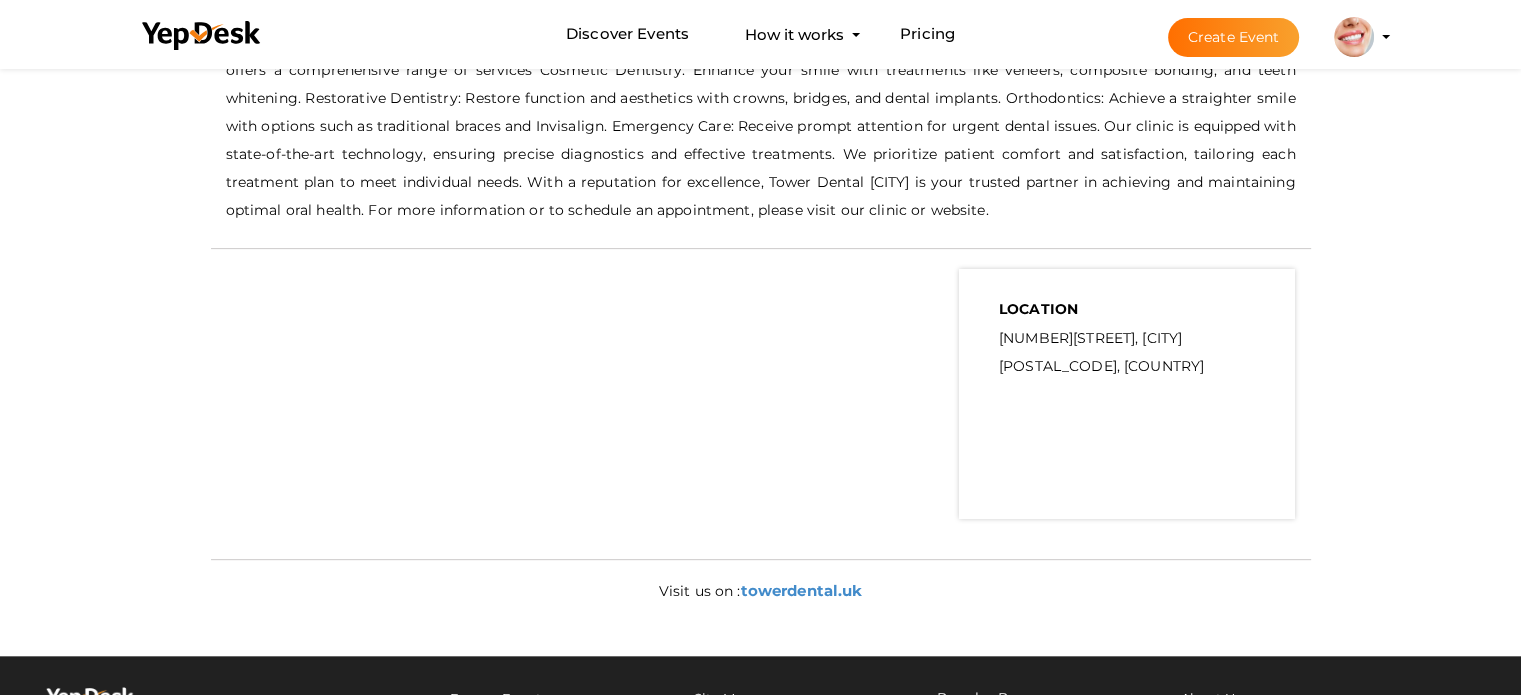 scroll, scrollTop: 352, scrollLeft: 0, axis: vertical 